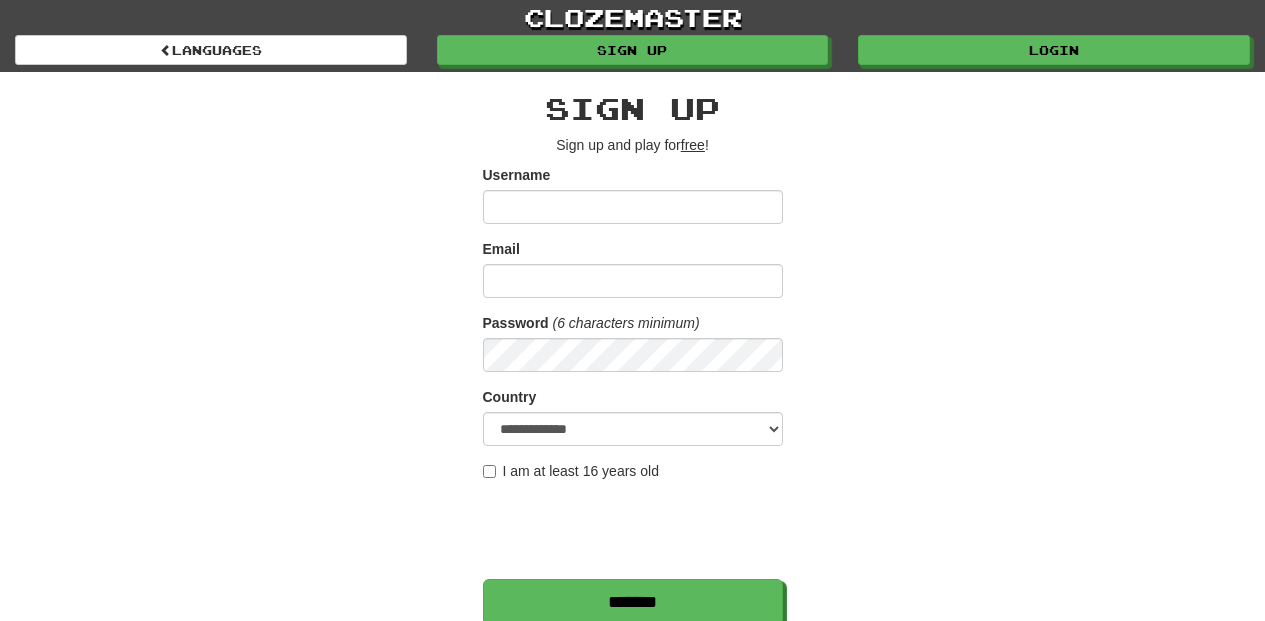 scroll, scrollTop: 0, scrollLeft: 0, axis: both 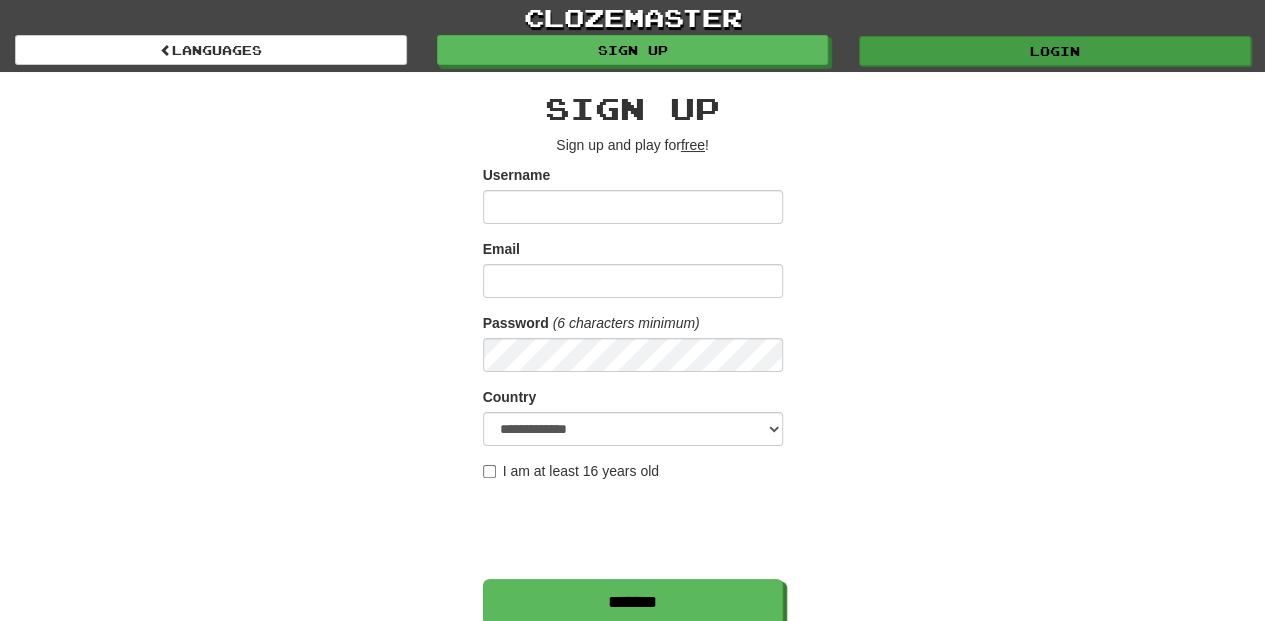 type on "**********" 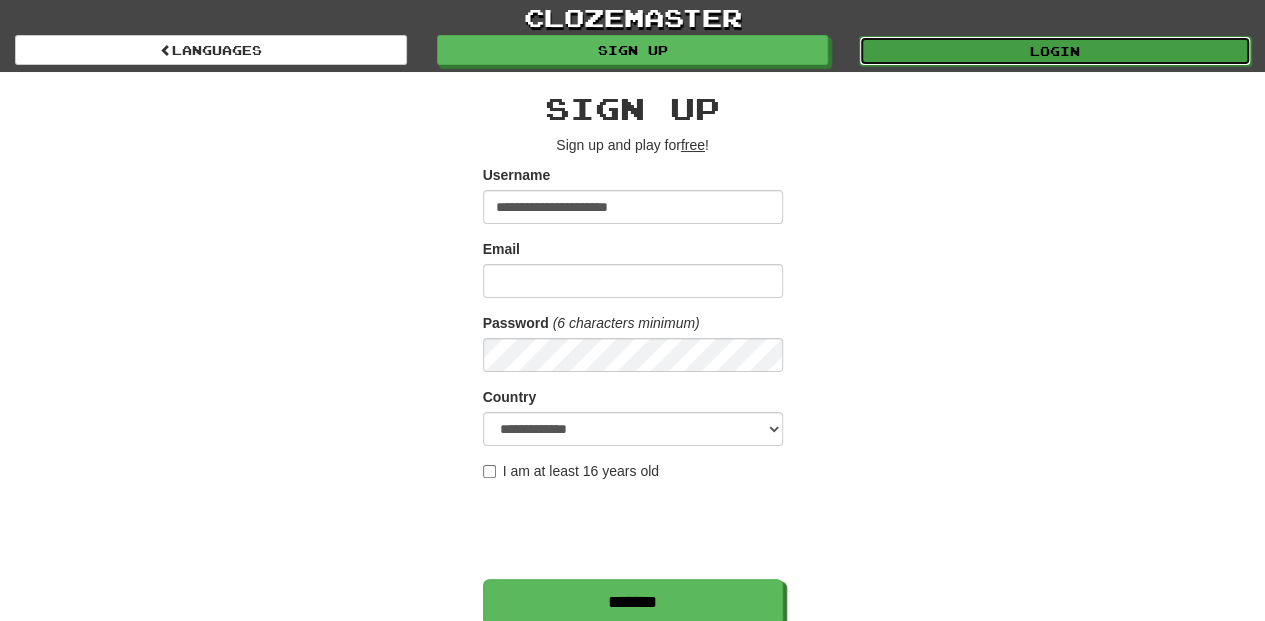 click on "Login" at bounding box center [1055, 51] 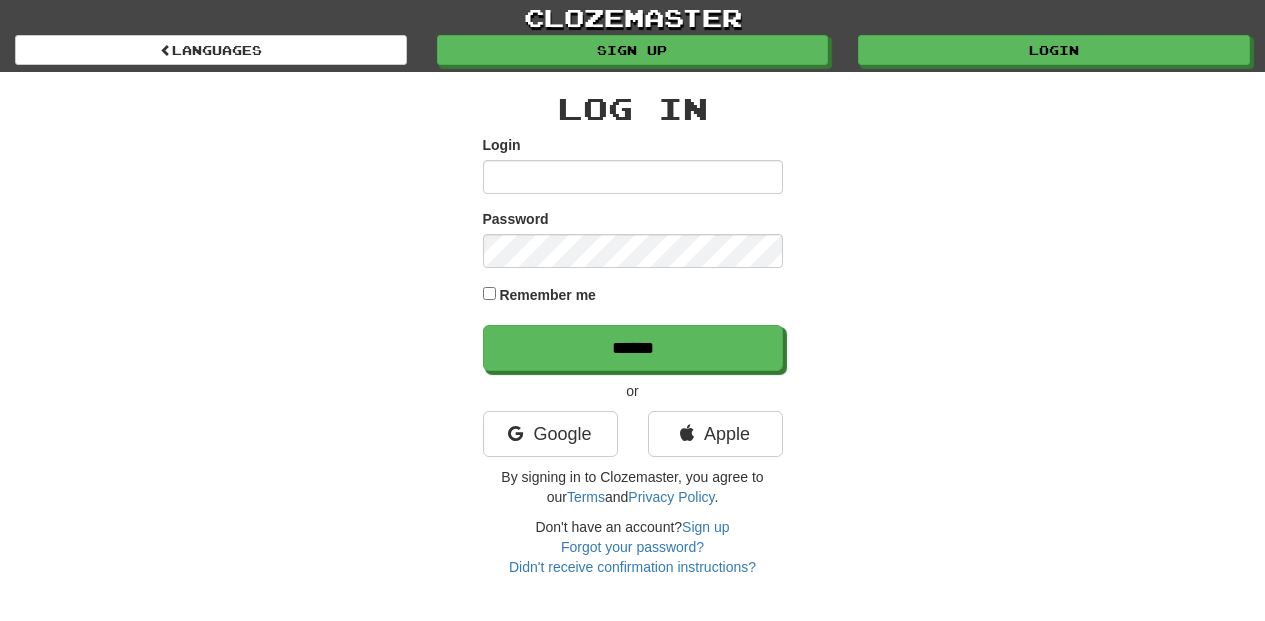 scroll, scrollTop: 0, scrollLeft: 0, axis: both 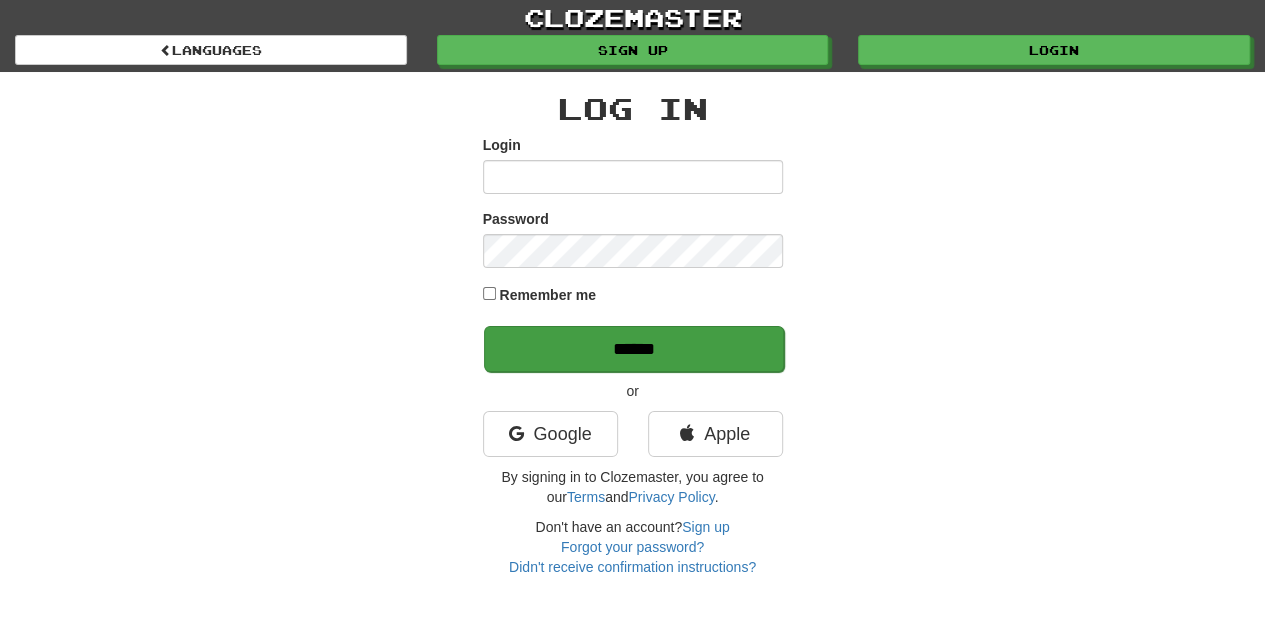 type on "**********" 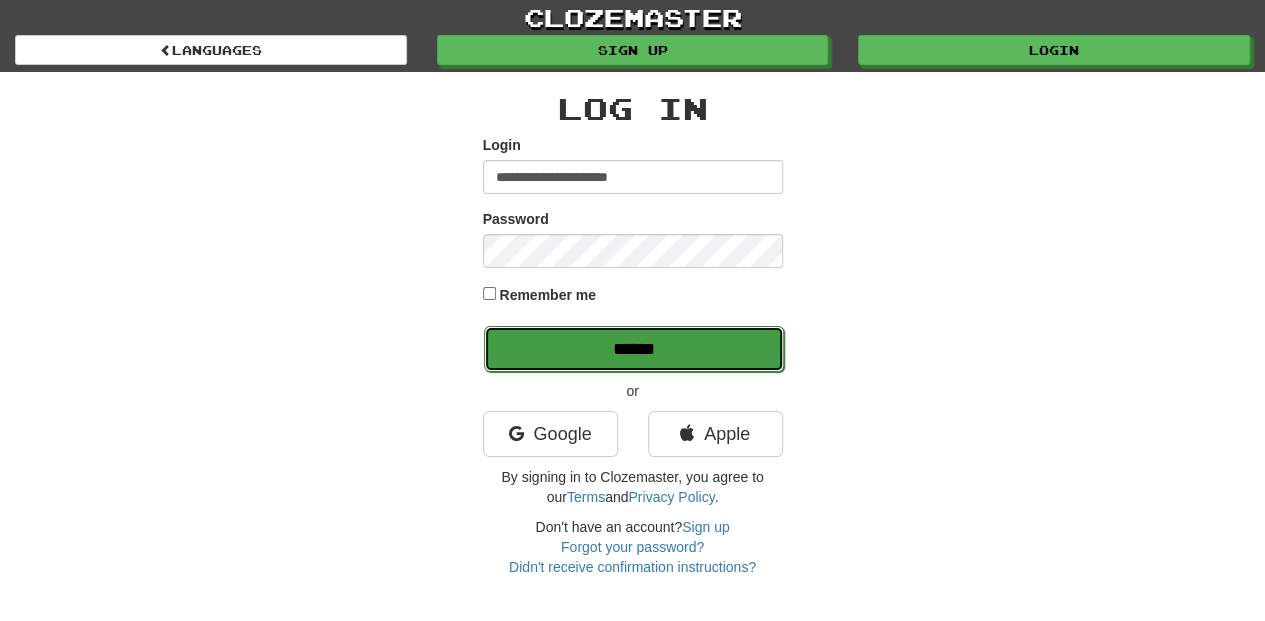 click on "******" at bounding box center (634, 349) 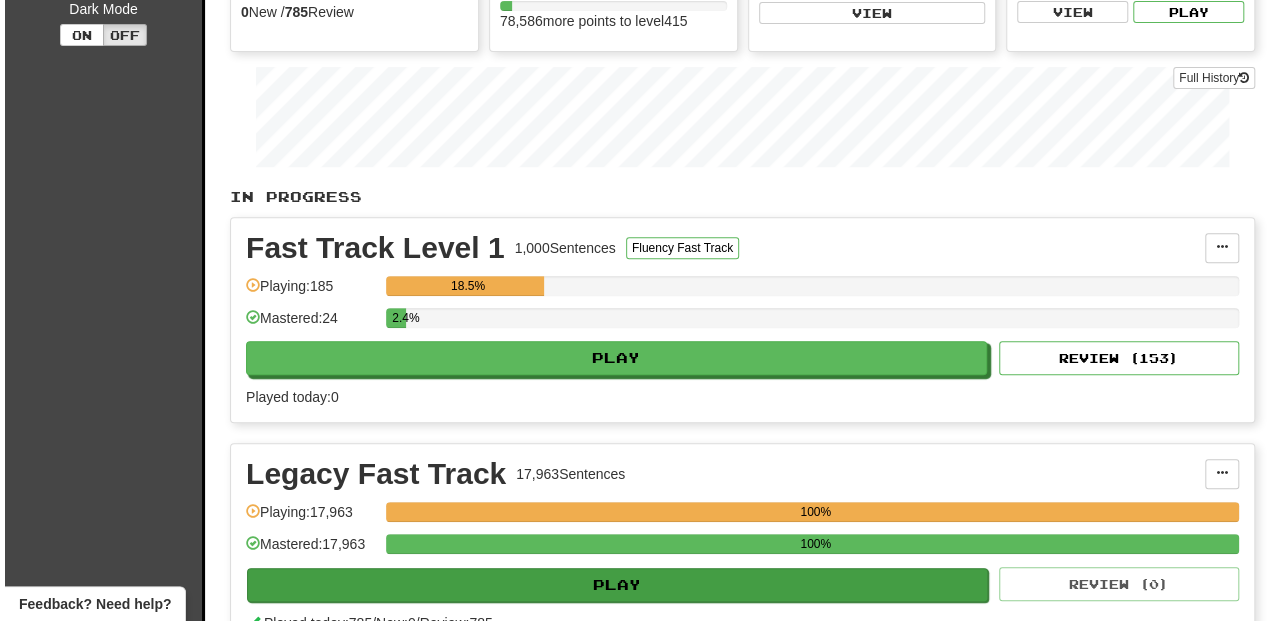 scroll, scrollTop: 466, scrollLeft: 0, axis: vertical 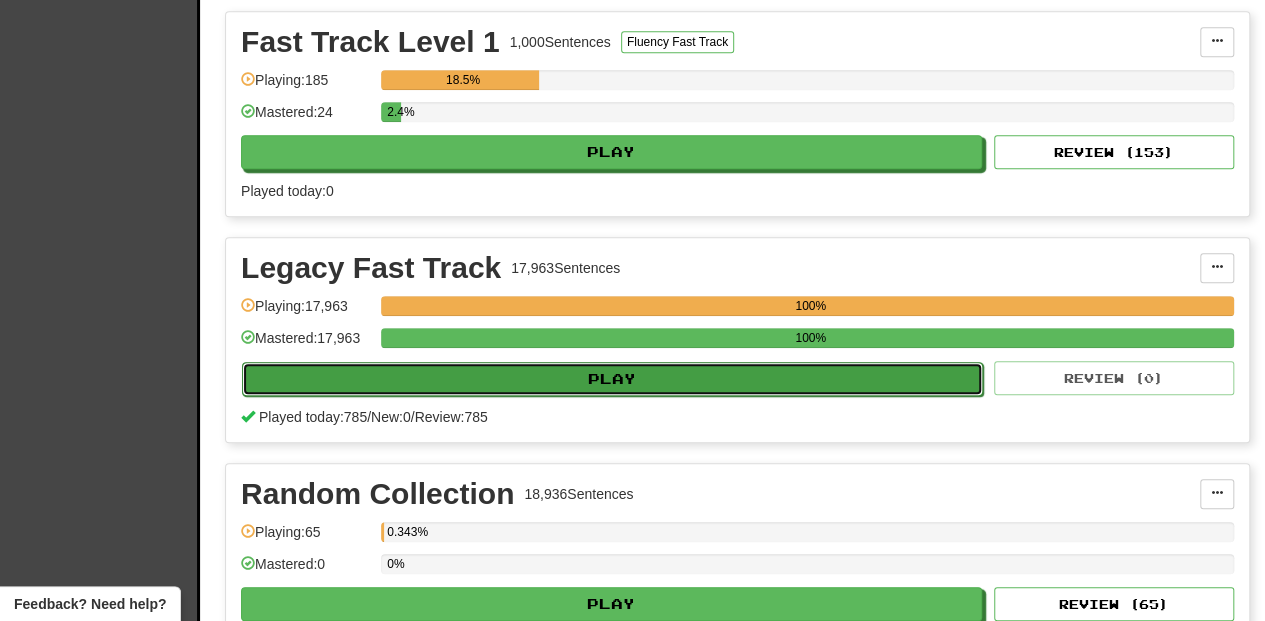 click on "Play" at bounding box center (612, 379) 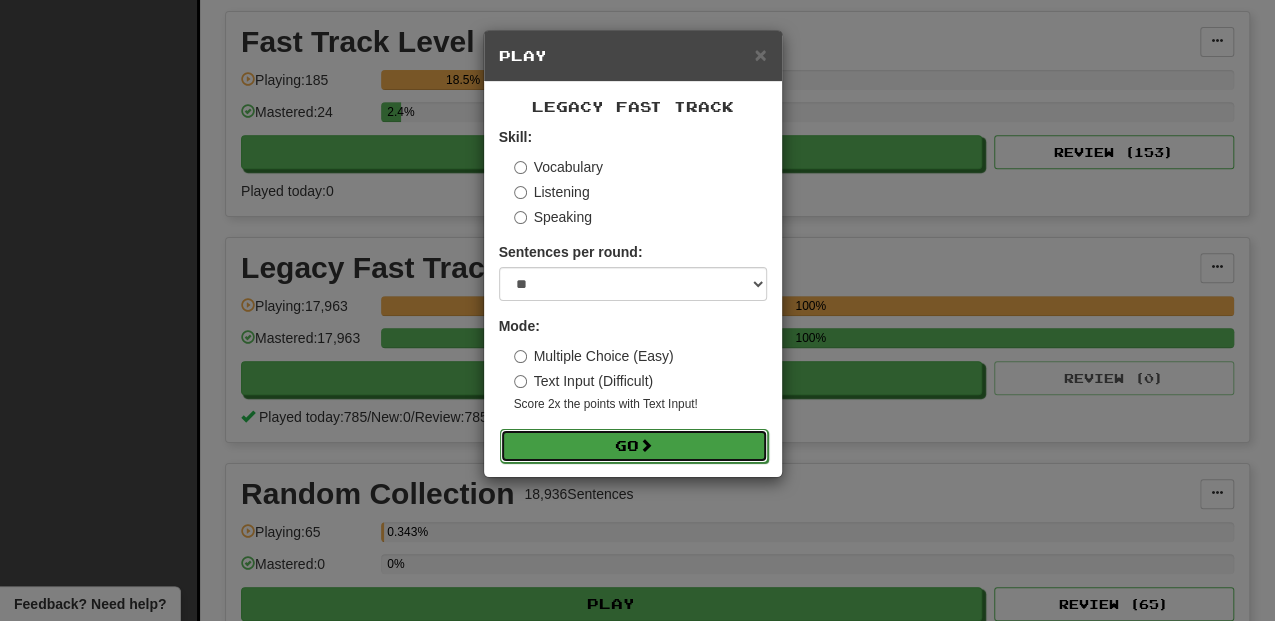 click on "Go" at bounding box center (634, 446) 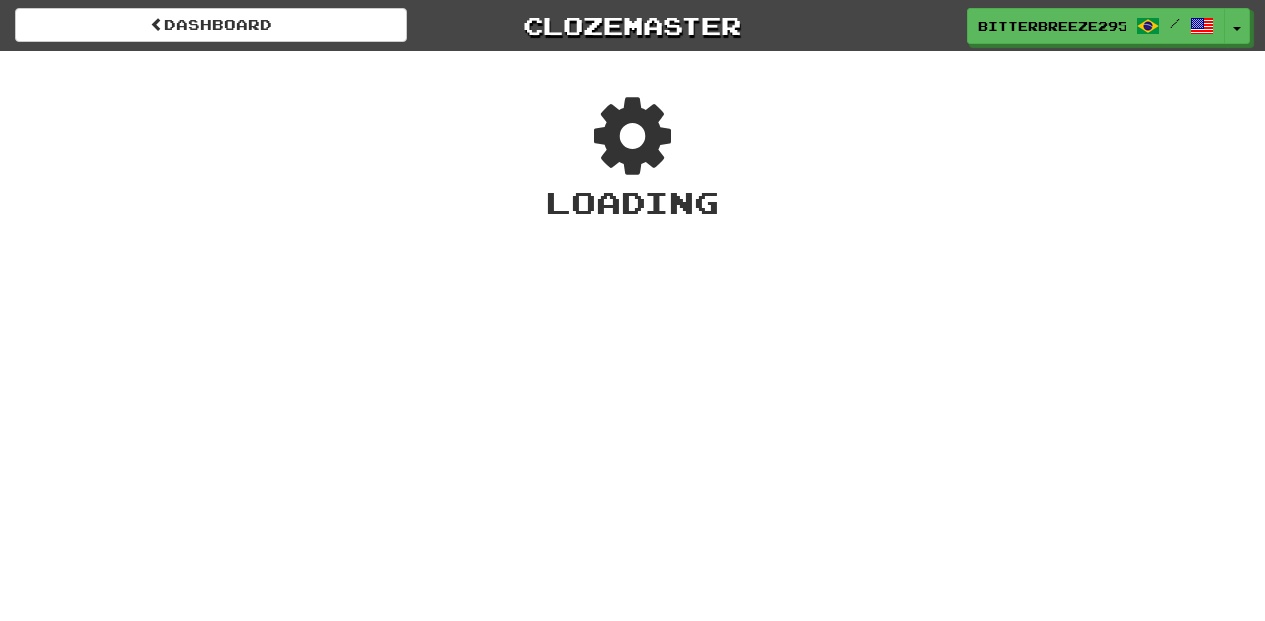 scroll, scrollTop: 0, scrollLeft: 0, axis: both 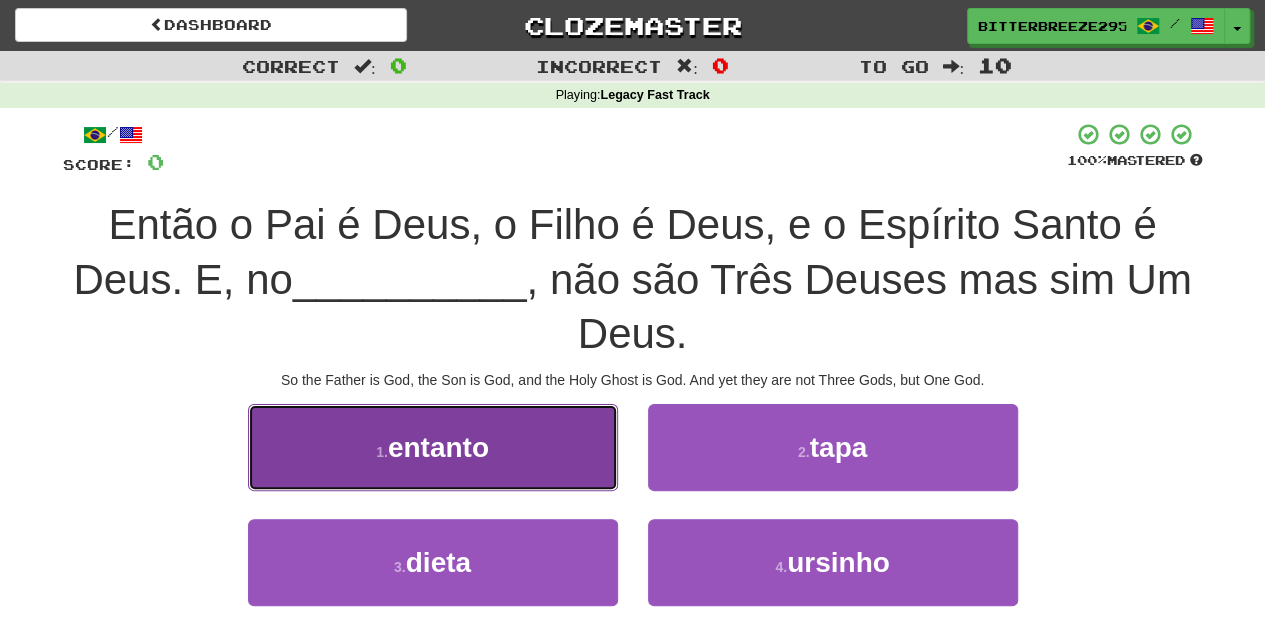 click on "1 .  entanto" at bounding box center [433, 447] 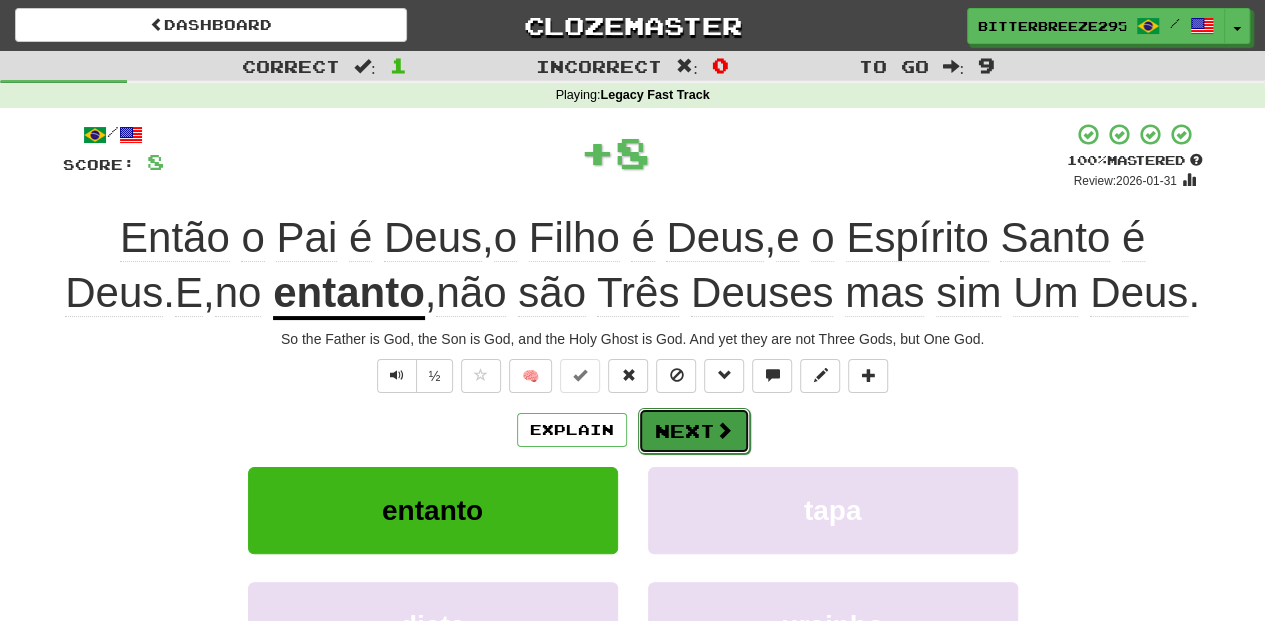 click on "Next" at bounding box center [694, 431] 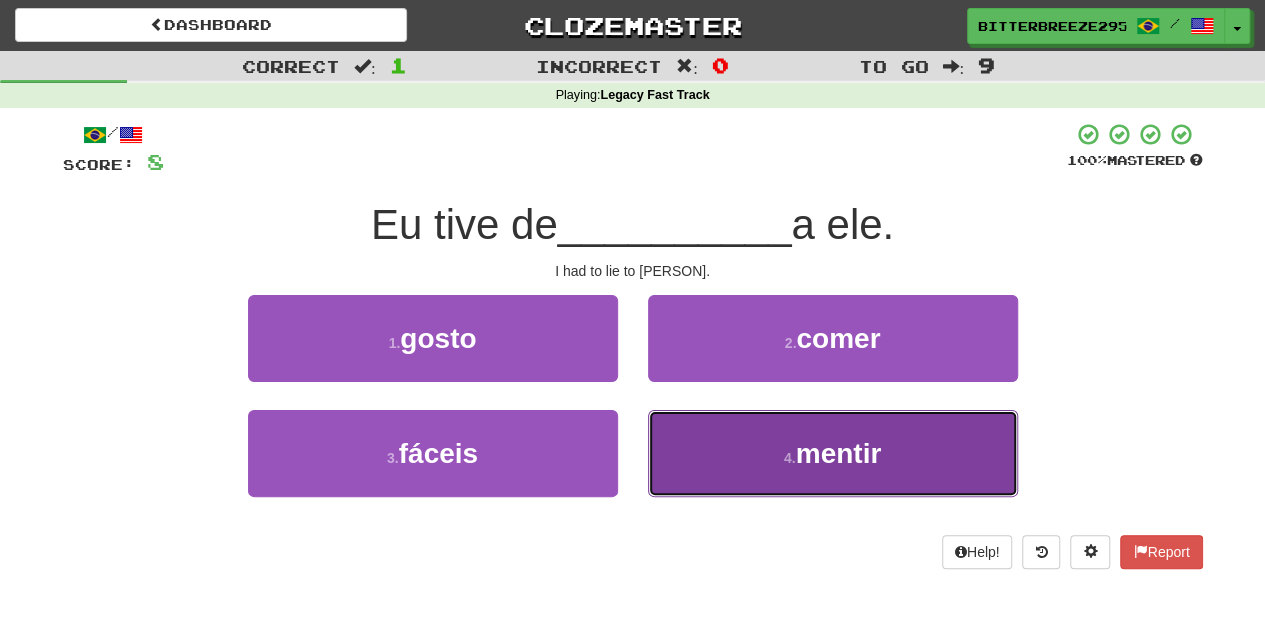click on "4 .  mentir" at bounding box center [833, 453] 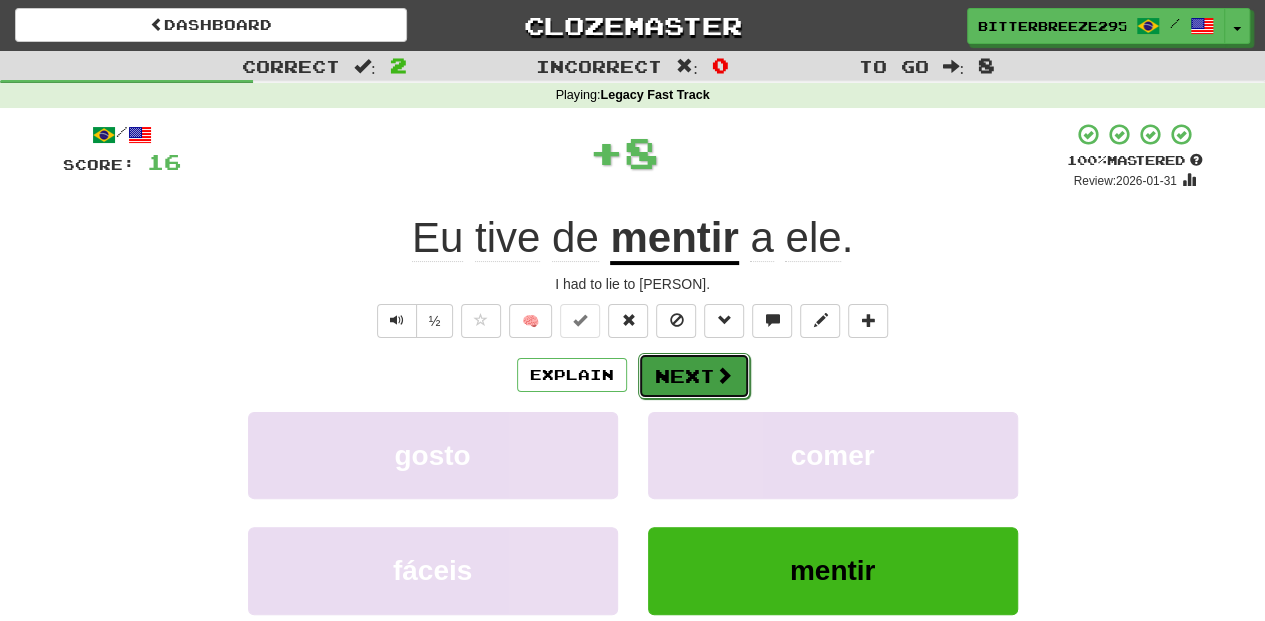 click on "Next" at bounding box center (694, 376) 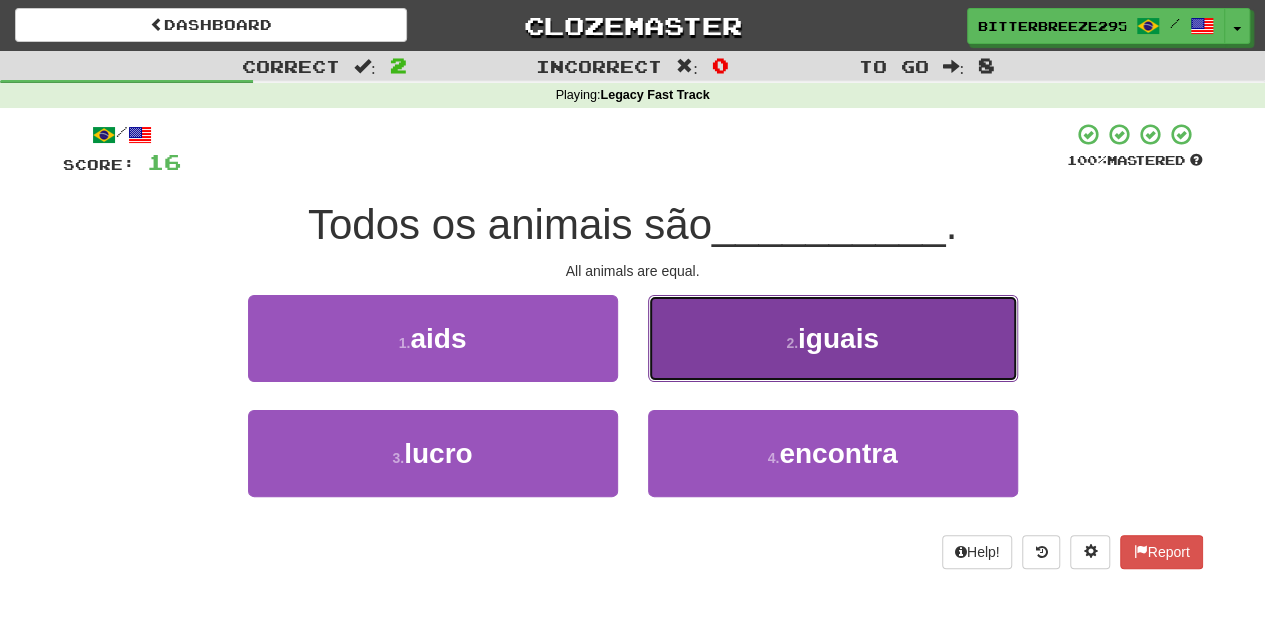 click on "[NUMBER] . [GENERAL_TERM]" at bounding box center (833, 338) 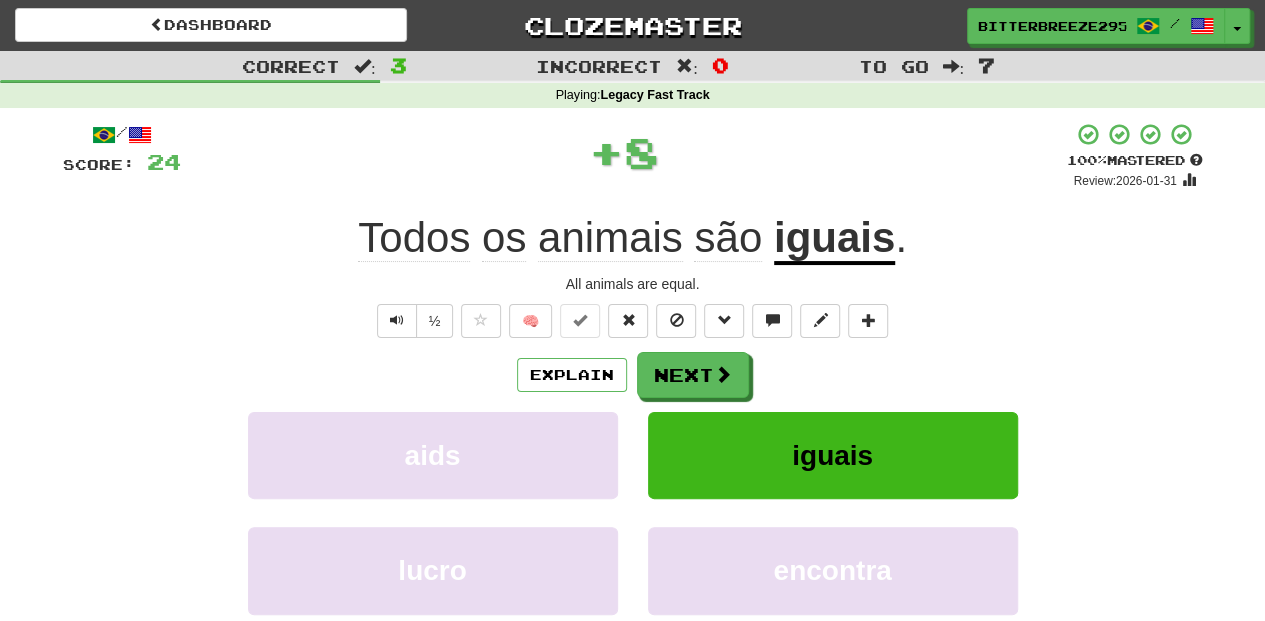 click on "/ Score: [NUMBER] + [NUMBER] 100 % Mastered Review: 2026-01-31 Todos os animais são iguais . All animals are equal. ½ 🧠 Explain Next aids iguais lucro encontra Learn more: aids iguais lucro encontra Help! Report Sentence Source" at bounding box center (633, 435) 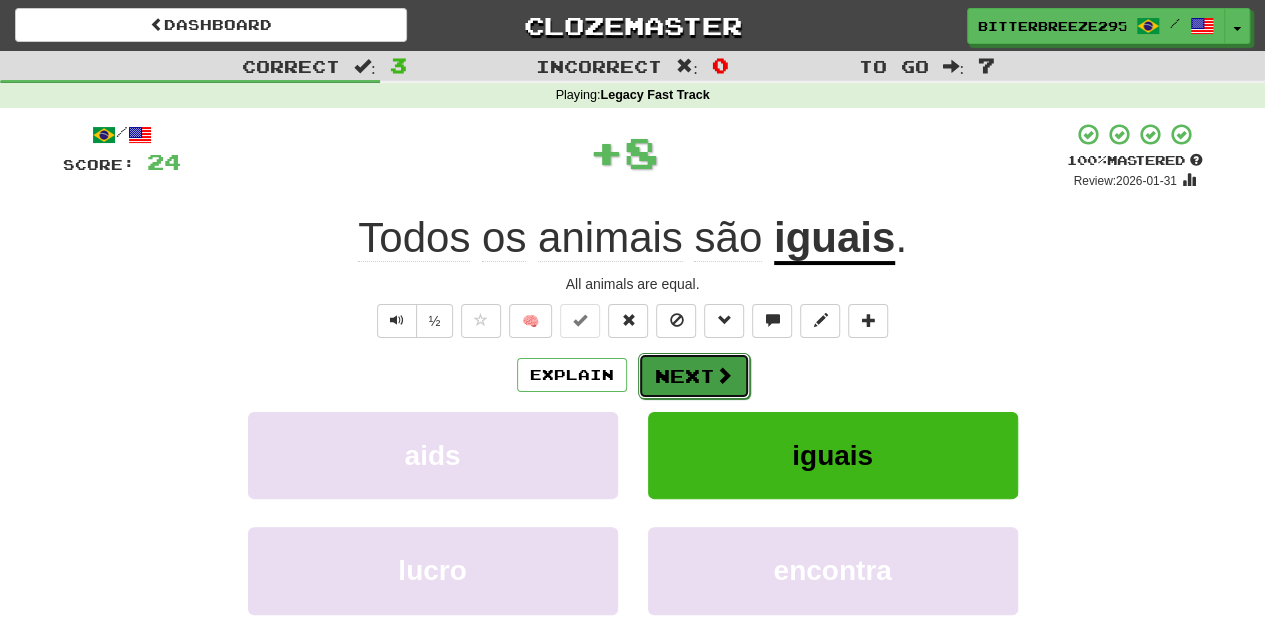 drag, startPoint x: 709, startPoint y: 348, endPoint x: 710, endPoint y: 358, distance: 10.049875 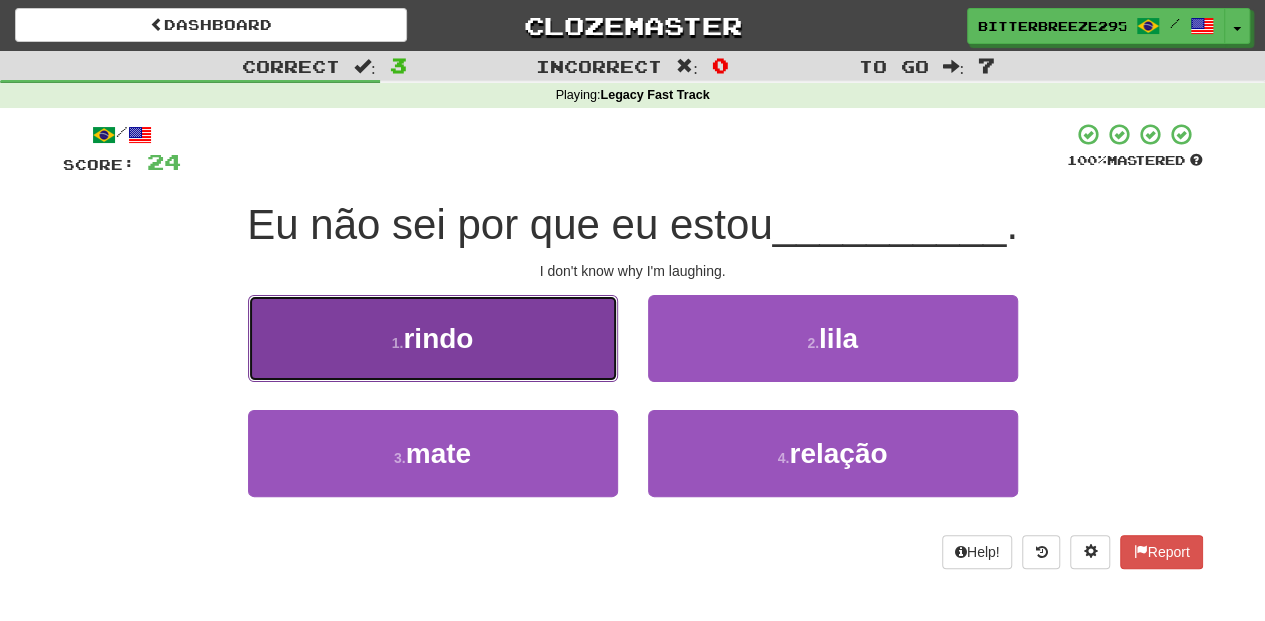 click on "1 .  rindo" at bounding box center (433, 338) 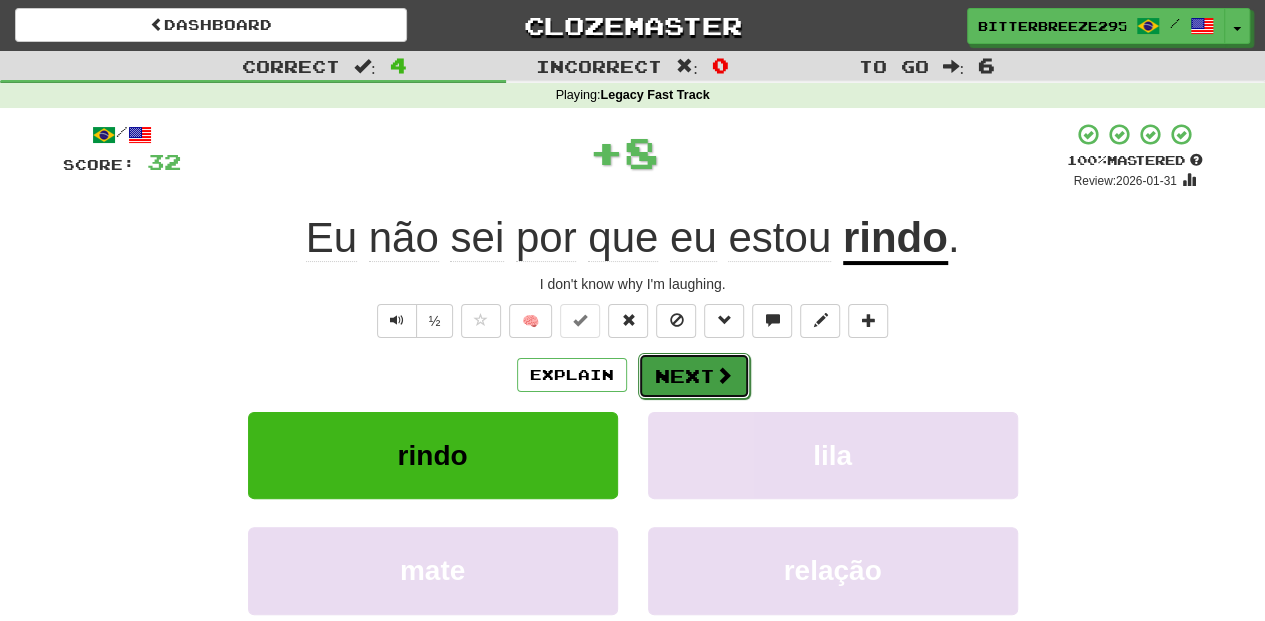 click on "Next" at bounding box center (694, 376) 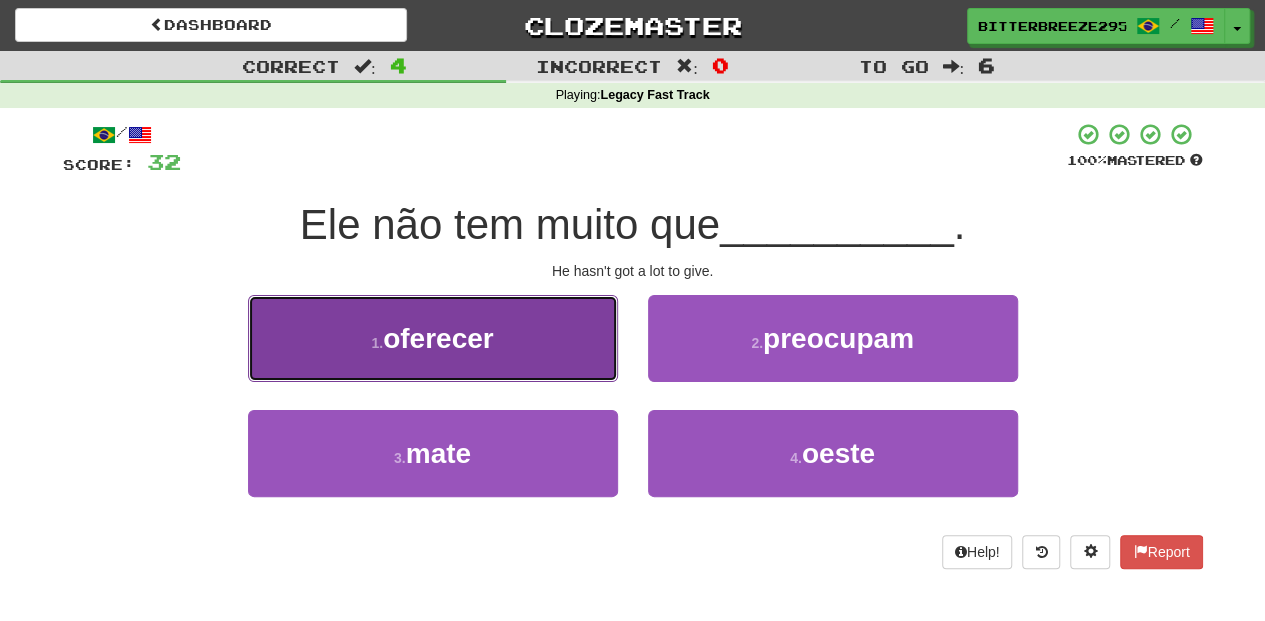 click on "1 .  oferecer" at bounding box center [433, 338] 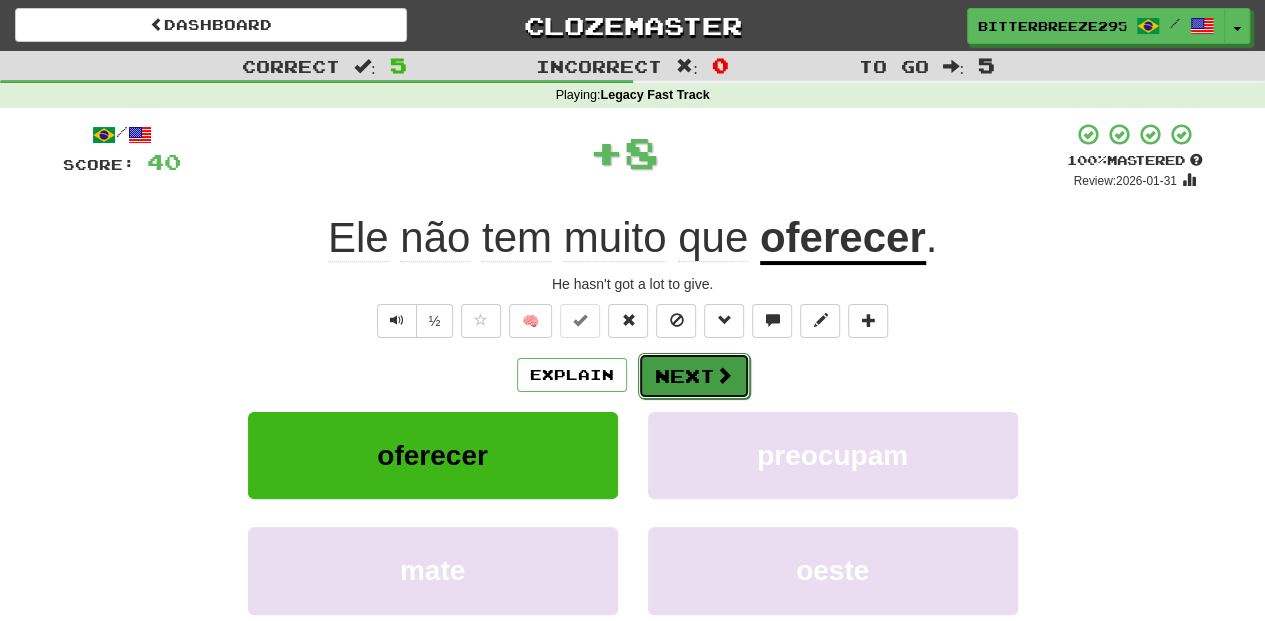 click on "Next" at bounding box center [694, 376] 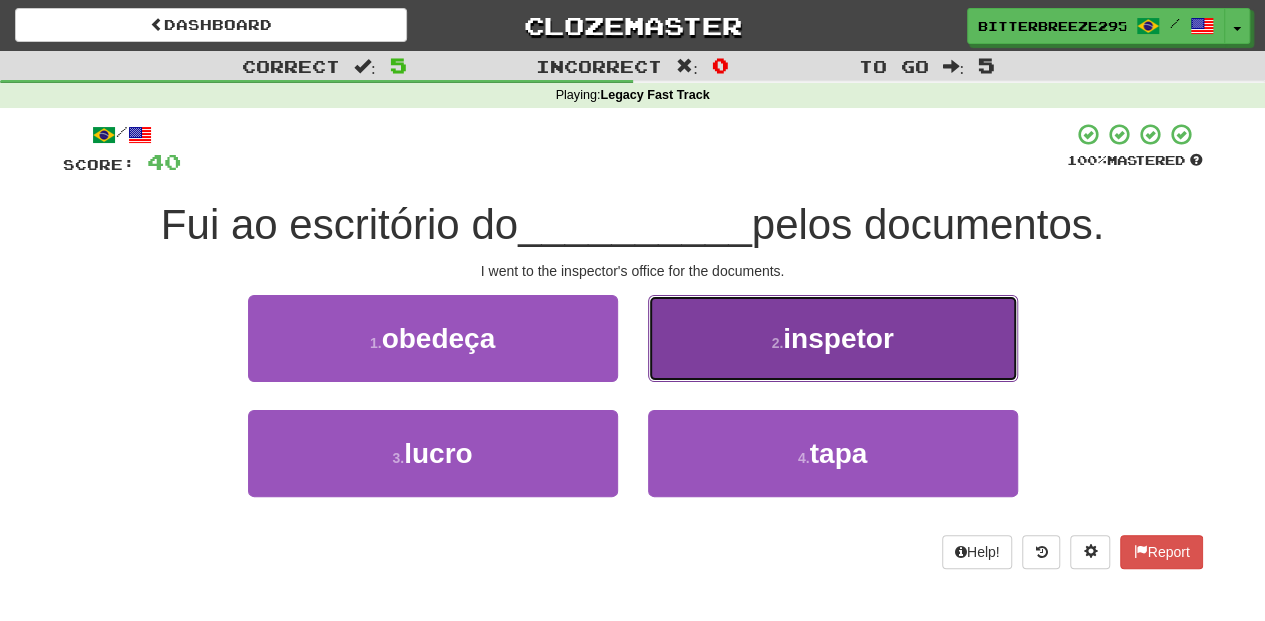 click on "[NUMBER] . inspetor" at bounding box center [833, 338] 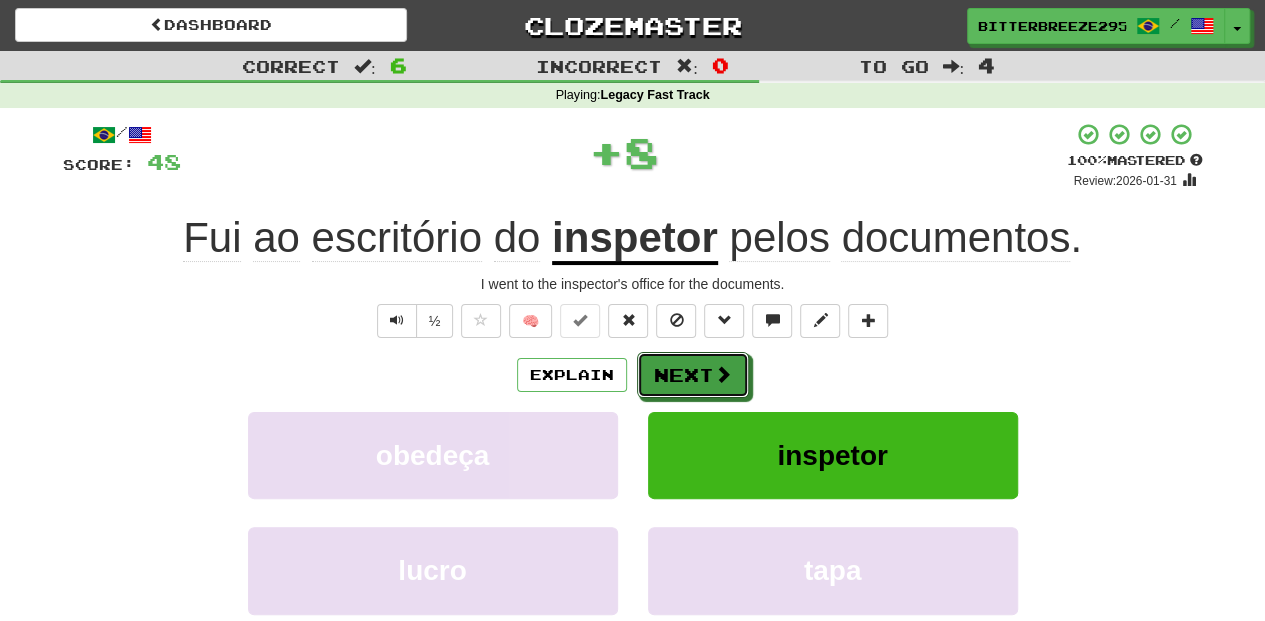 click on "Next" at bounding box center (693, 375) 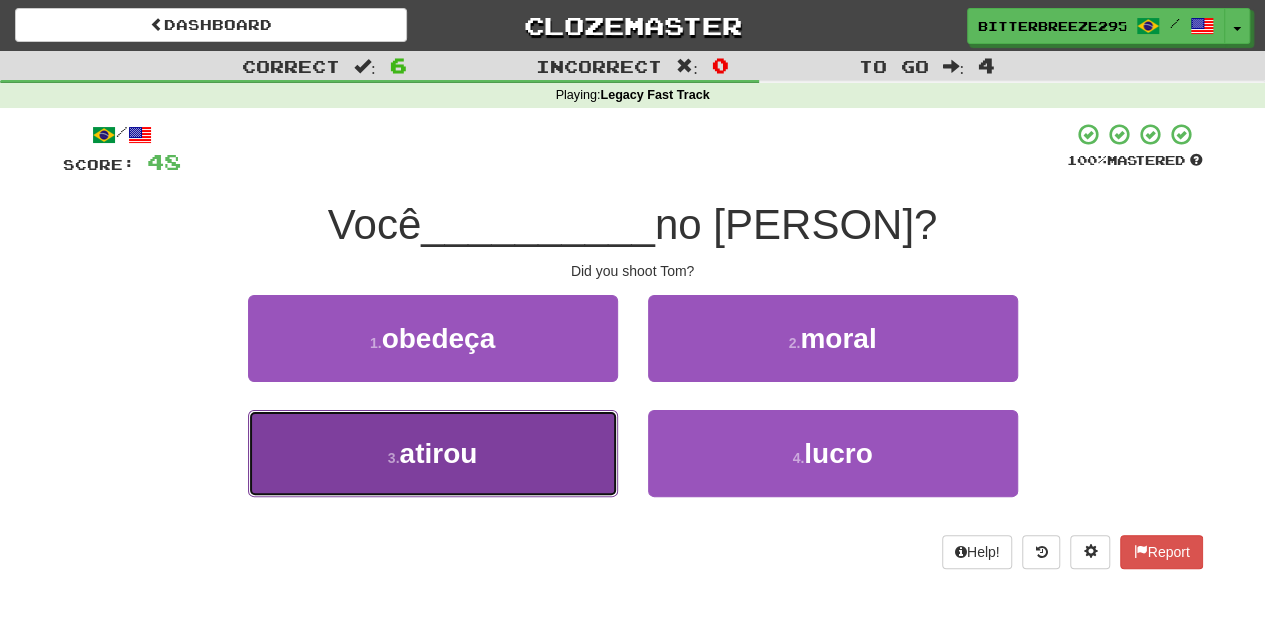 click on "[NUMBER] . atirou" at bounding box center [433, 453] 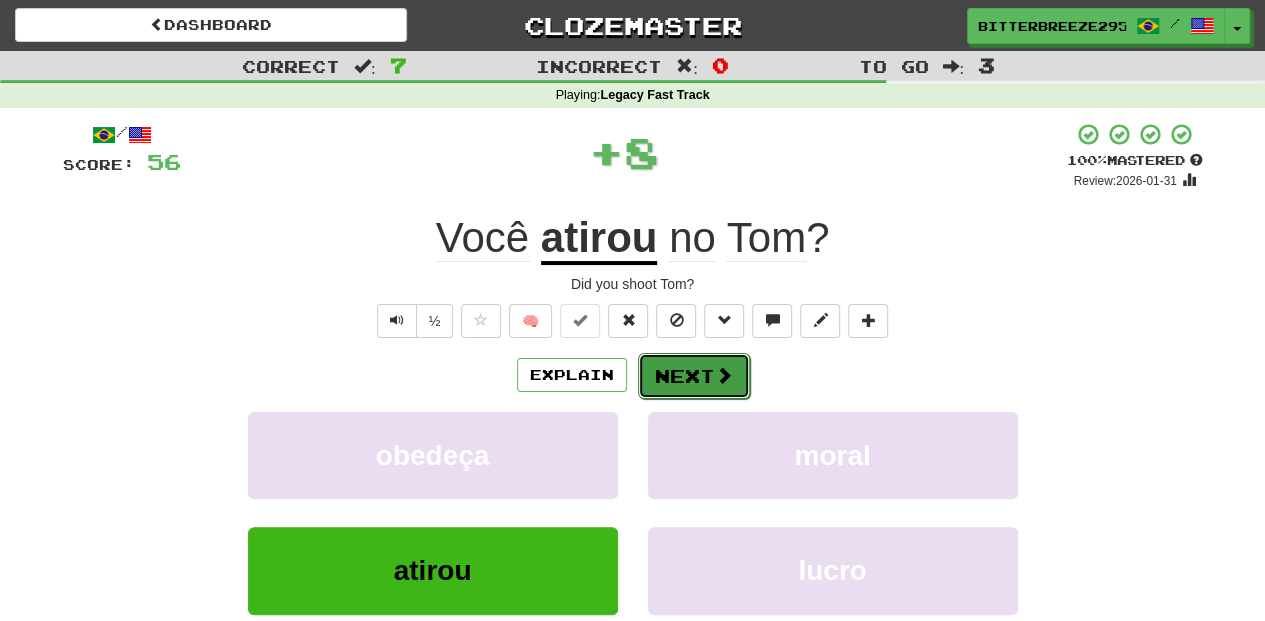 click on "Next" at bounding box center (694, 376) 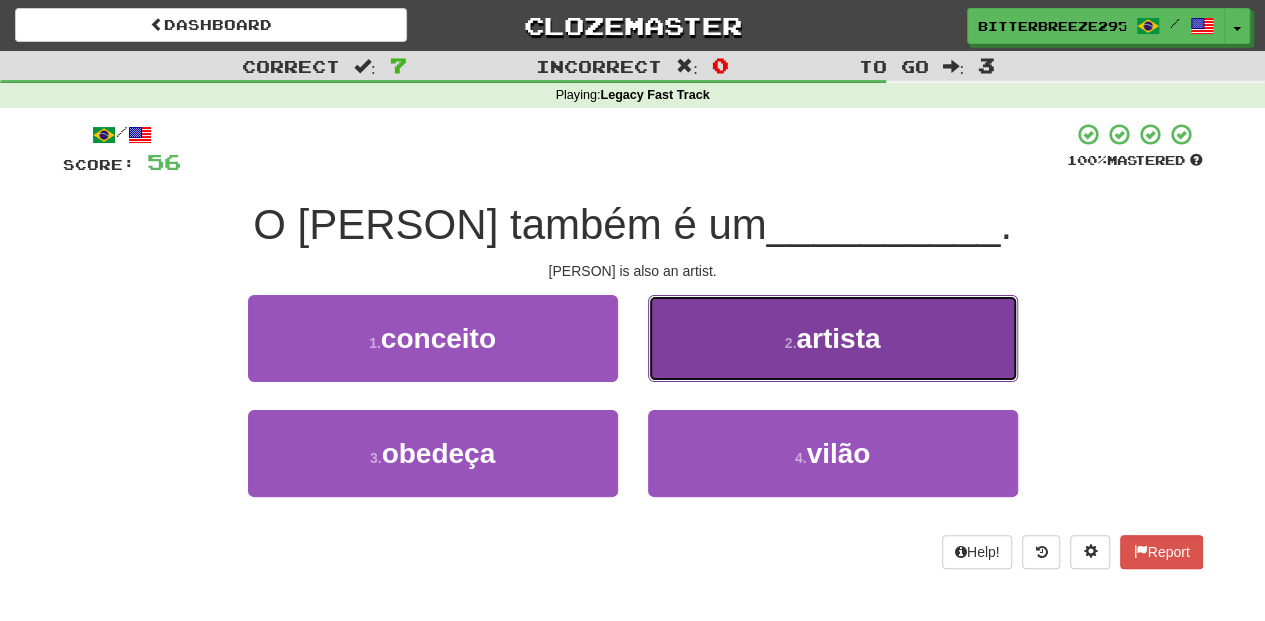 click on "2 .  artista" at bounding box center (833, 338) 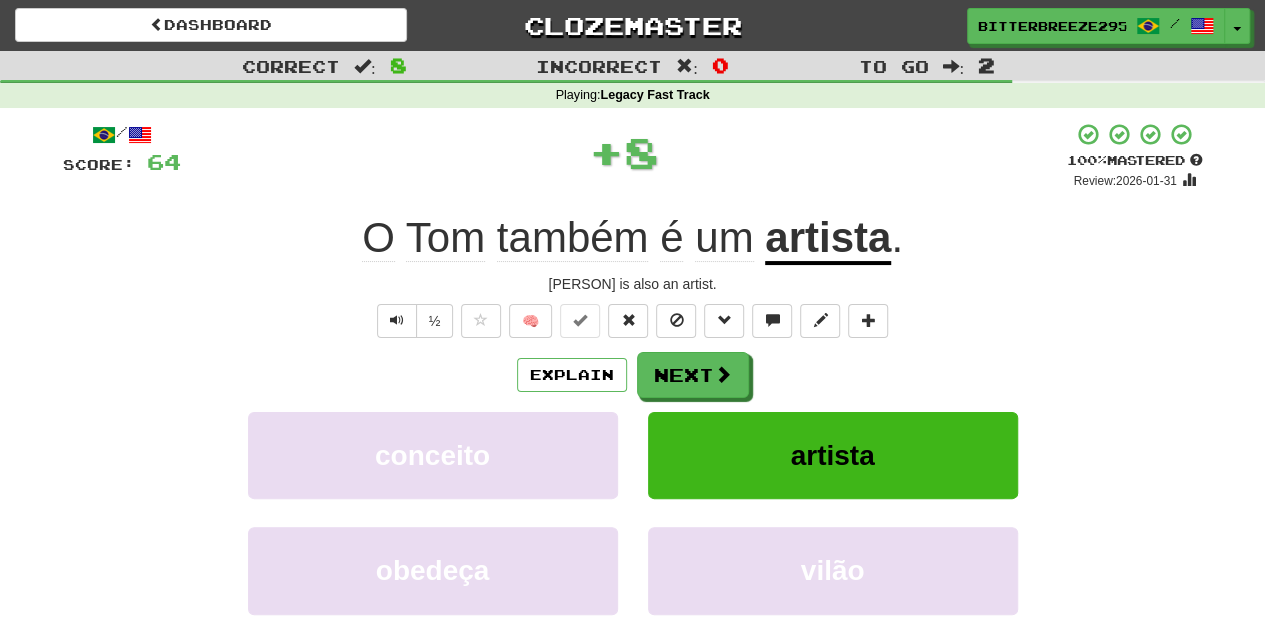 click on "Next" at bounding box center [693, 375] 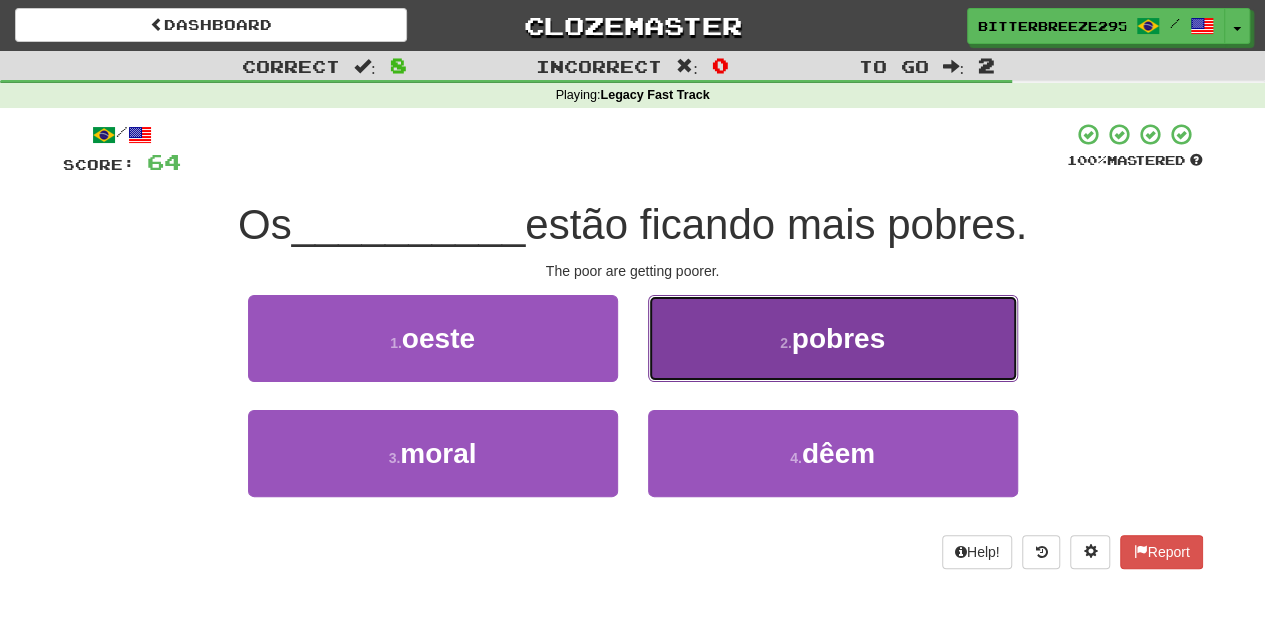 click on "[NUMBER] . pobres" at bounding box center [833, 338] 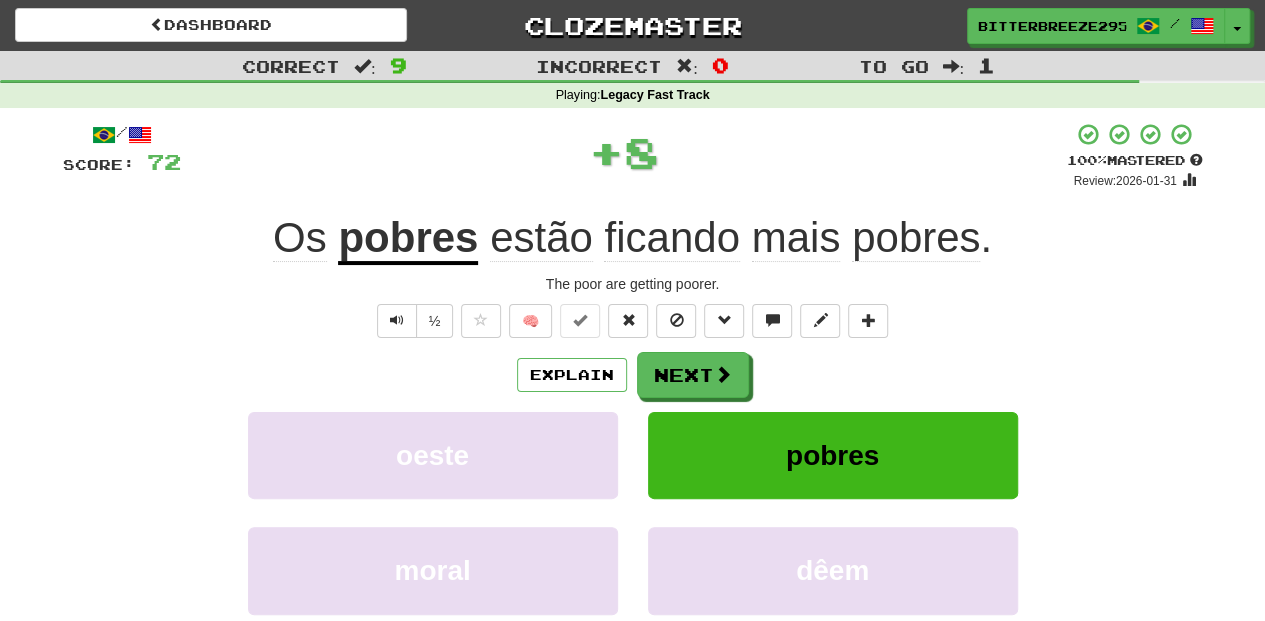 click on "Next" at bounding box center [693, 375] 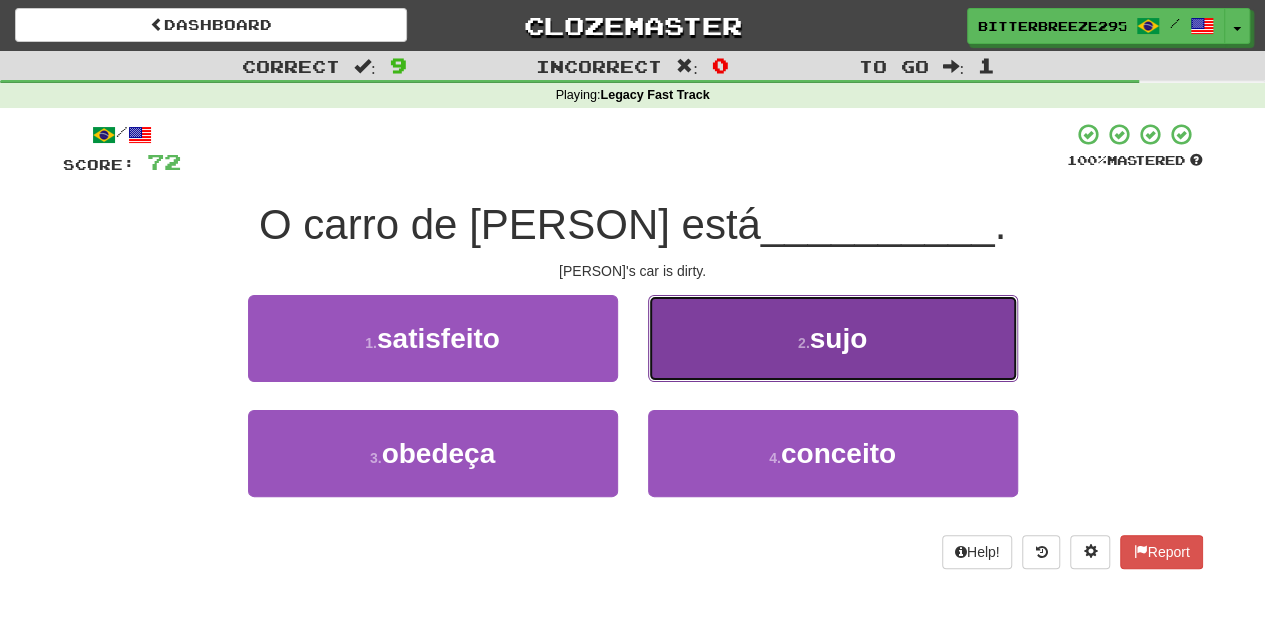 click on "[NUMBER] . sujo" at bounding box center (833, 338) 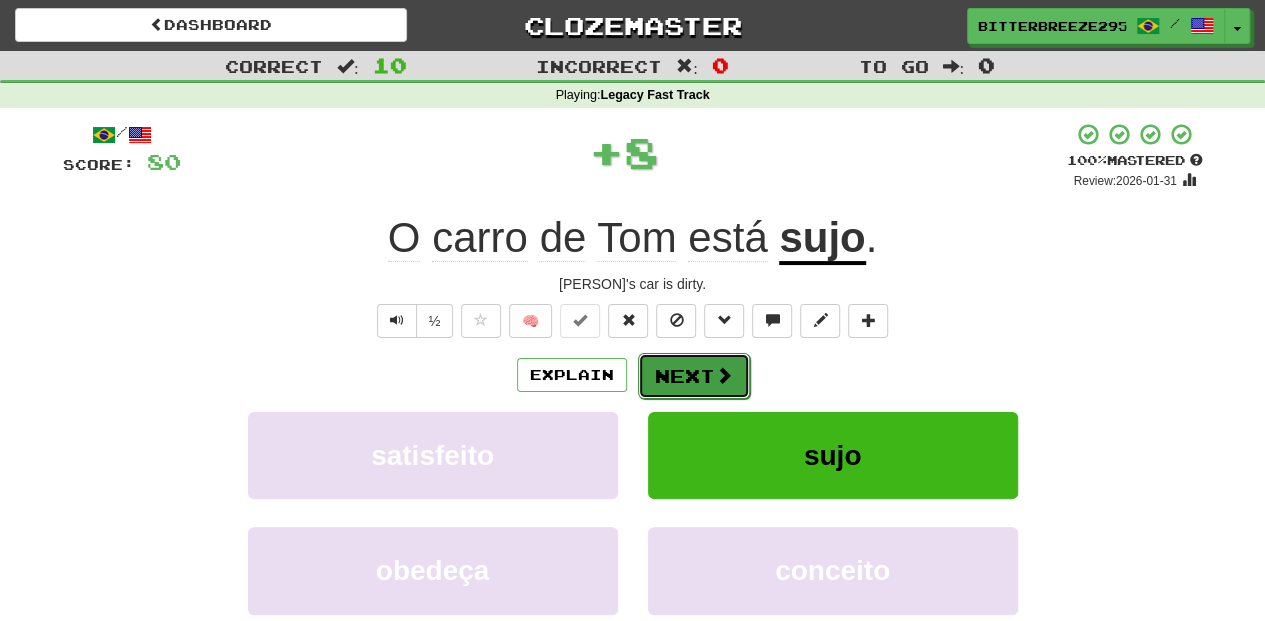 click on "Next" at bounding box center [694, 376] 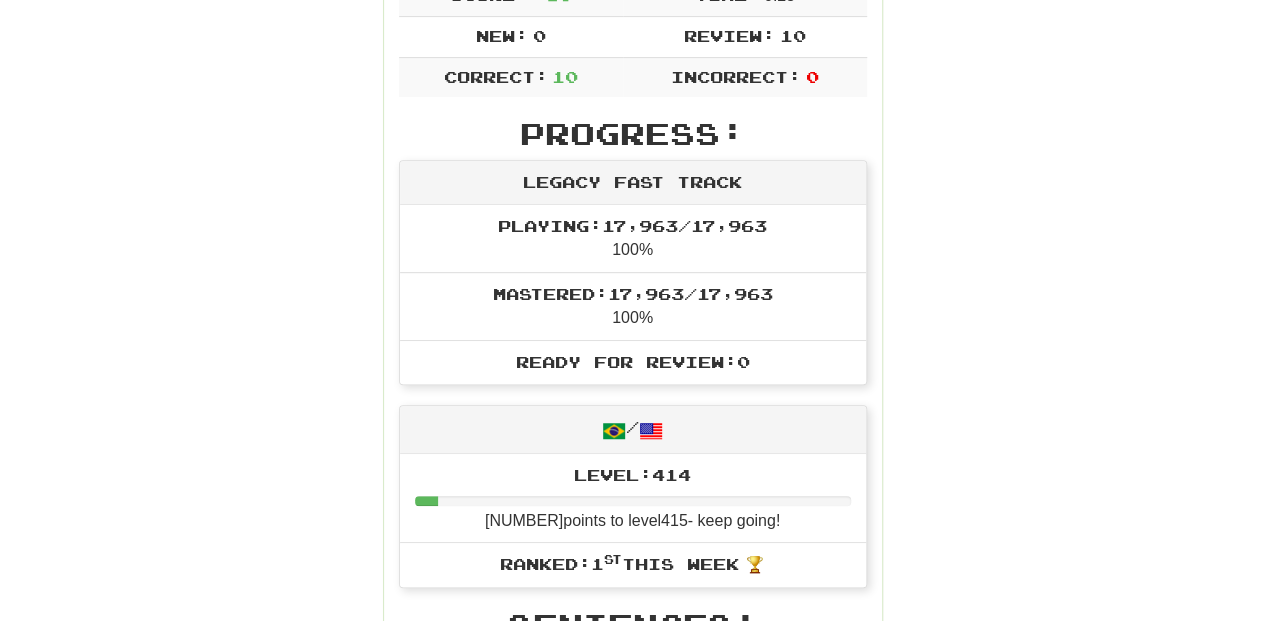 scroll, scrollTop: 66, scrollLeft: 0, axis: vertical 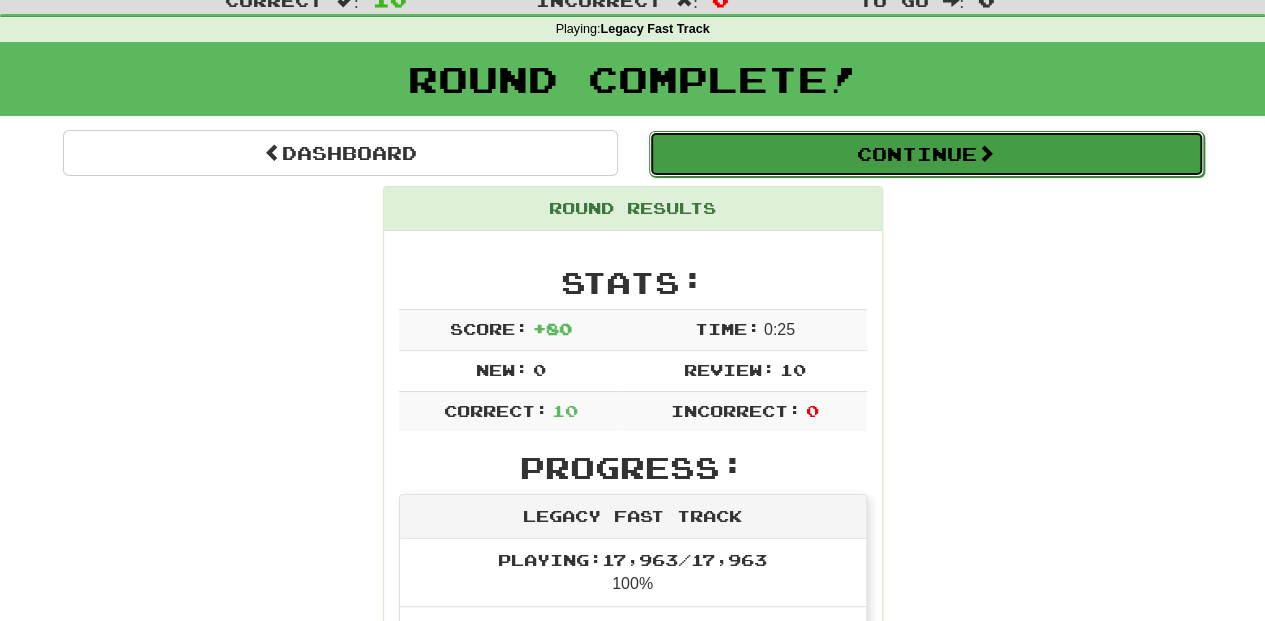 click on "Continue" at bounding box center [926, 154] 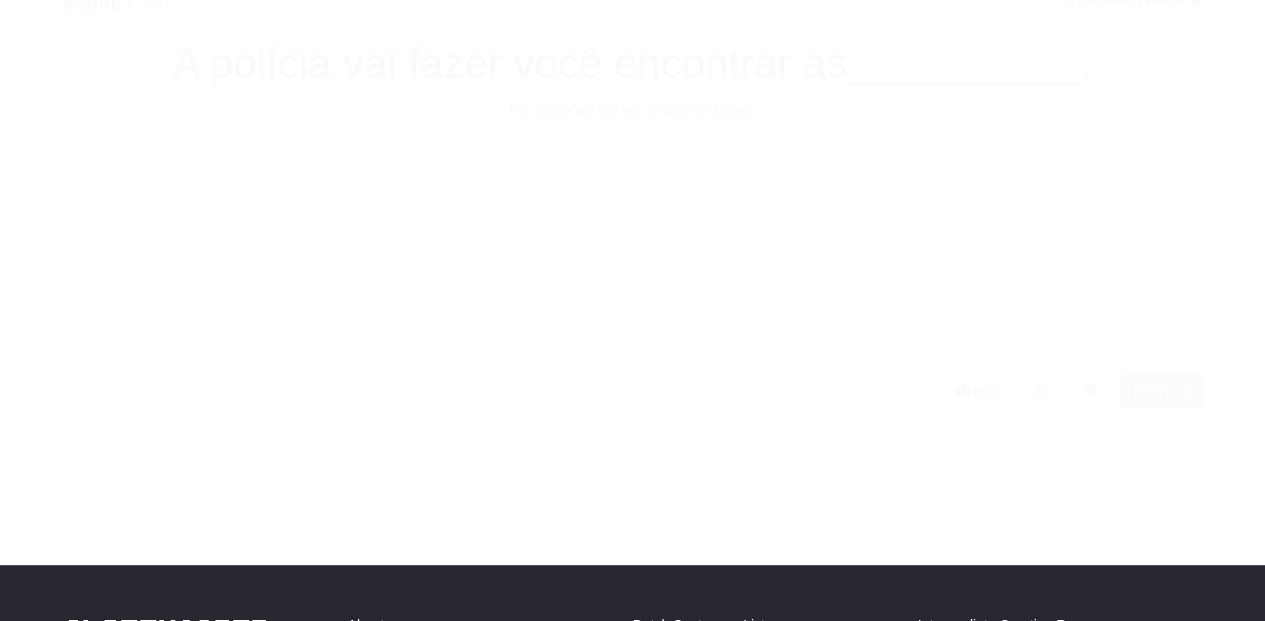 scroll, scrollTop: 66, scrollLeft: 0, axis: vertical 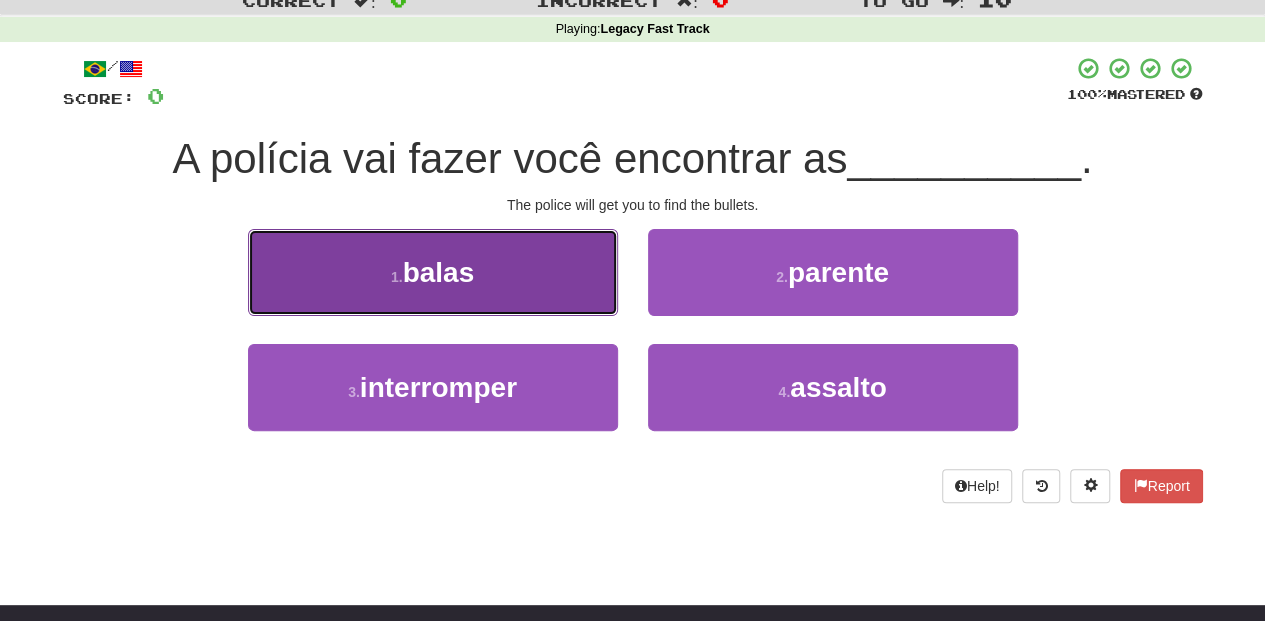 click on "[NUMBER] . balas" at bounding box center [433, 272] 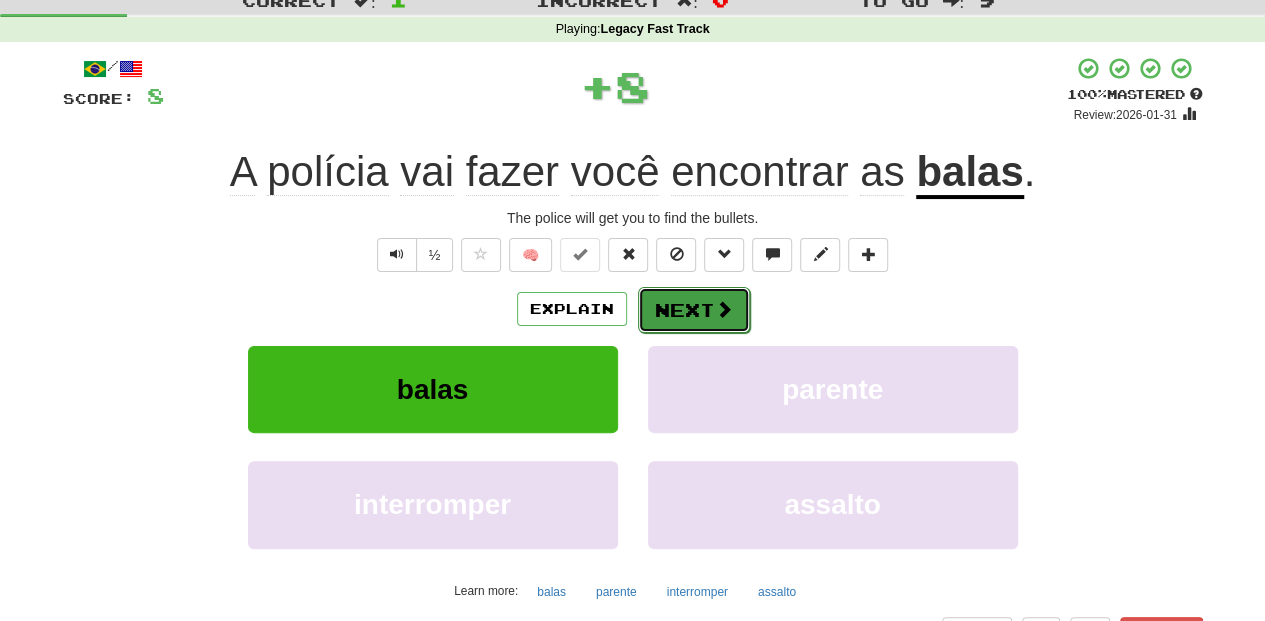 click on "Next" at bounding box center [694, 310] 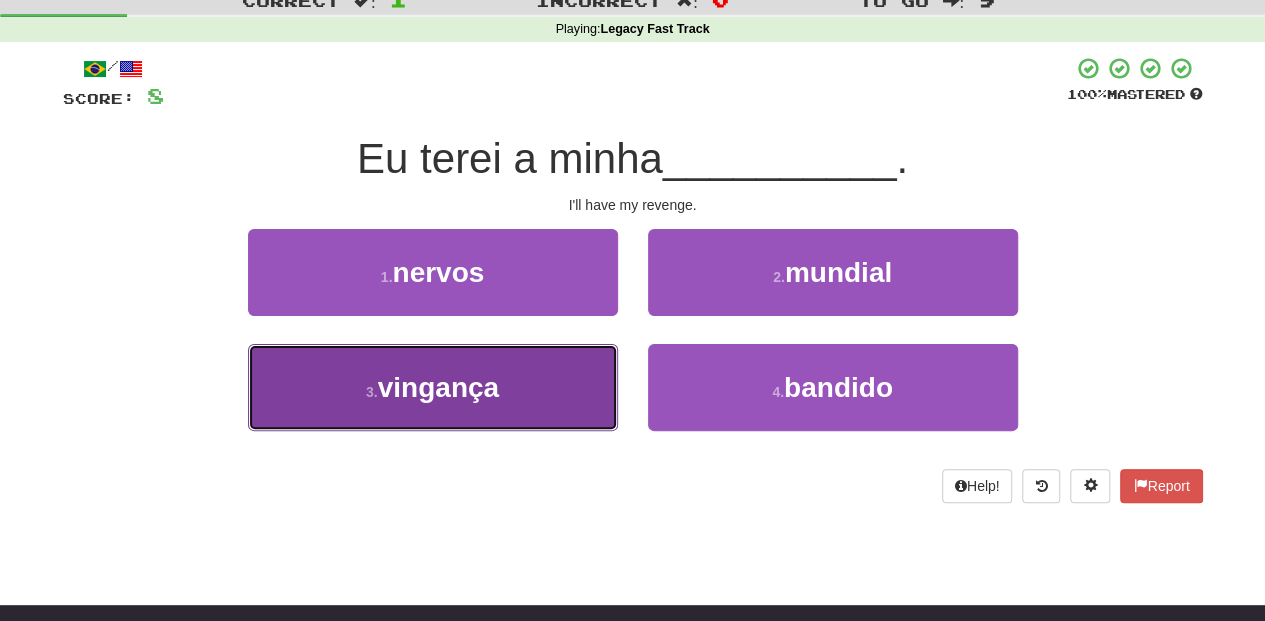 click on "[NUMBER] . vingança" at bounding box center [433, 387] 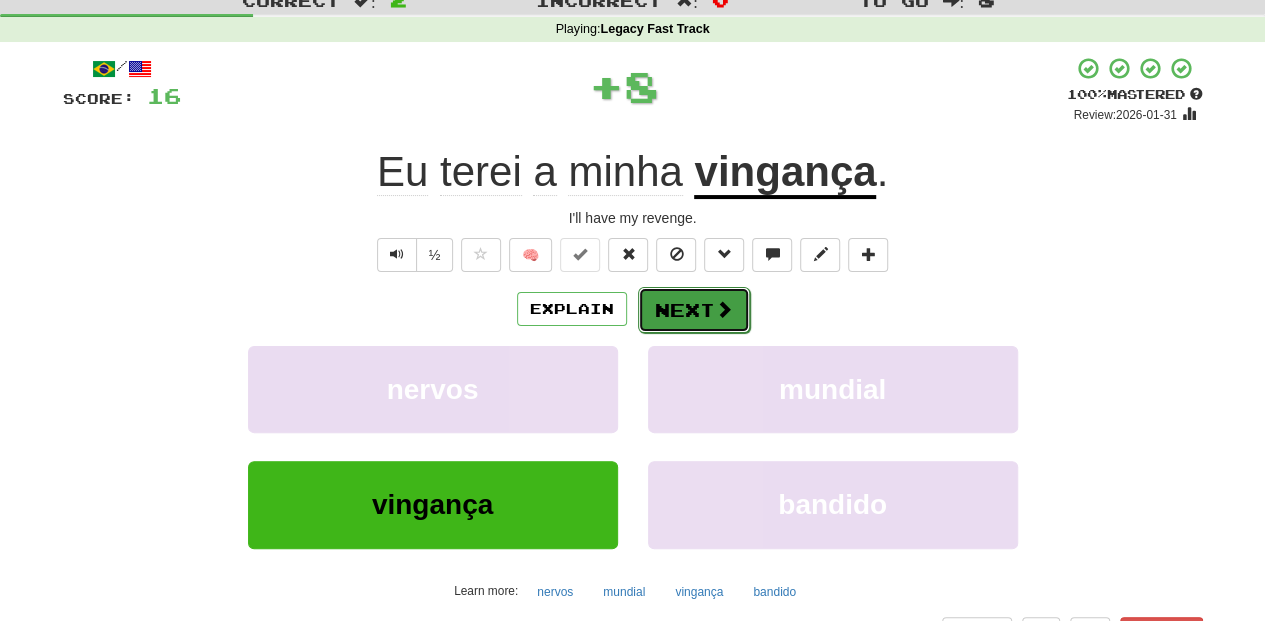 click on "Next" at bounding box center [694, 310] 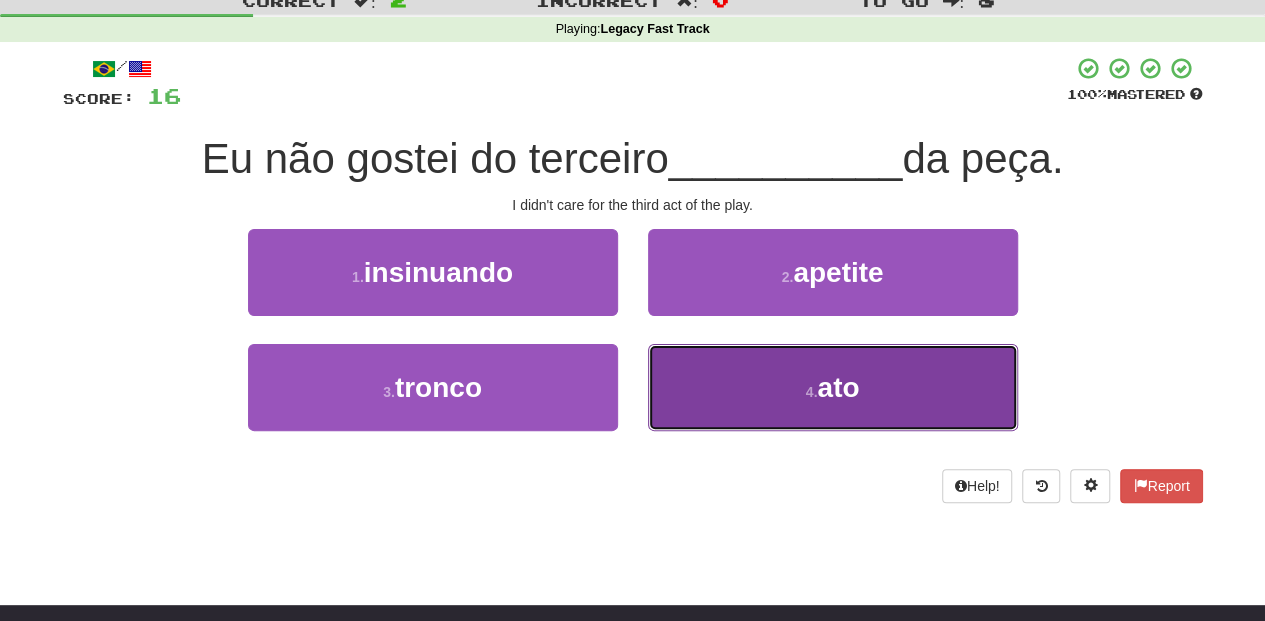 click on "[NUMBER] . ato" at bounding box center (833, 387) 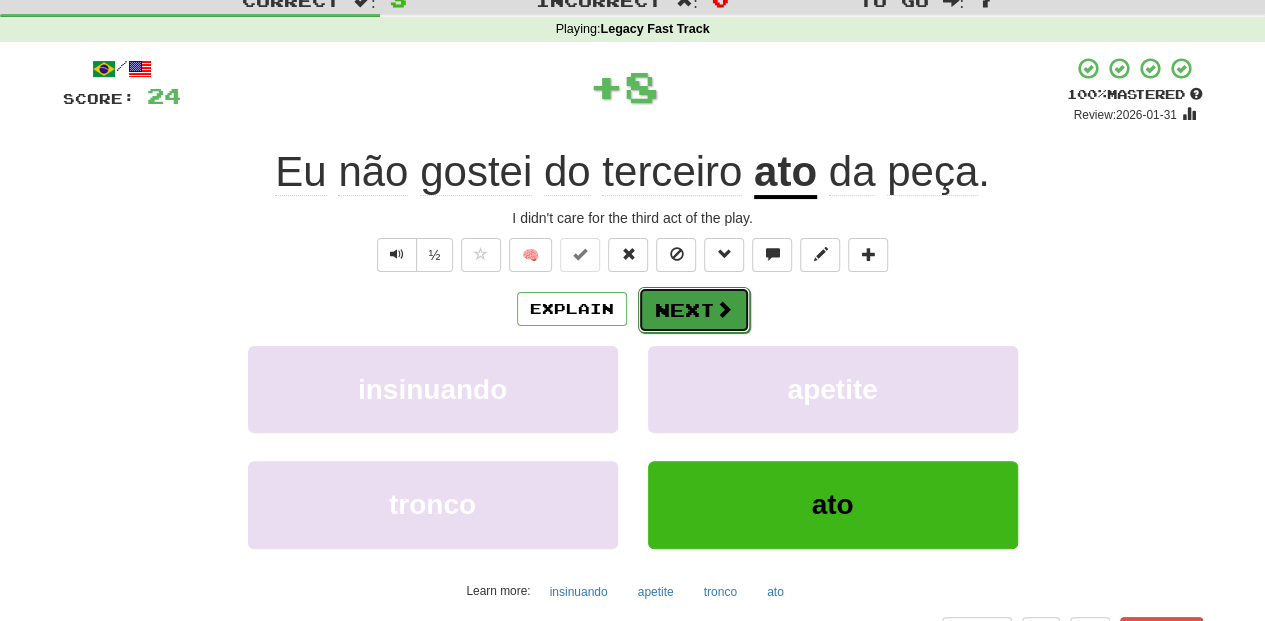 click on "Next" at bounding box center [694, 310] 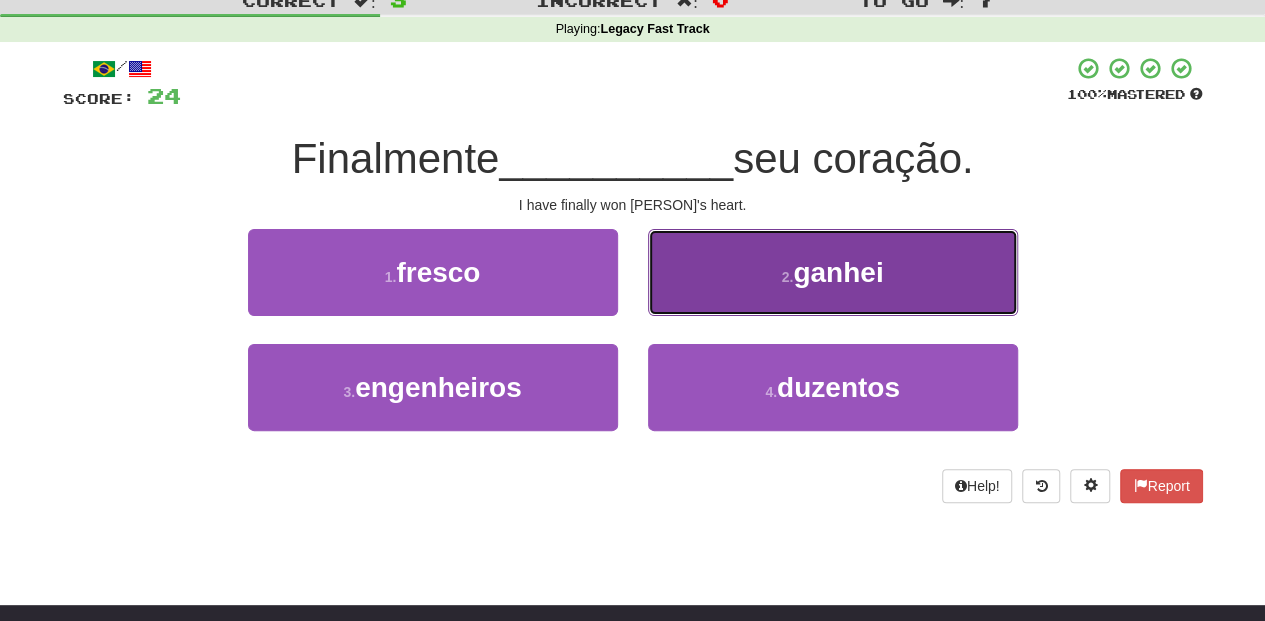 click on "[NUMBER] . ganhei" at bounding box center [833, 272] 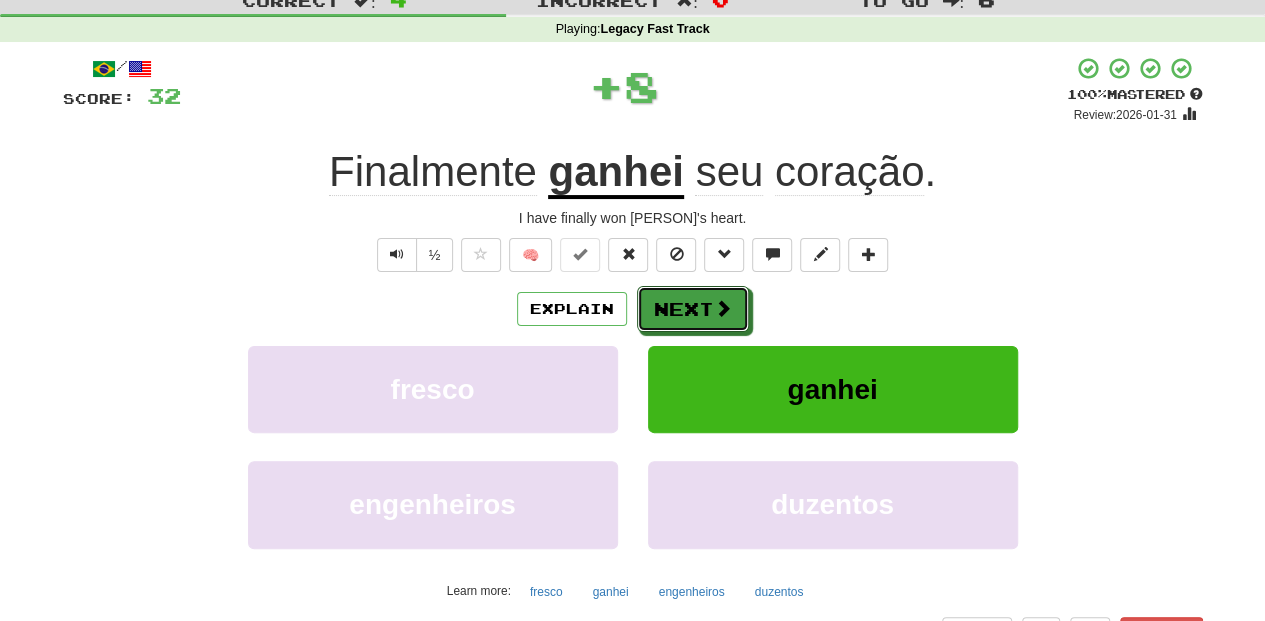 click on "Next" at bounding box center (693, 309) 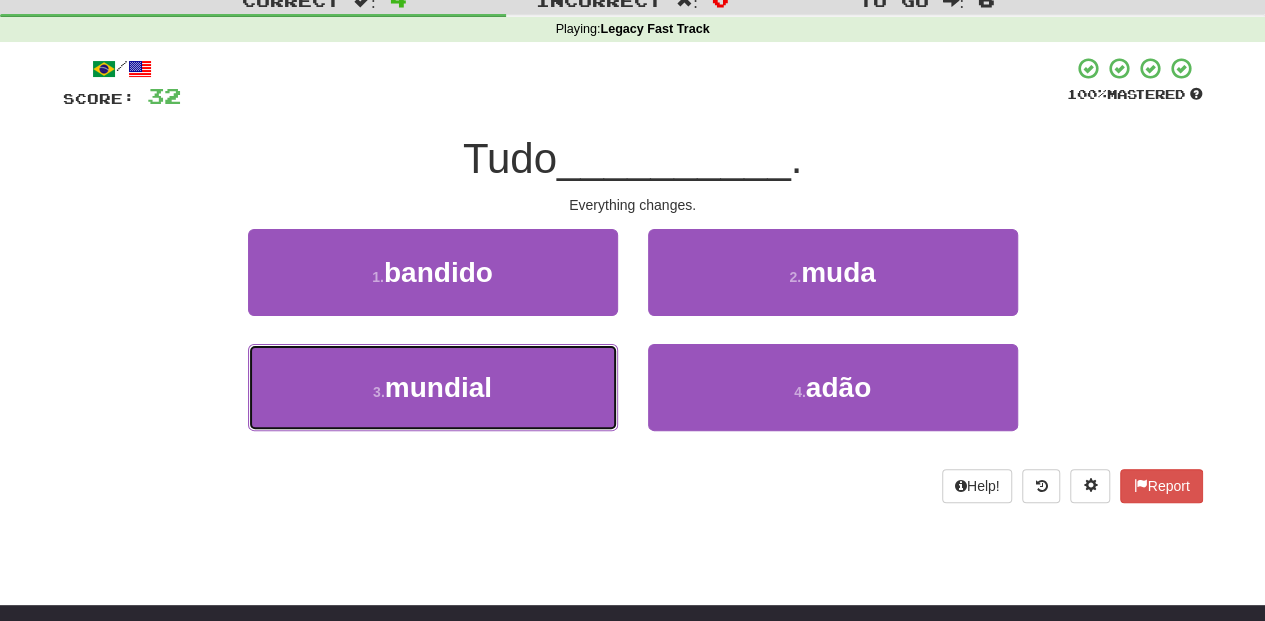 drag, startPoint x: 514, startPoint y: 368, endPoint x: 551, endPoint y: 556, distance: 191.60637 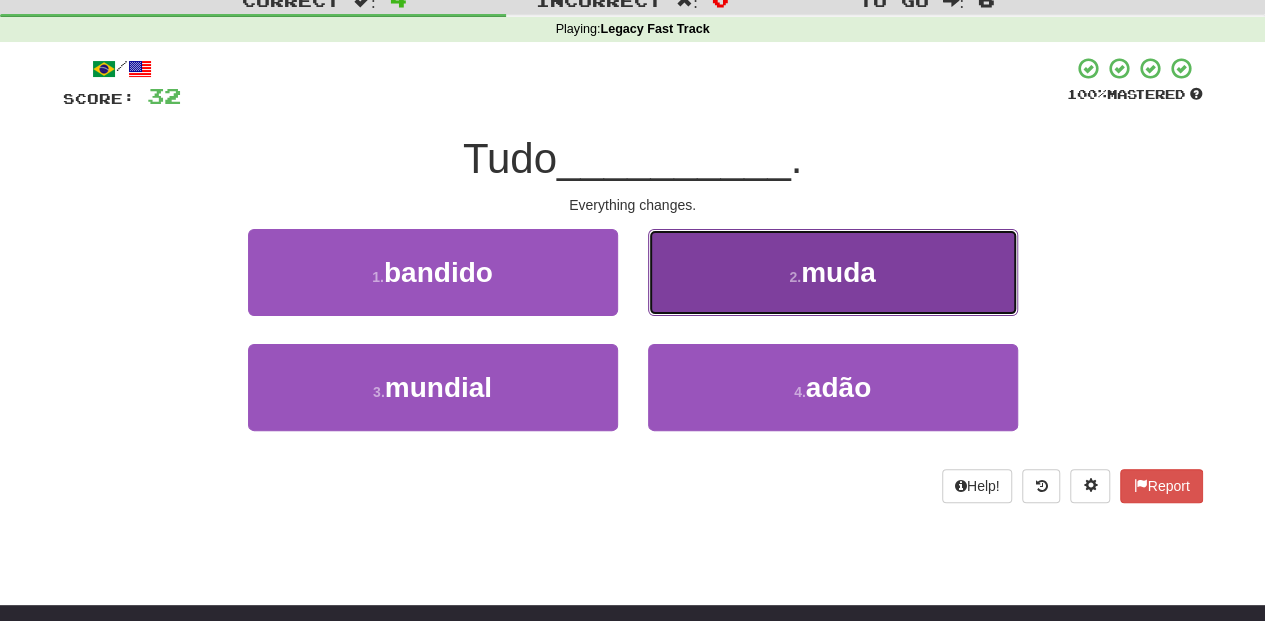 click on "2 .  muda" at bounding box center (833, 272) 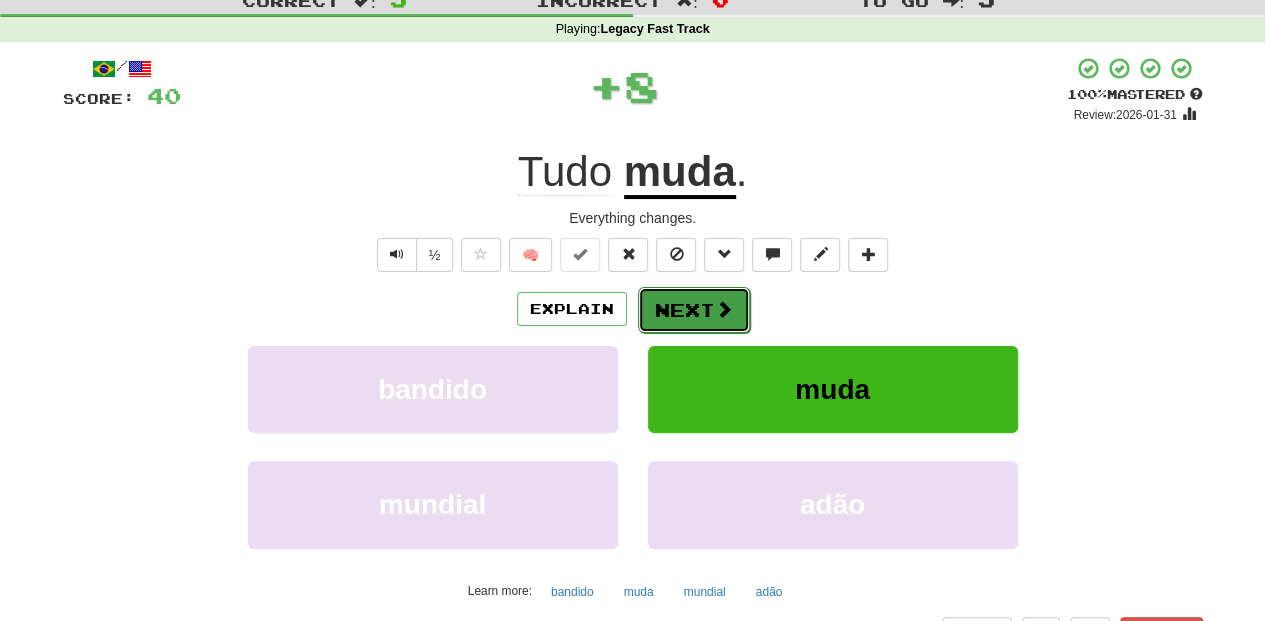 click on "Next" at bounding box center [694, 310] 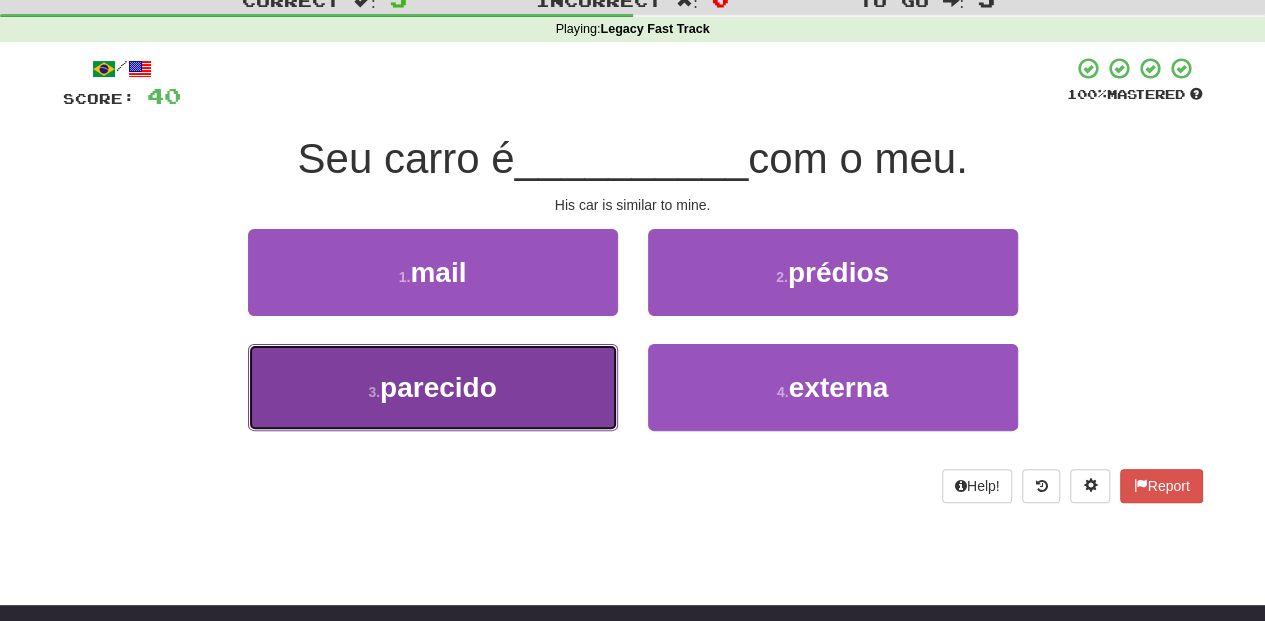 click on "[NUMBER] . parecido" at bounding box center (433, 387) 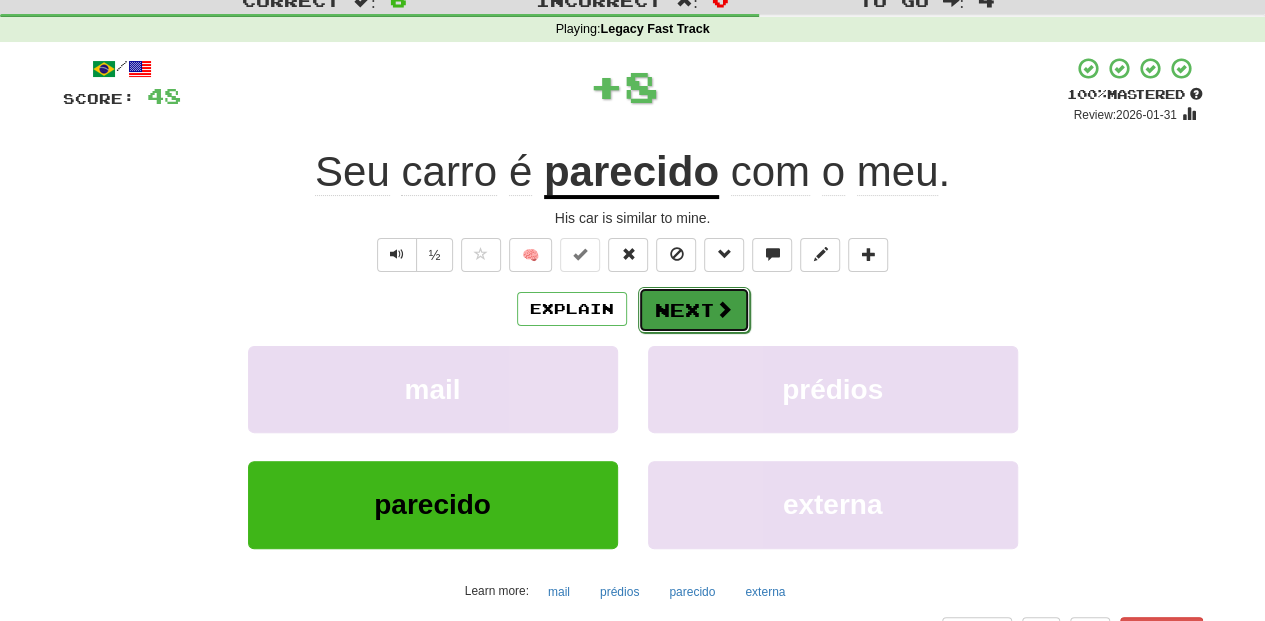 click on "Next" at bounding box center [694, 310] 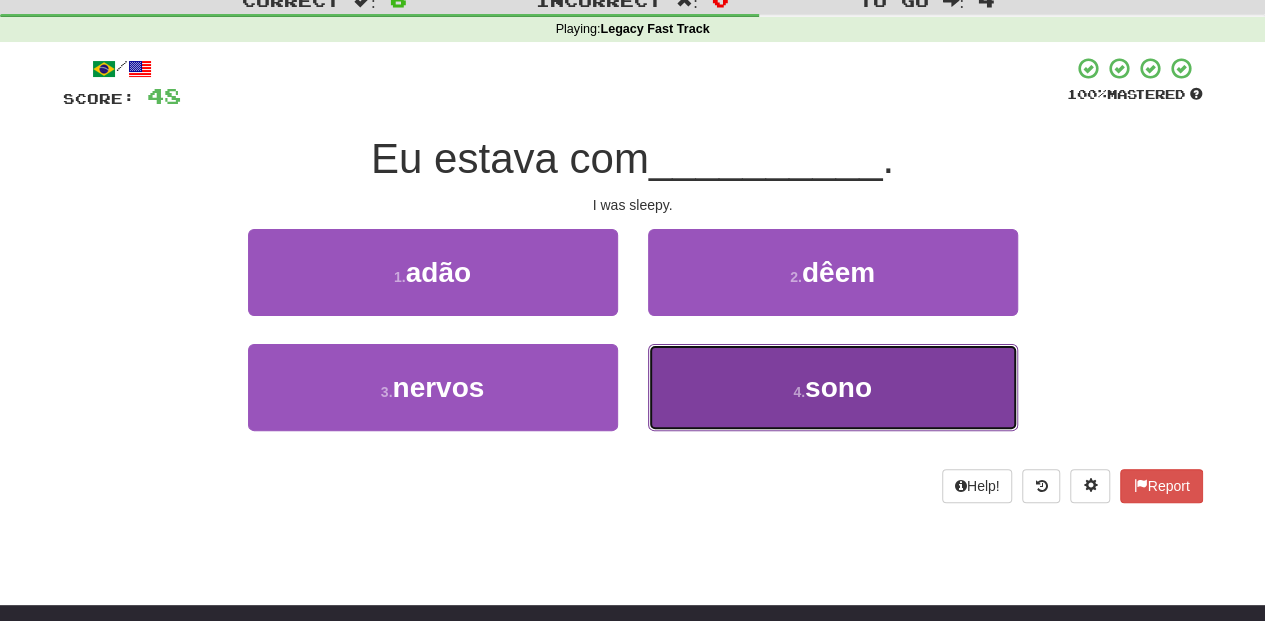 click on "[NUMBER] . sono" at bounding box center (833, 387) 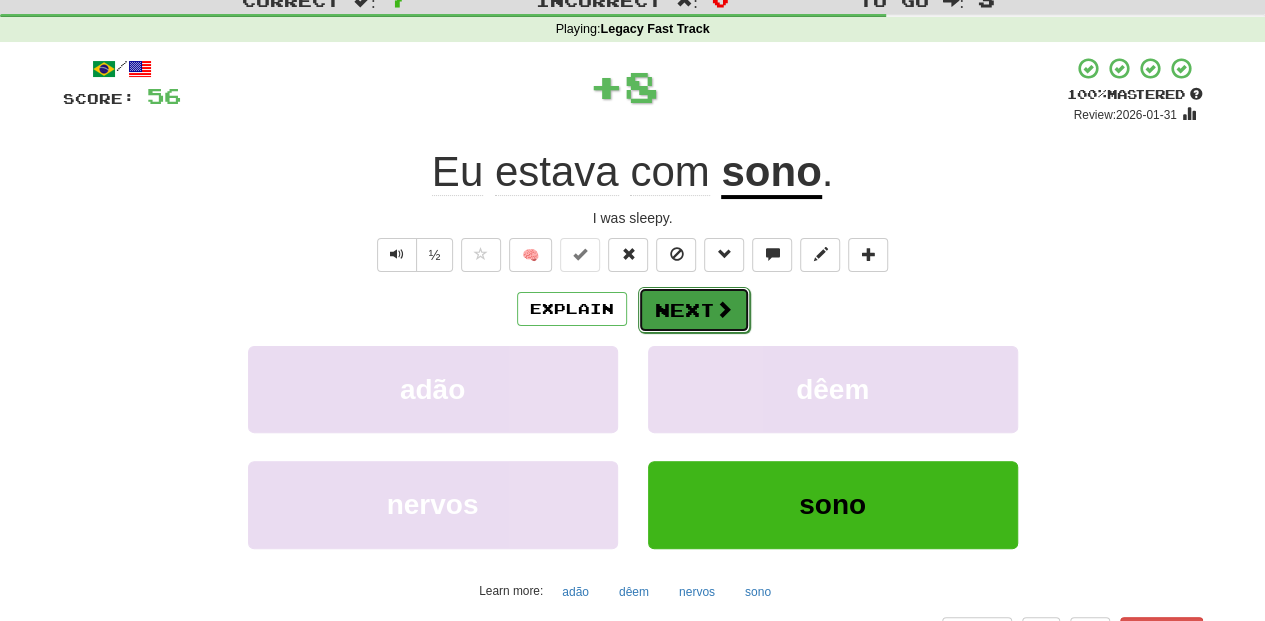 click on "Next" at bounding box center [694, 310] 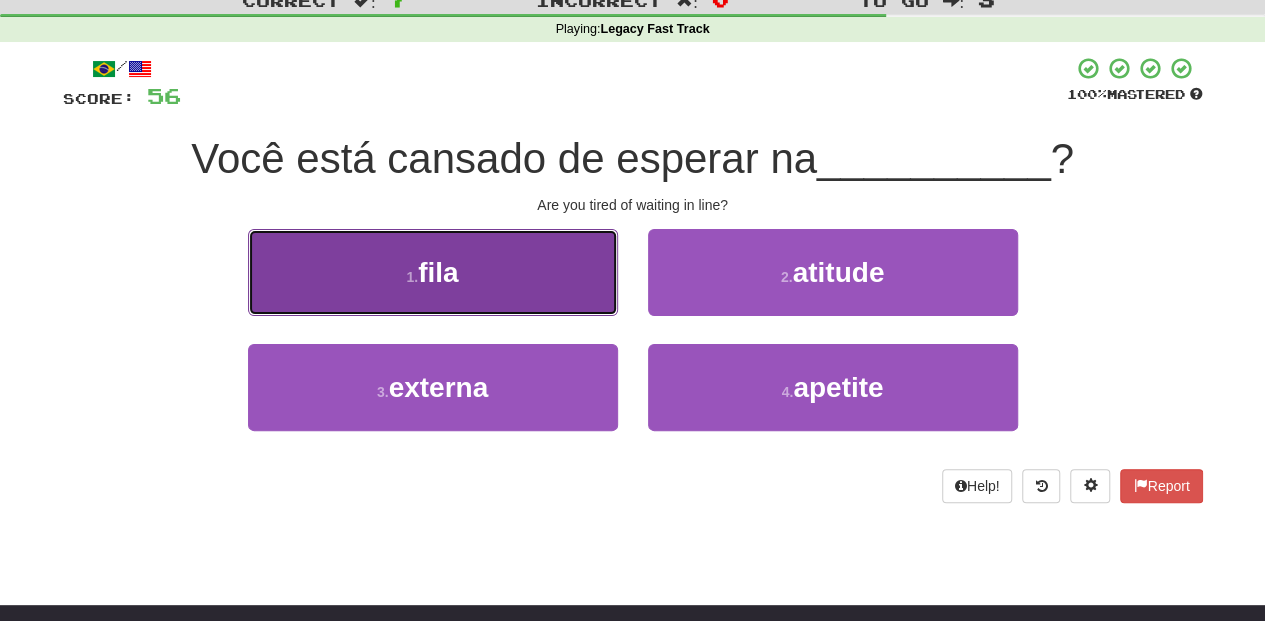 click on "1 .  fila" at bounding box center (433, 272) 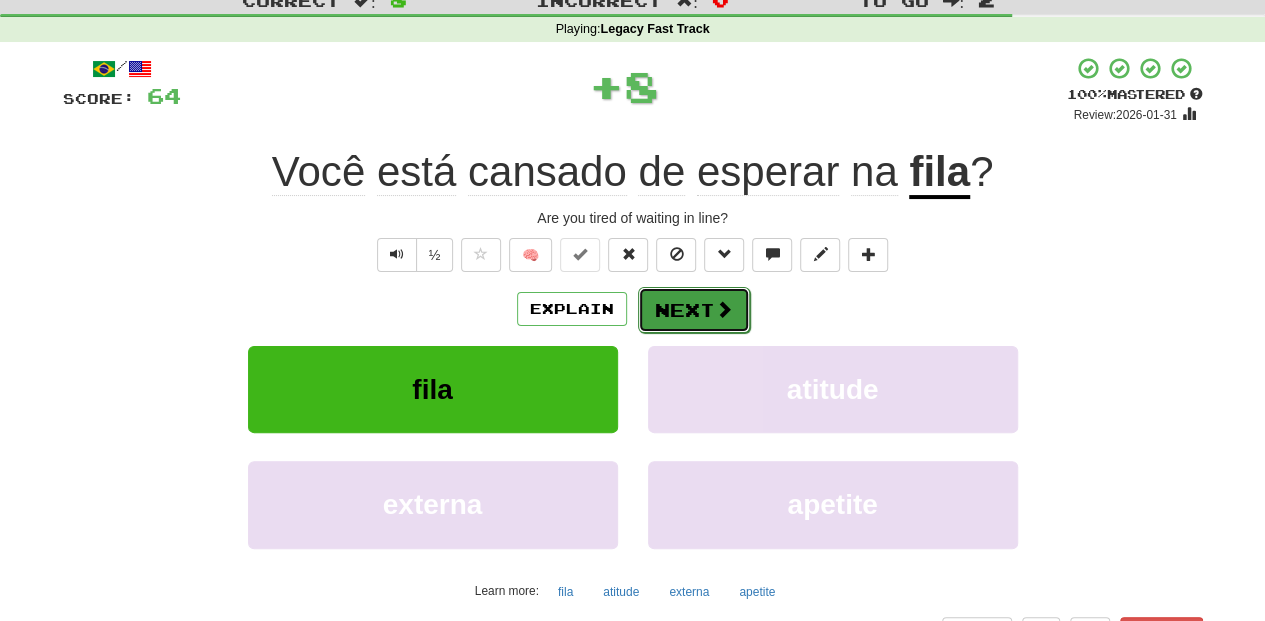 click at bounding box center [724, 309] 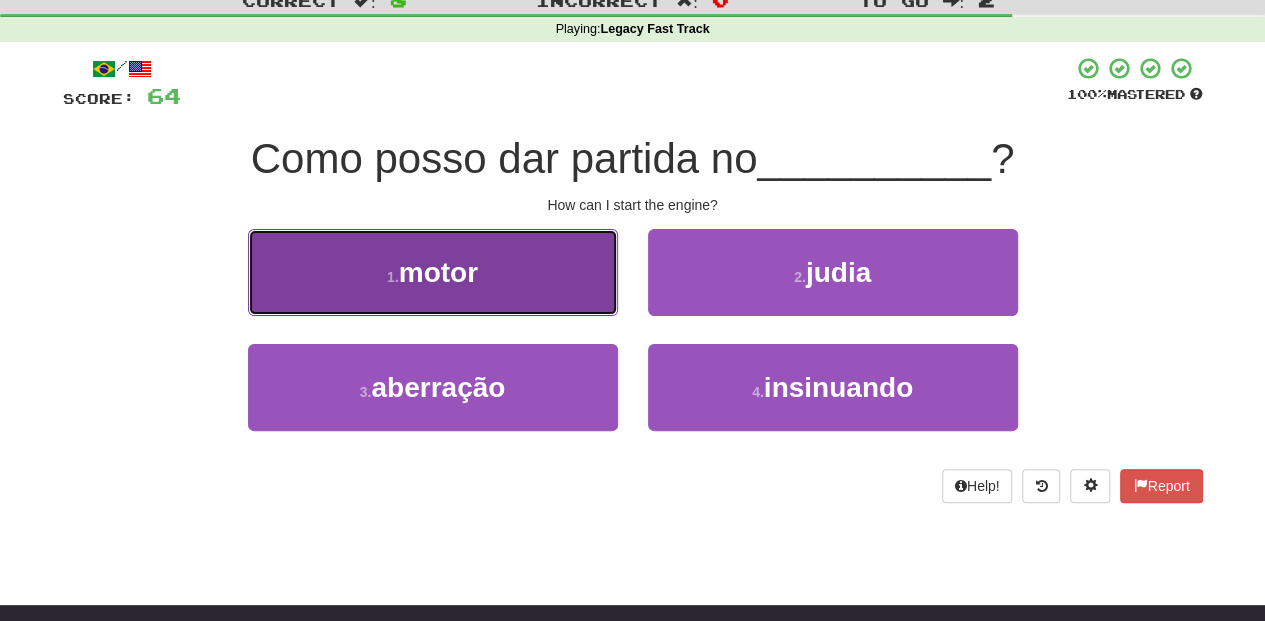 click on "1 .  motor" at bounding box center [433, 272] 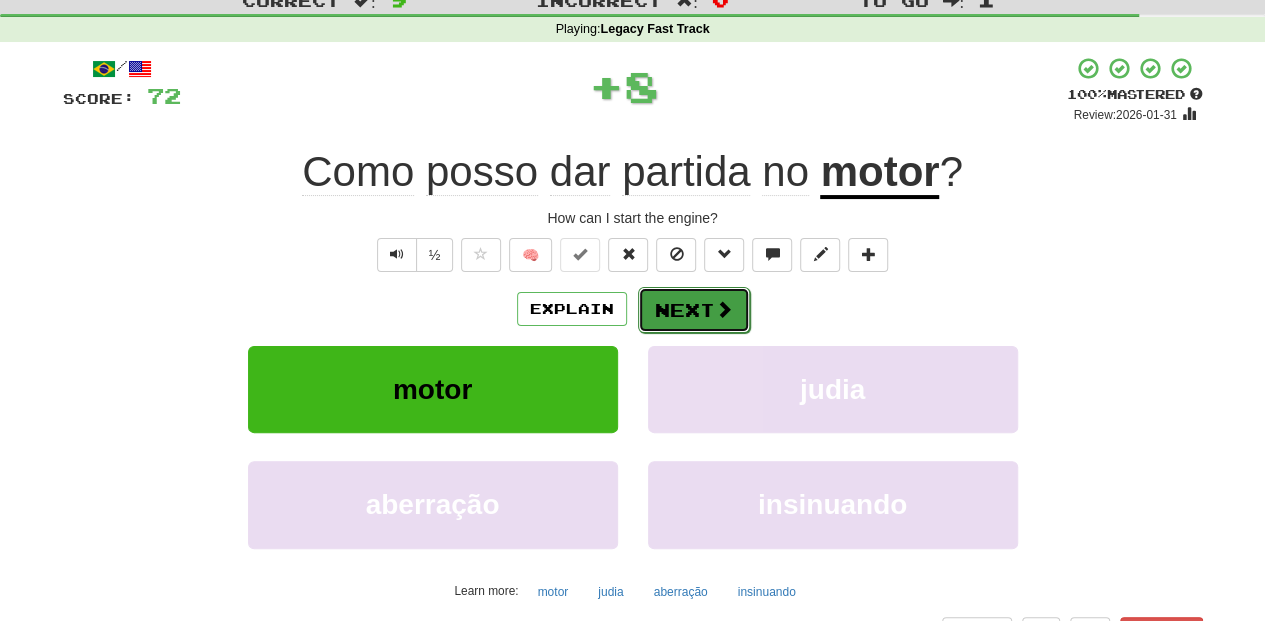 click on "Next" at bounding box center [694, 310] 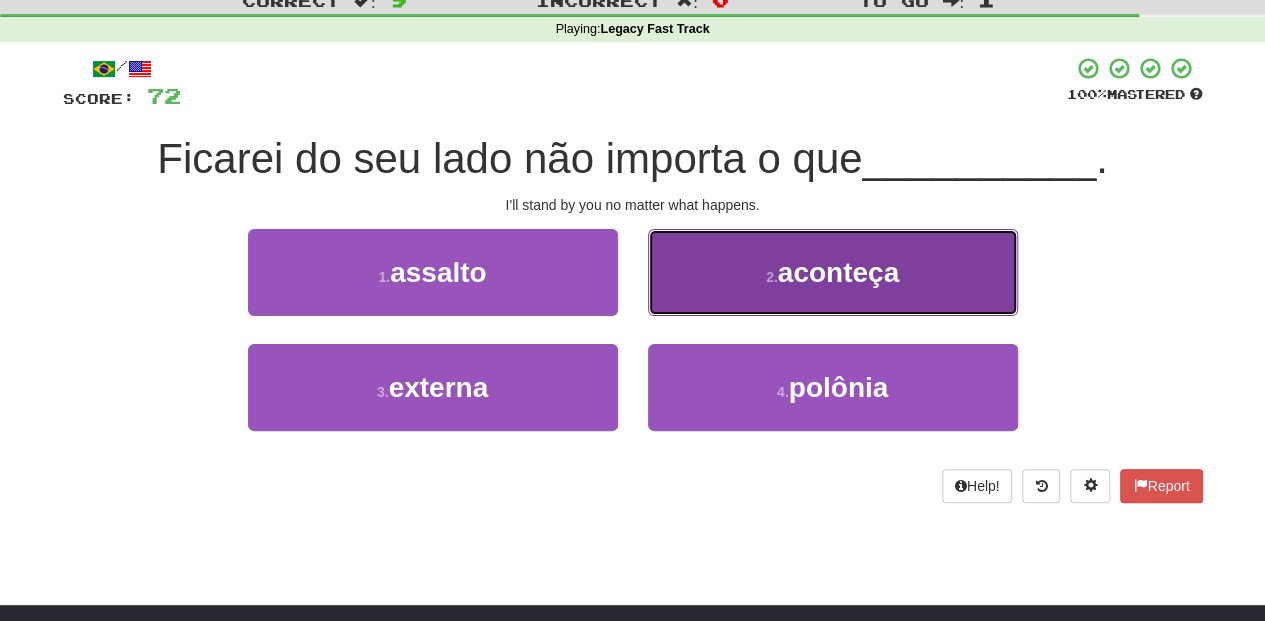 click on "[NUMBER] . aconteça" at bounding box center [833, 272] 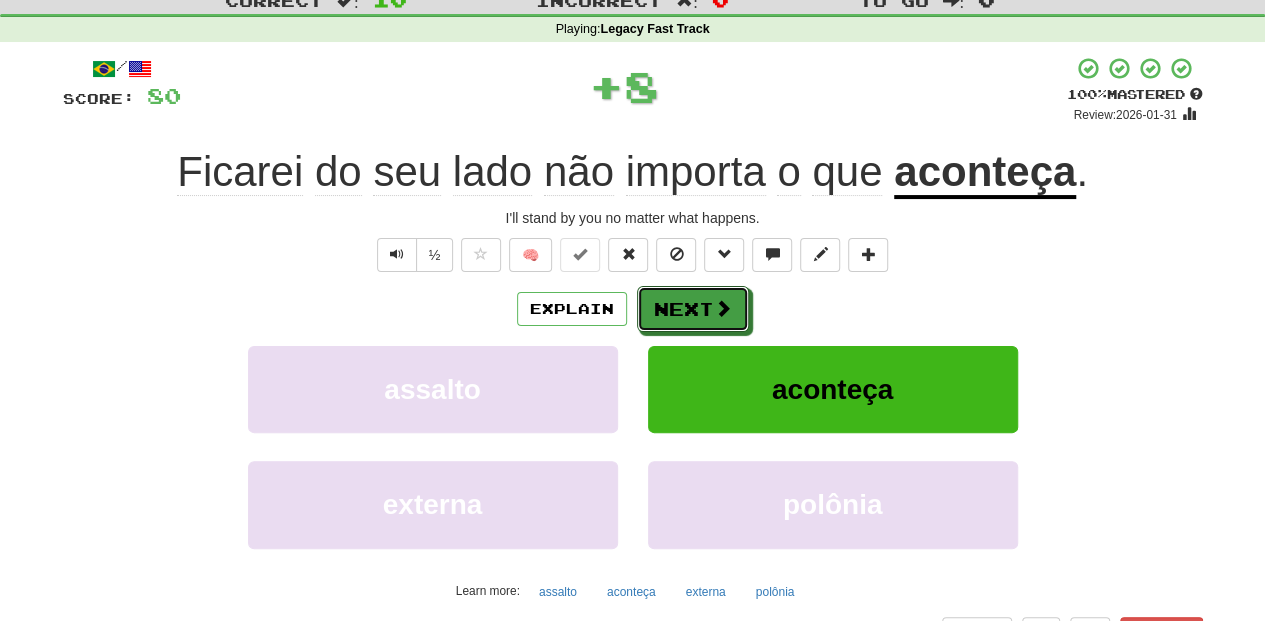 click on "Next" at bounding box center [693, 309] 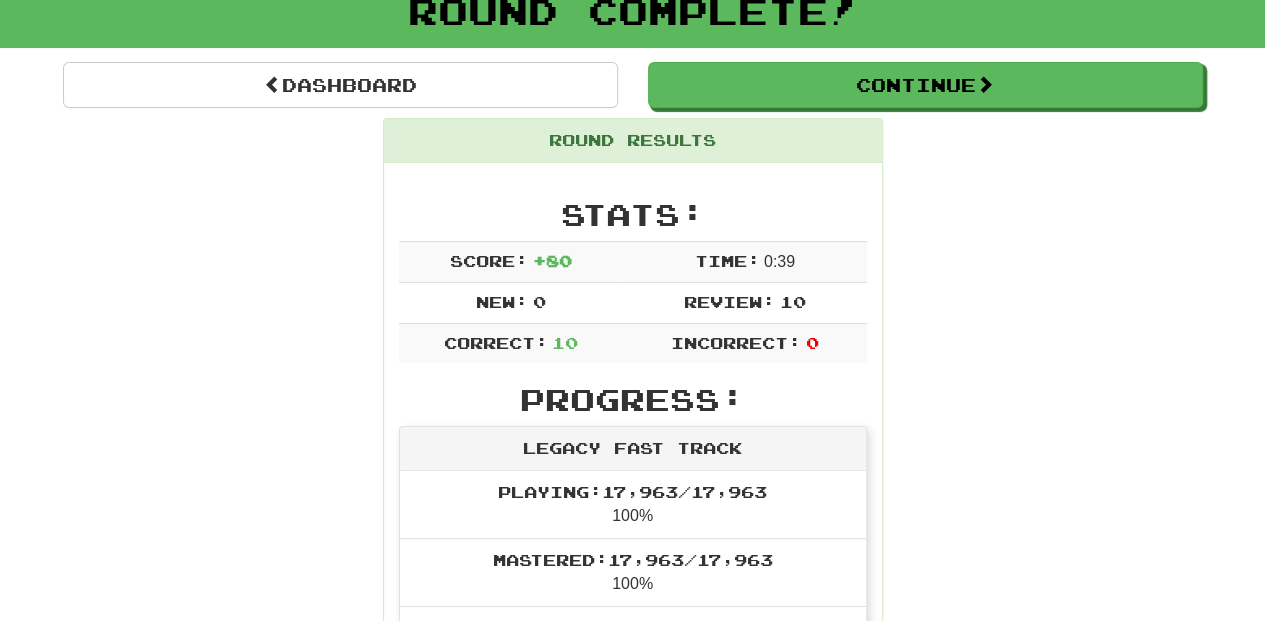 scroll, scrollTop: 133, scrollLeft: 0, axis: vertical 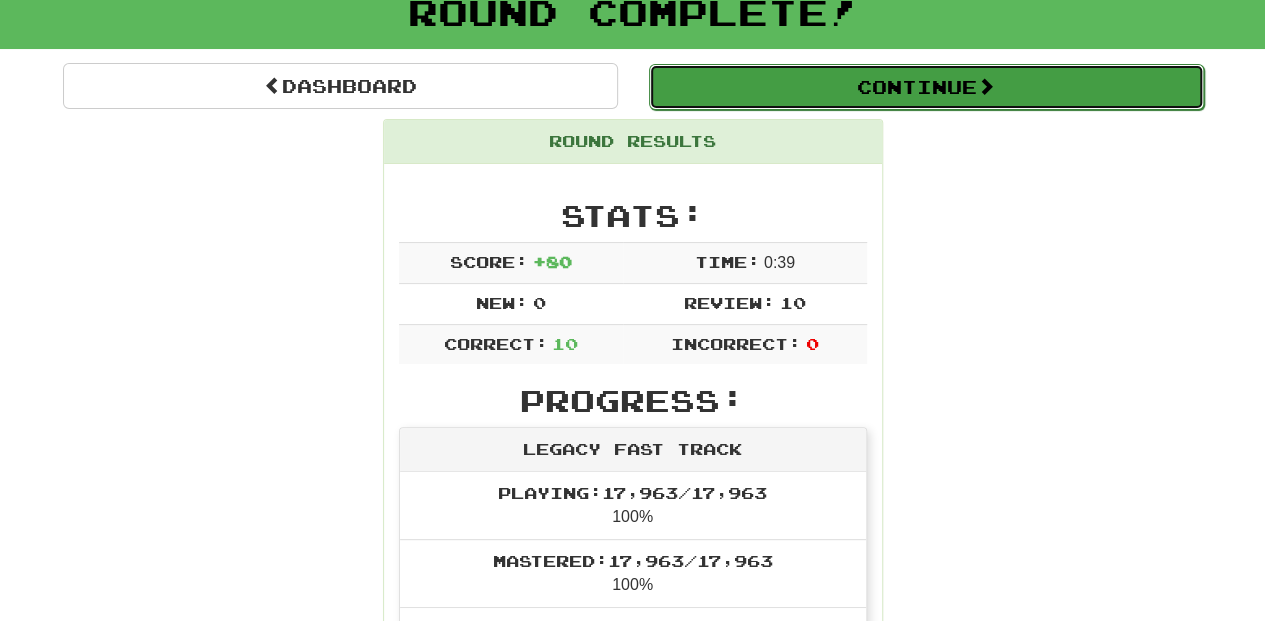 click on "Continue" at bounding box center (926, 87) 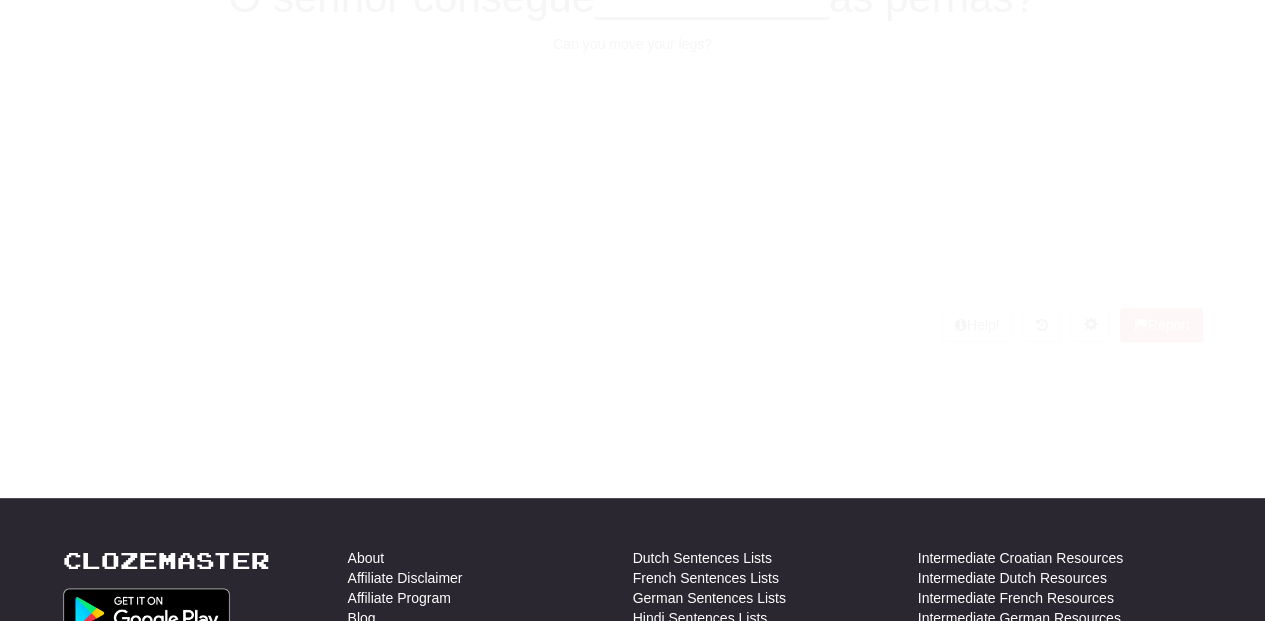 scroll, scrollTop: 133, scrollLeft: 0, axis: vertical 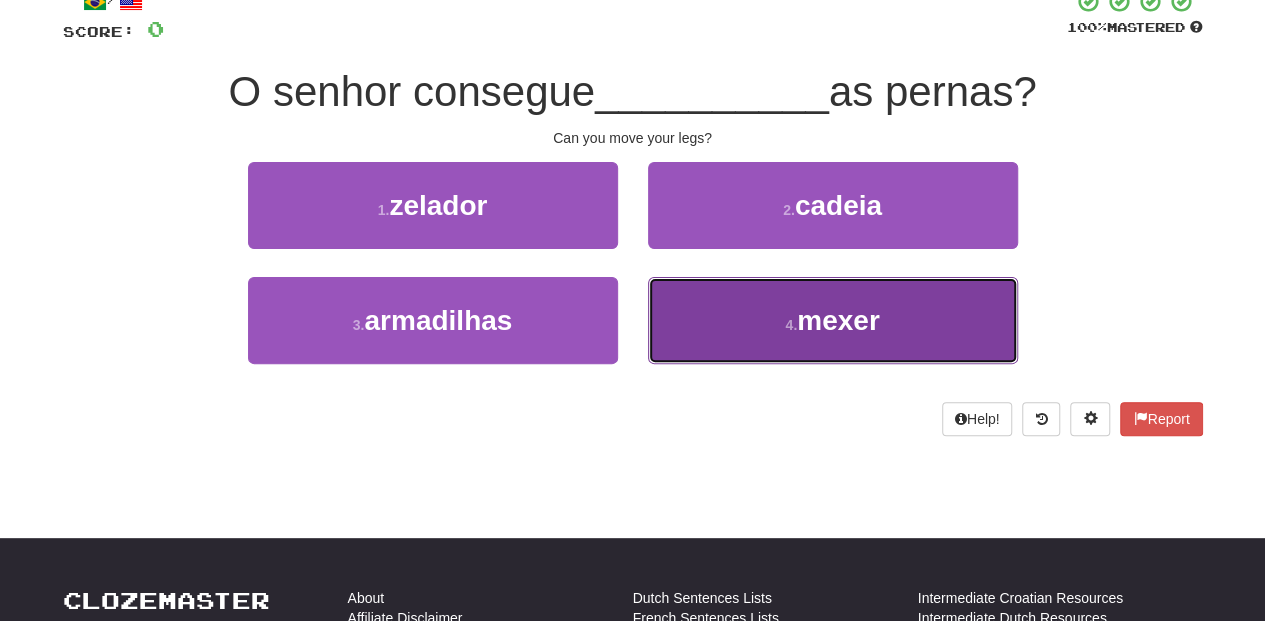 click on "4 .  mexer" at bounding box center [833, 320] 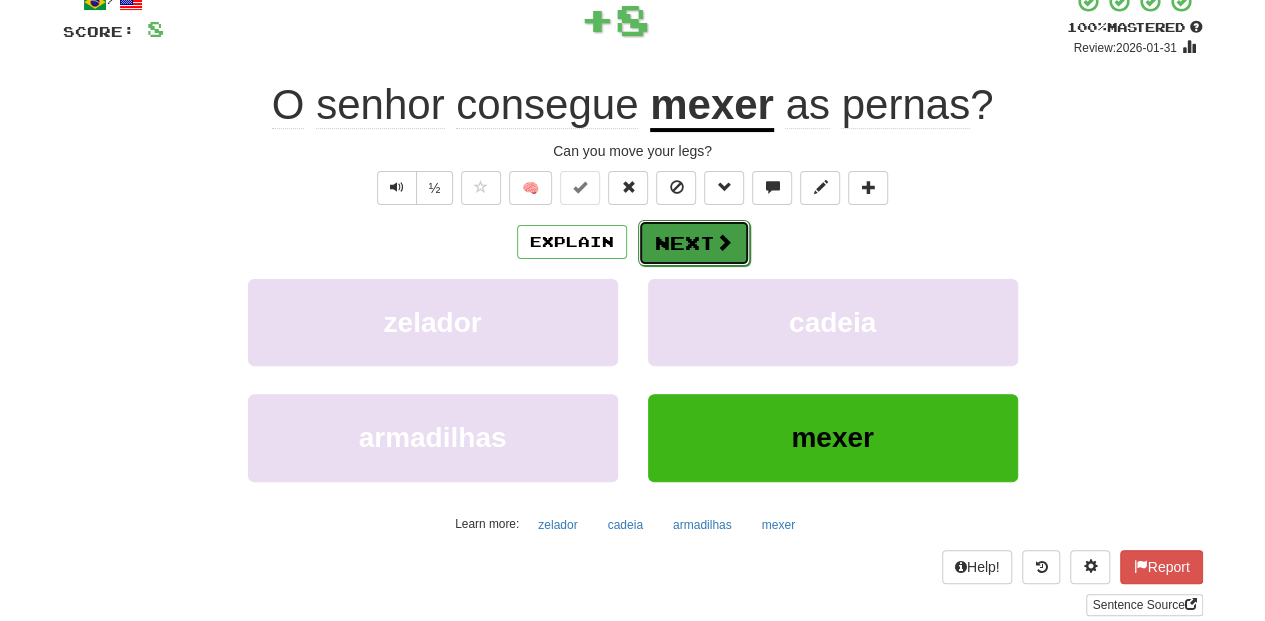 click on "Next" at bounding box center (694, 243) 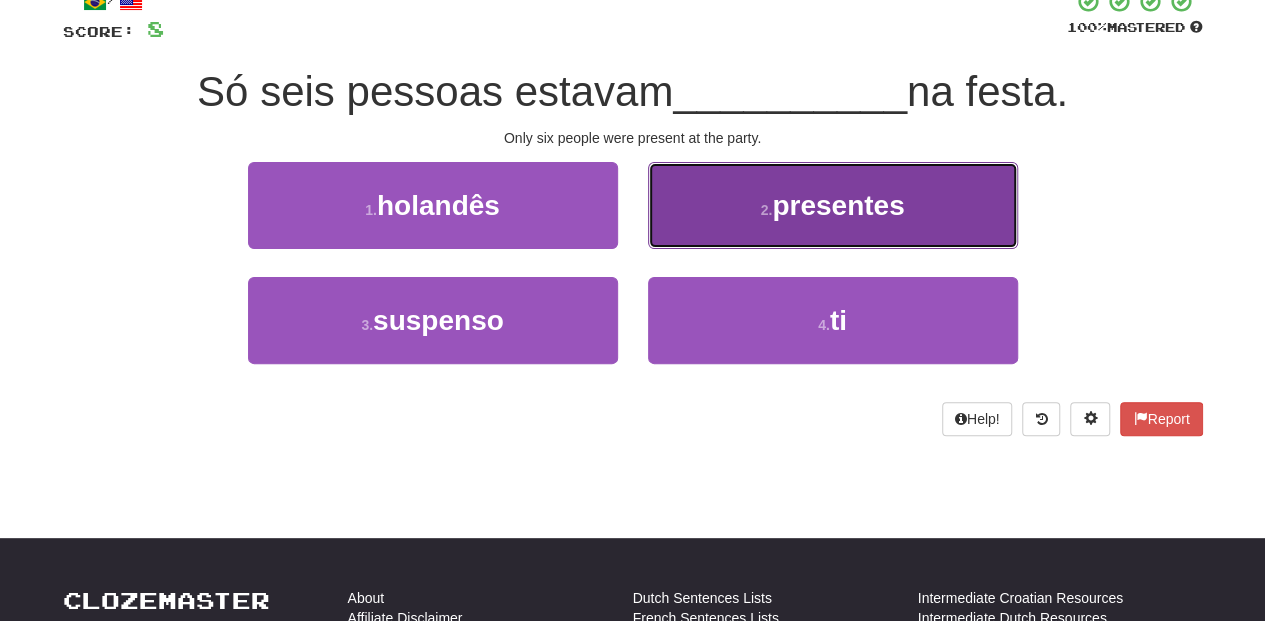 click on "2 .  presentes" at bounding box center (833, 205) 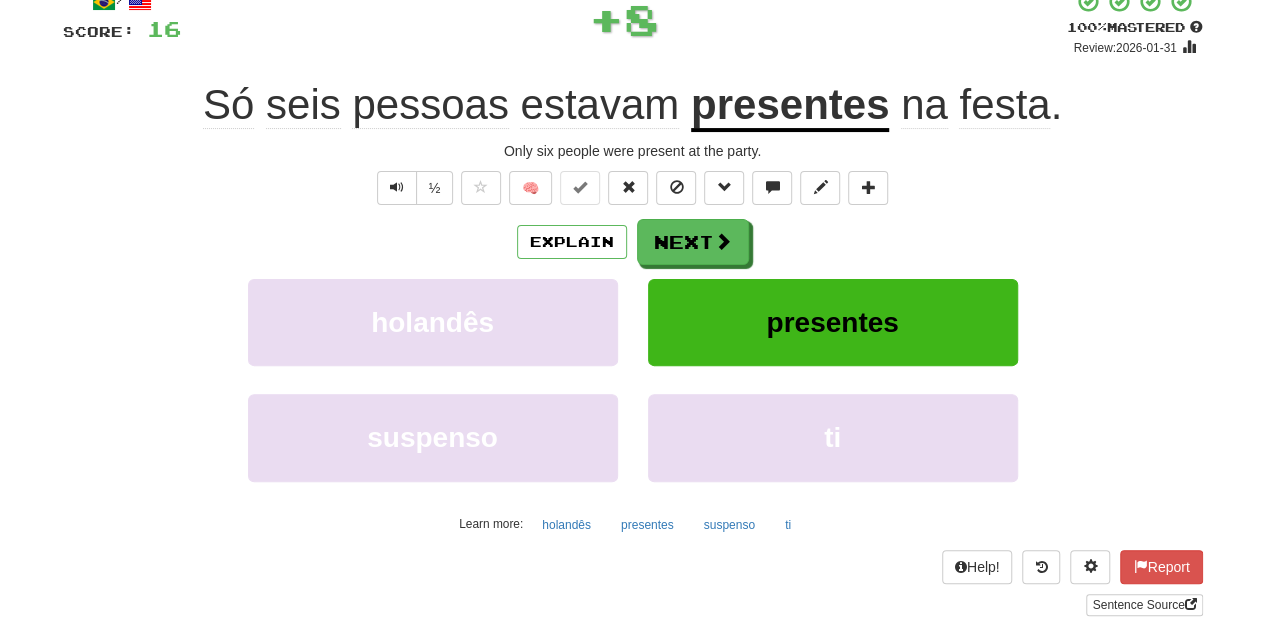 click on "/ Score: [NUMBER] + [NUMBER] 100 % Mastered Review: 2026-01-31 Só seis pessoas estavam presentes na festa . Only six people were present at the party. ½ 🧠 Explain Next holandês presentes suspenso ti Learn more: holandês presentes suspenso ti Help! Report Sentence Source" at bounding box center [633, 302] 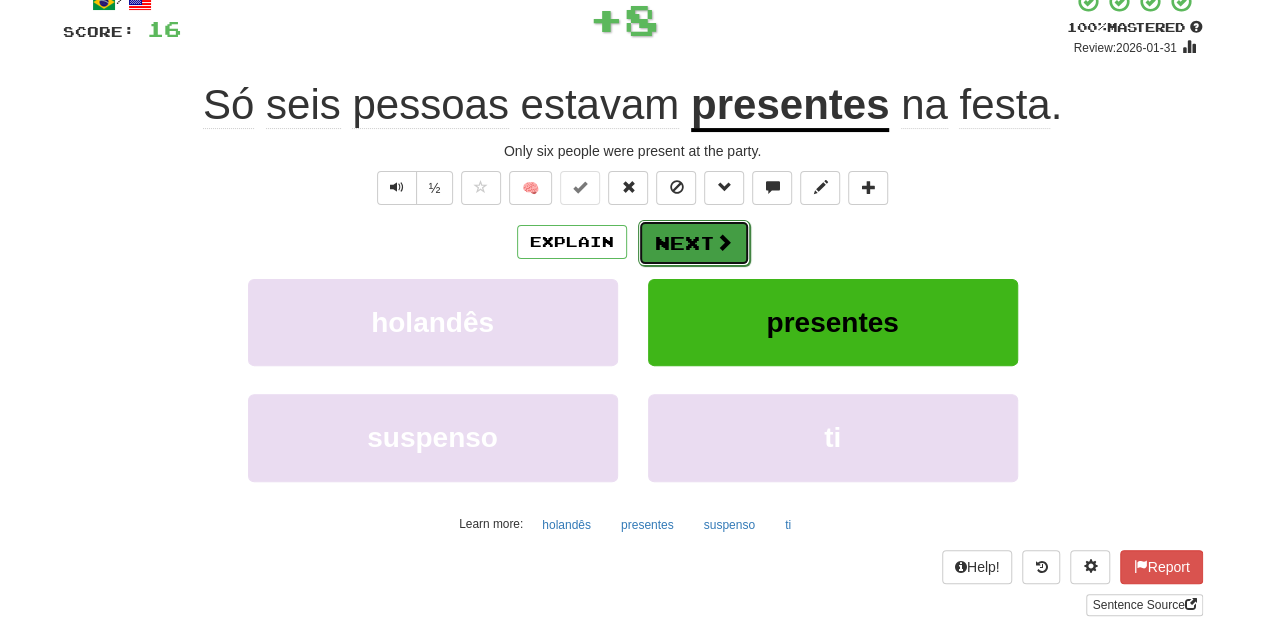 drag, startPoint x: 692, startPoint y: 217, endPoint x: 686, endPoint y: 242, distance: 25.70992 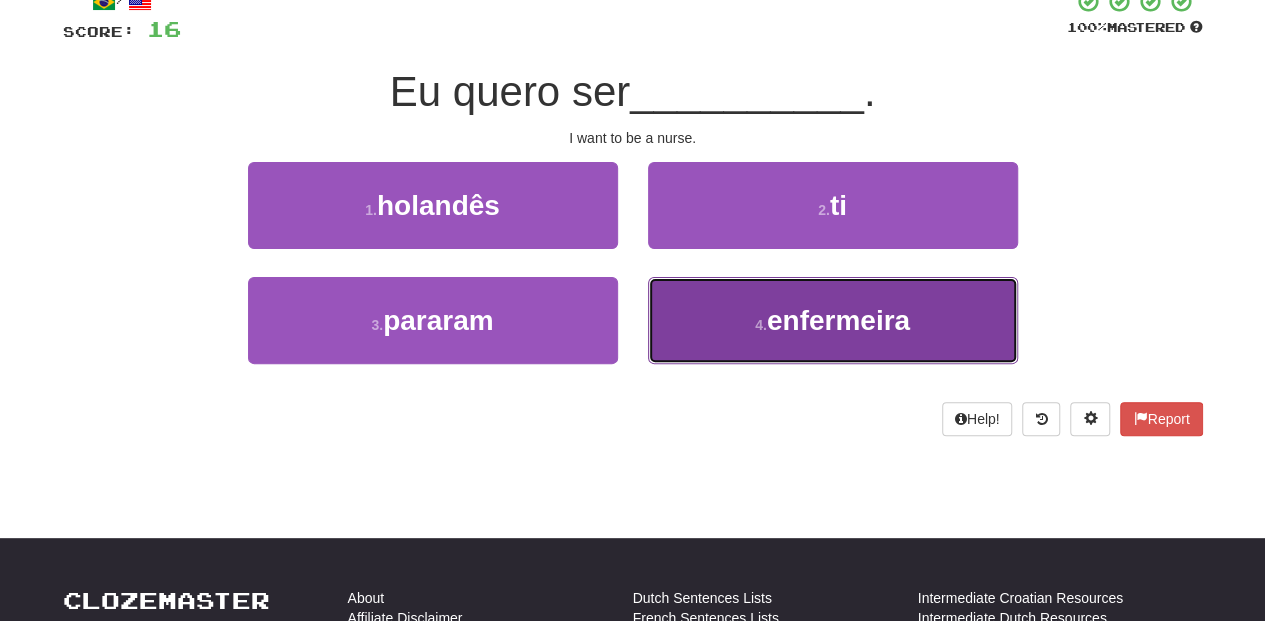 click on "4 .  enfermeira" at bounding box center (833, 320) 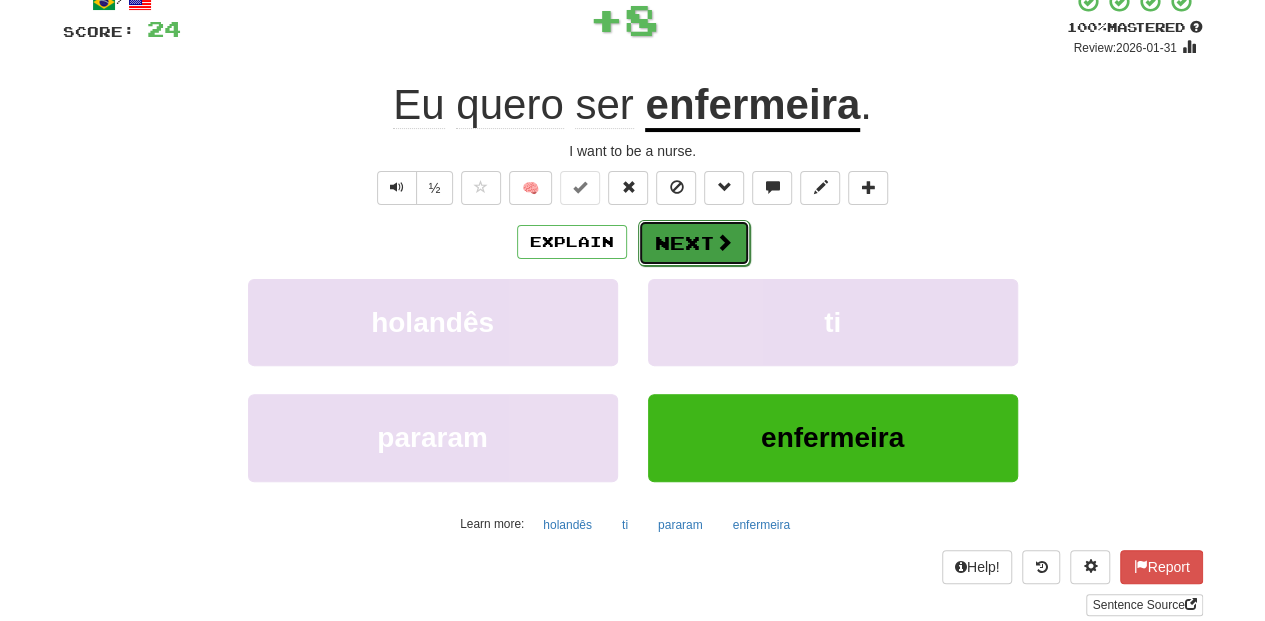 click on "Next" at bounding box center [694, 243] 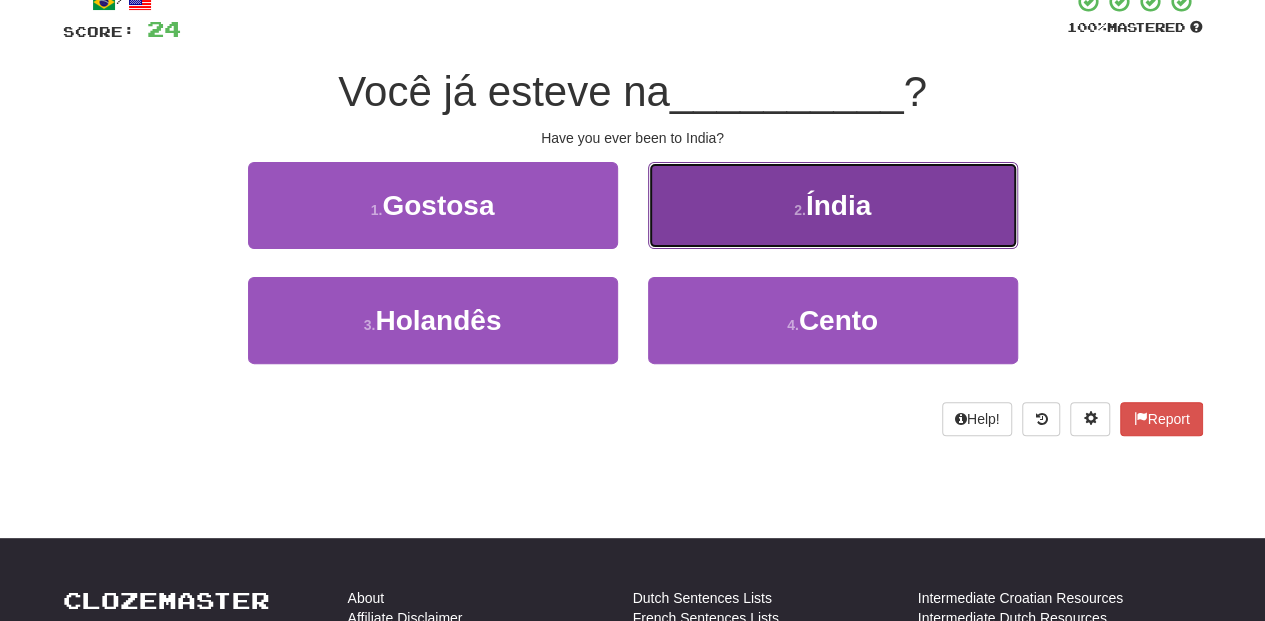 click on "[NUMBER] . Índia" at bounding box center [833, 205] 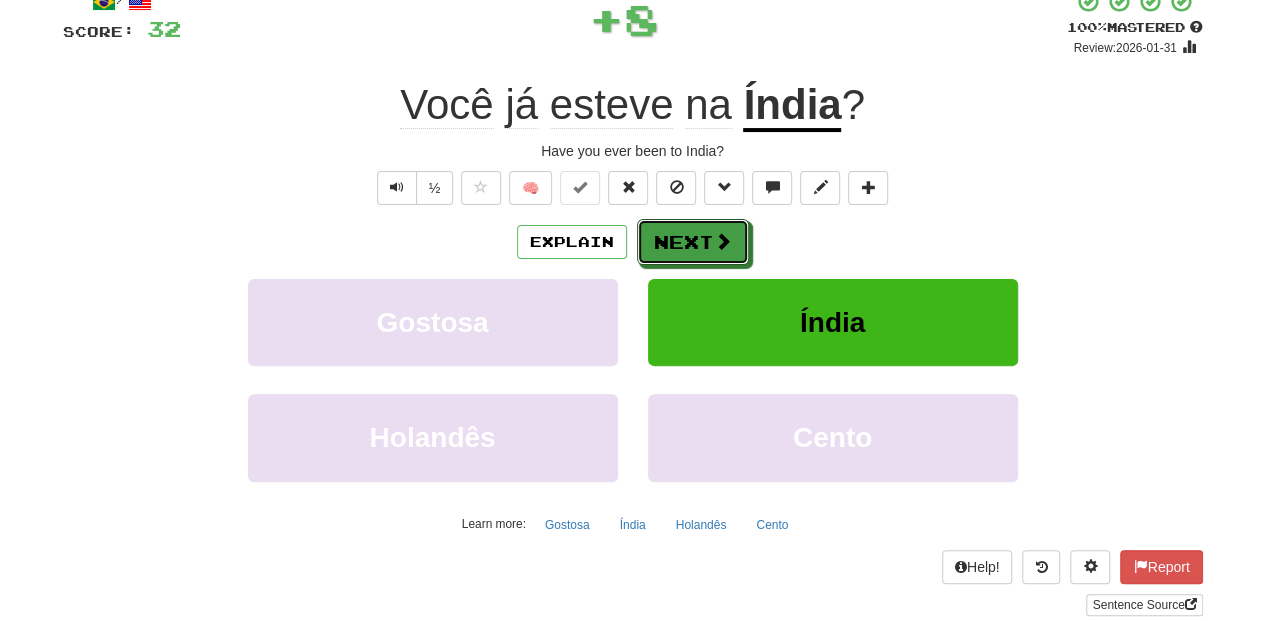 click on "Next" at bounding box center (693, 242) 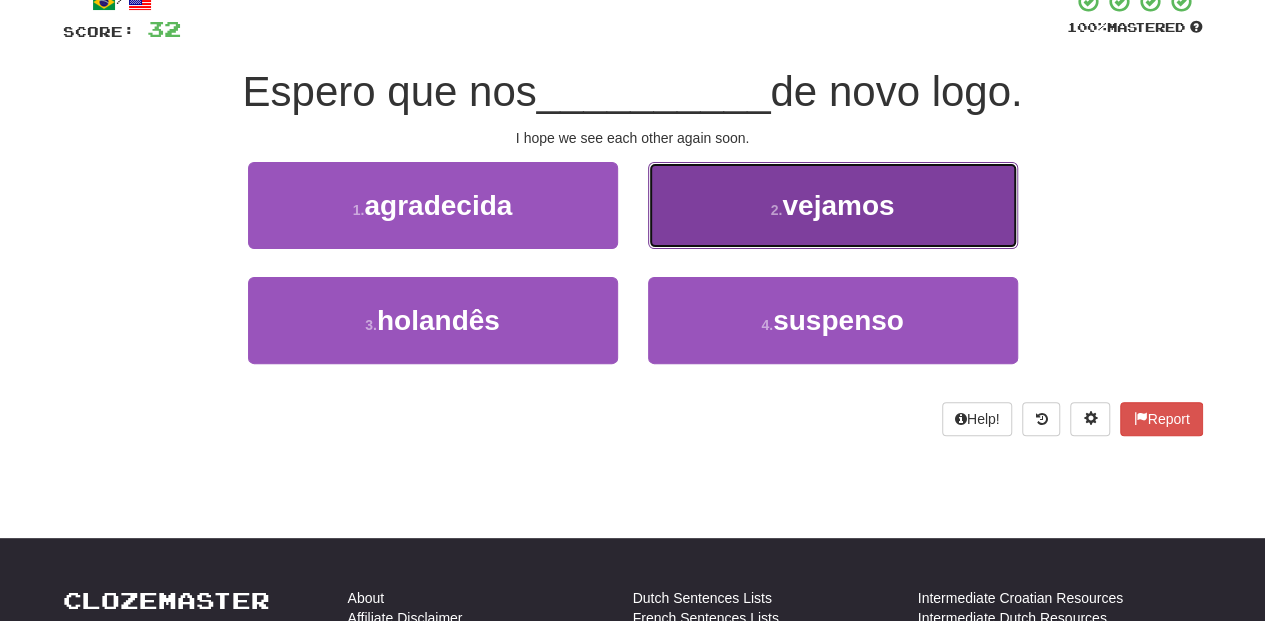 click on "2 .  vejamos" at bounding box center [833, 205] 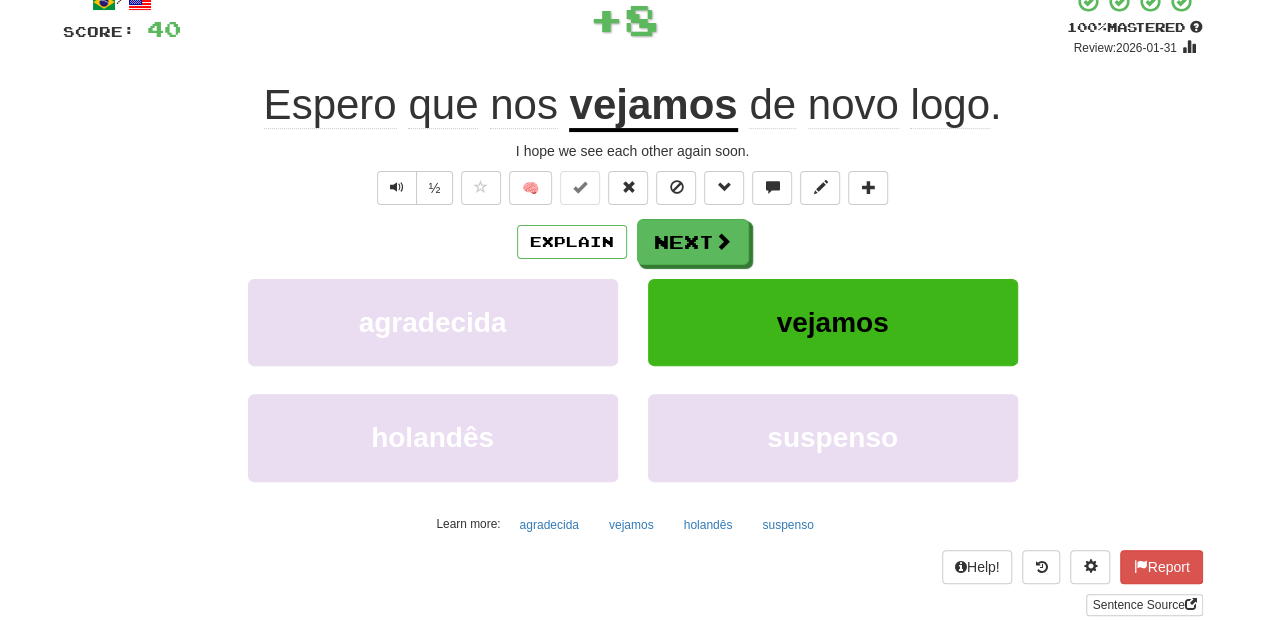 click on "Next" at bounding box center (693, 242) 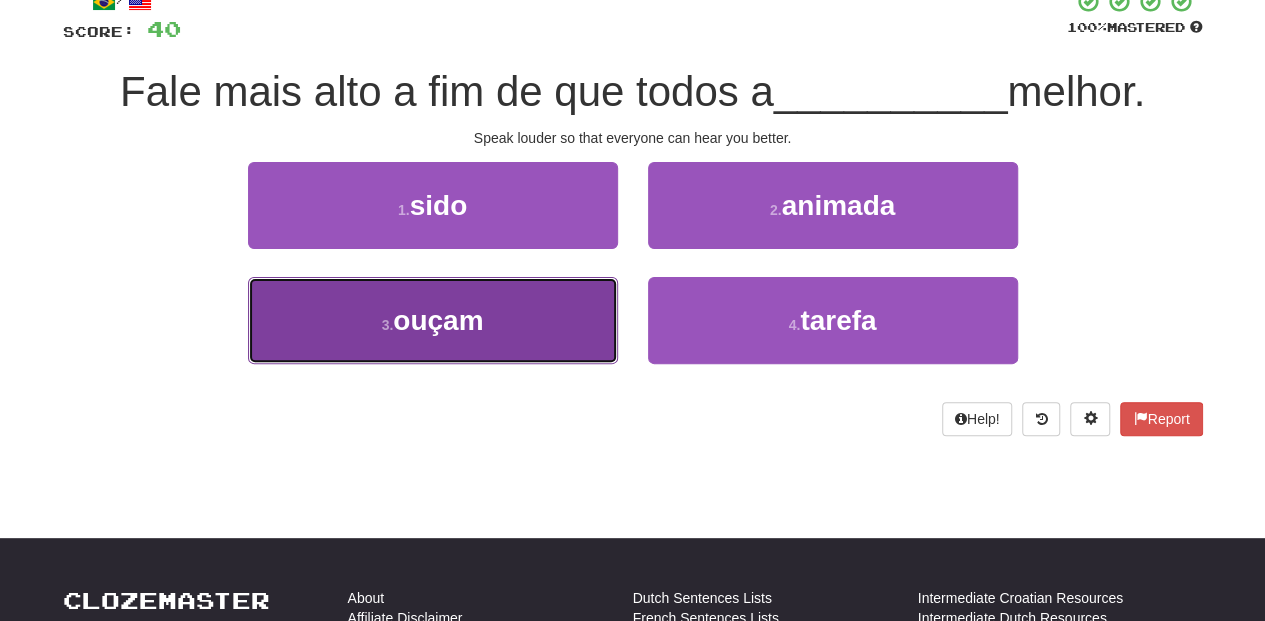 click on "3 .  ouçam" at bounding box center (433, 320) 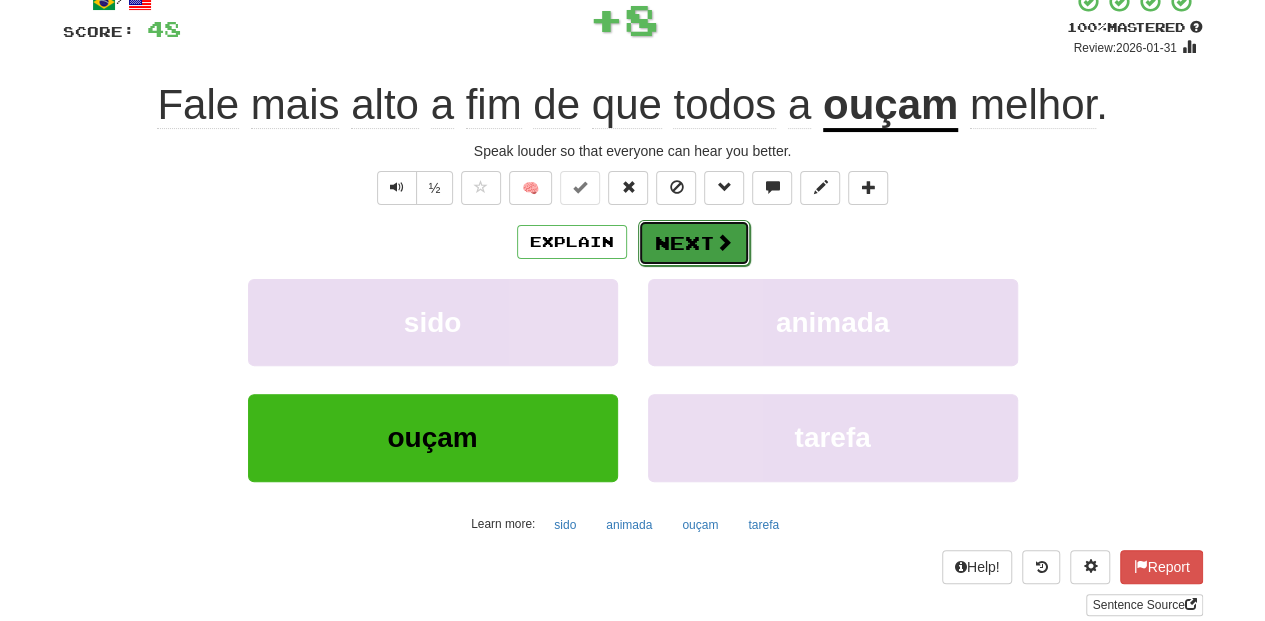 click on "Next" at bounding box center [694, 243] 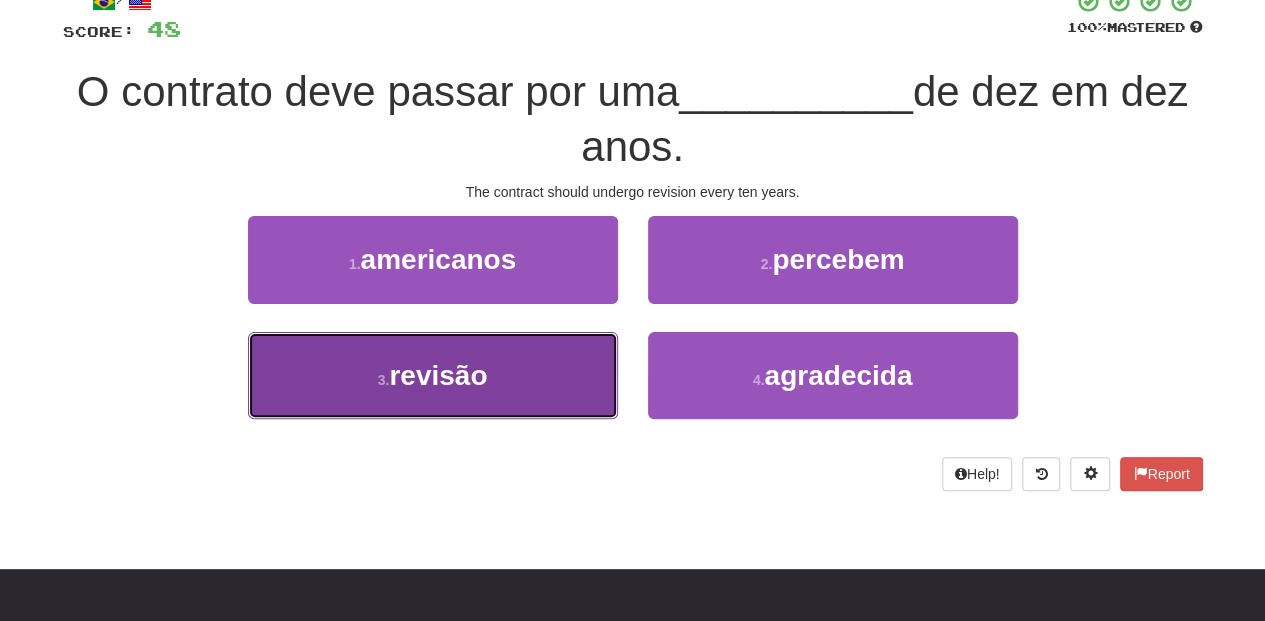 click on "[NUMBER] . revisão" at bounding box center [433, 375] 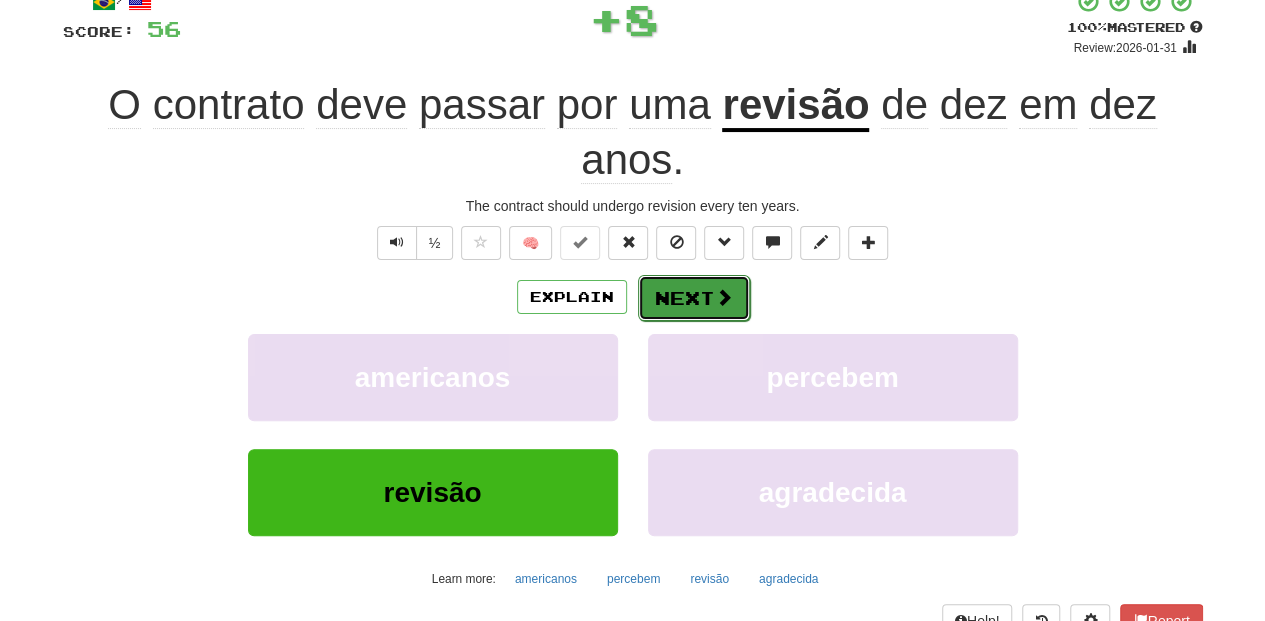 click on "Next" at bounding box center [694, 298] 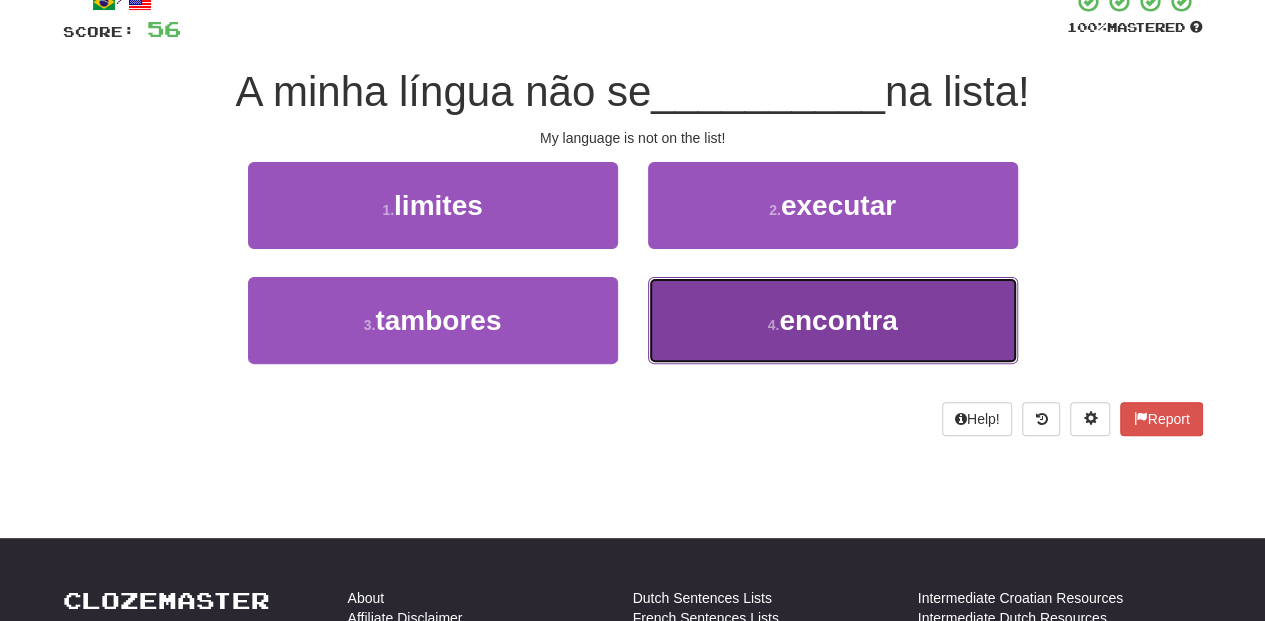 click on "[NUMBER] . encontra" at bounding box center [833, 320] 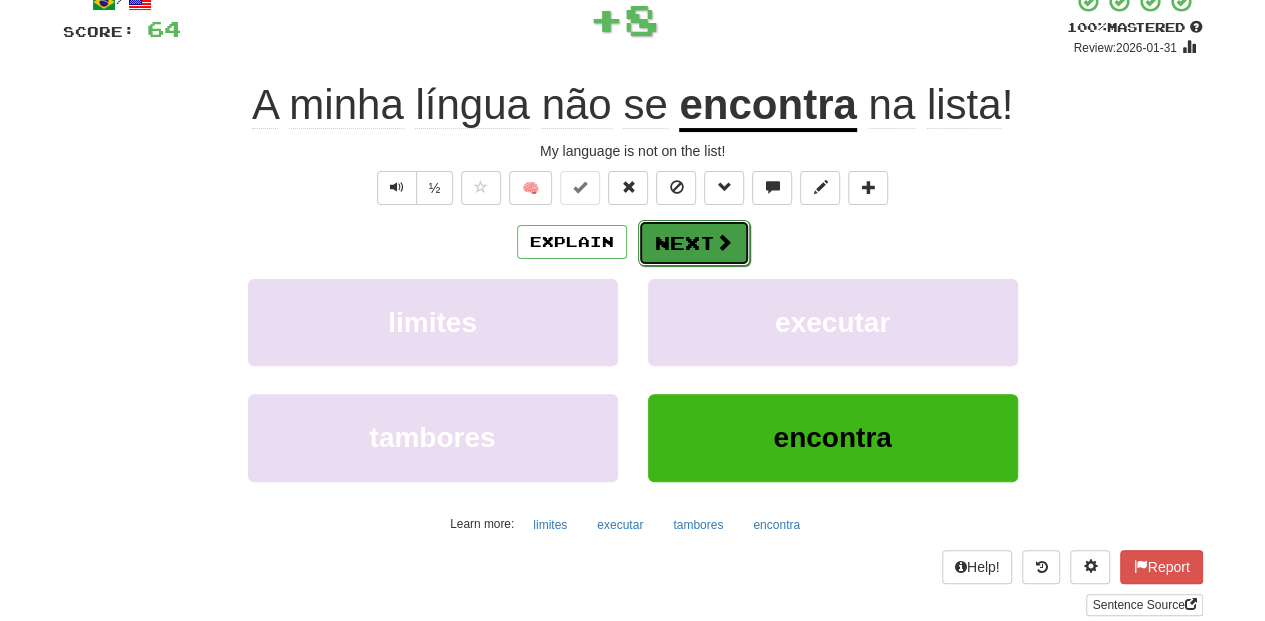 click on "Next" at bounding box center [694, 243] 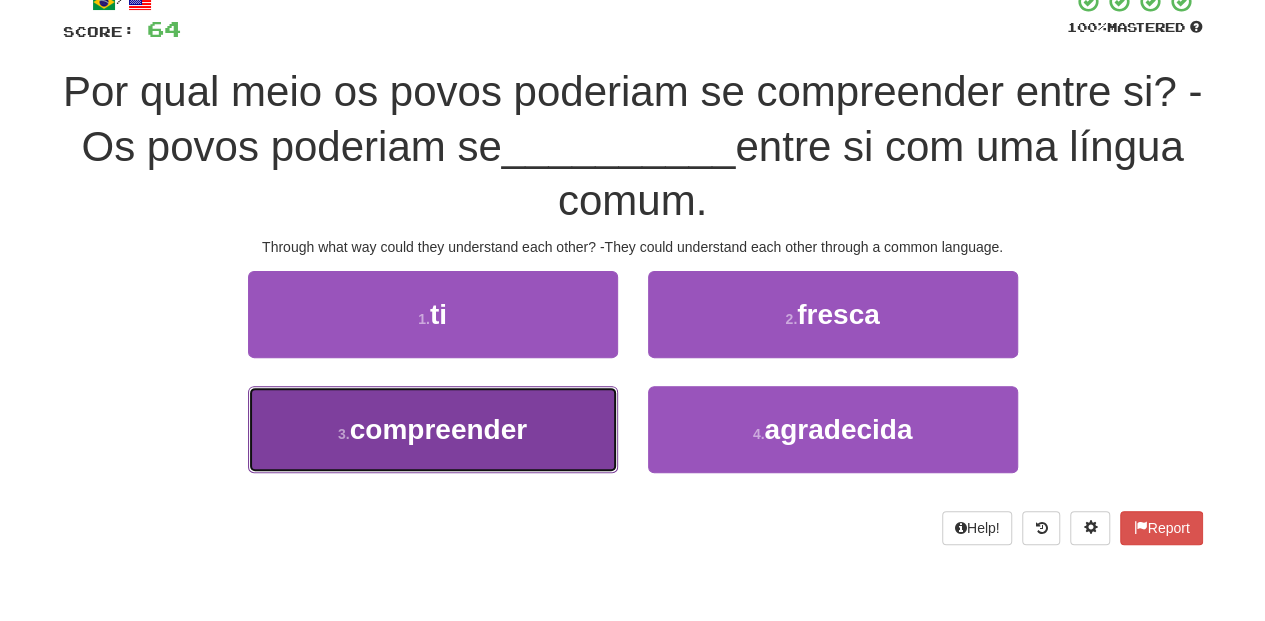 click on "[NUMBER] . compreender" at bounding box center (433, 429) 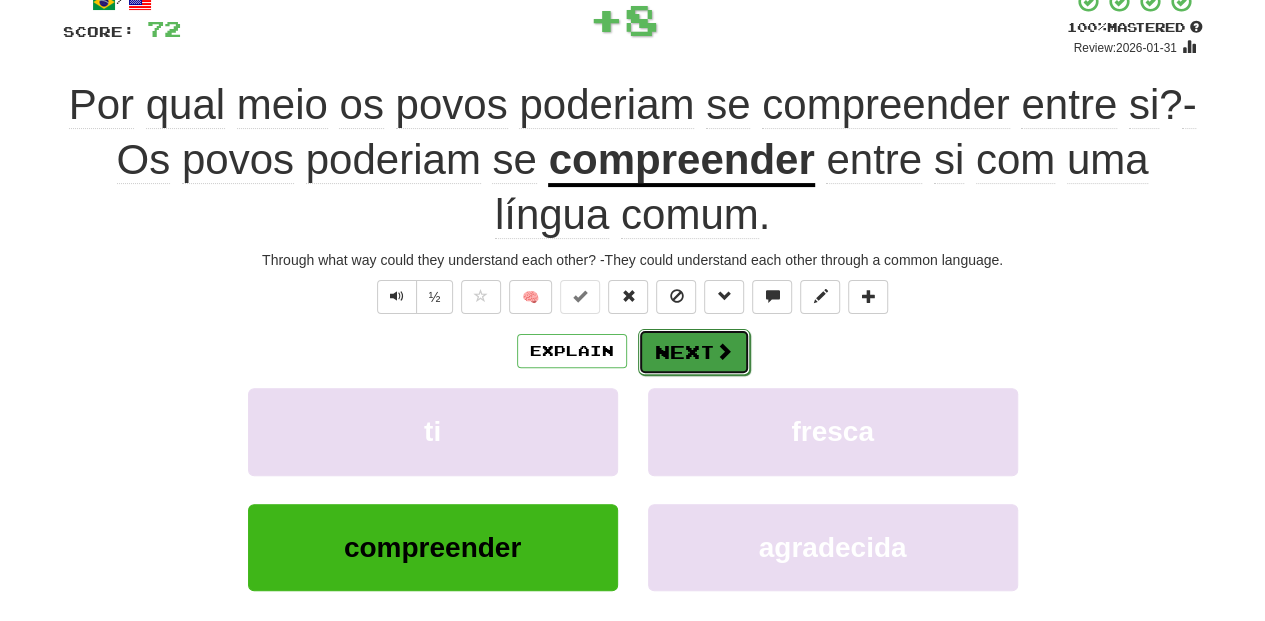 click on "Next" at bounding box center (694, 352) 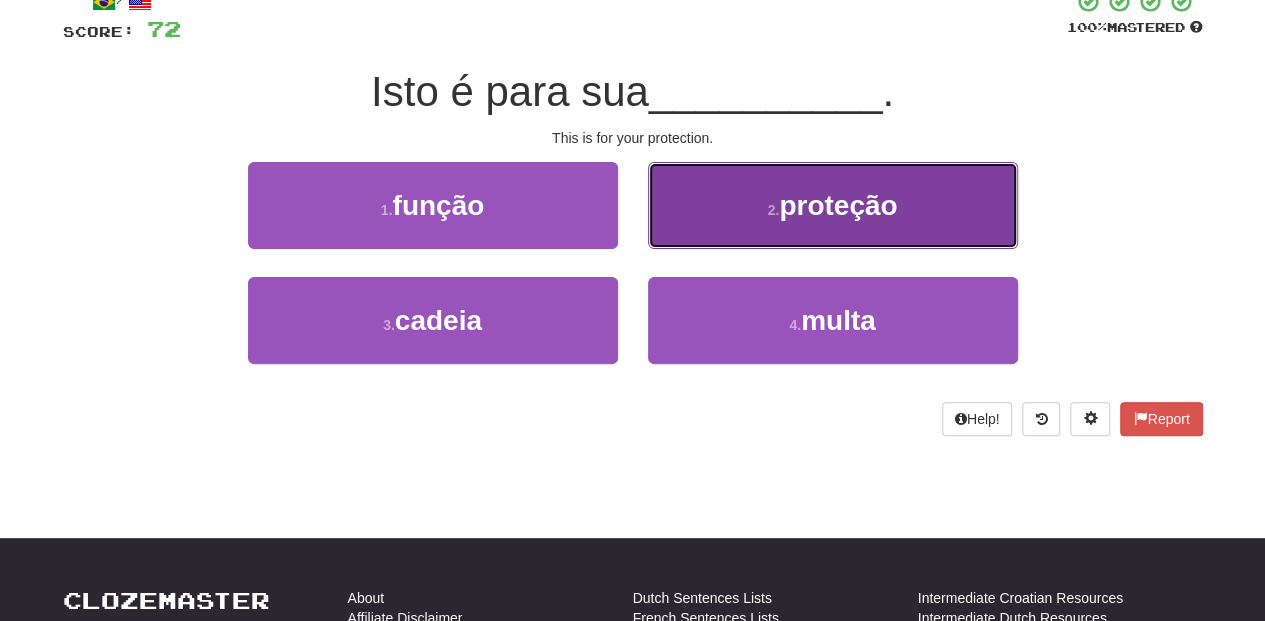 click on "[NUMBER] . proteção" at bounding box center [833, 205] 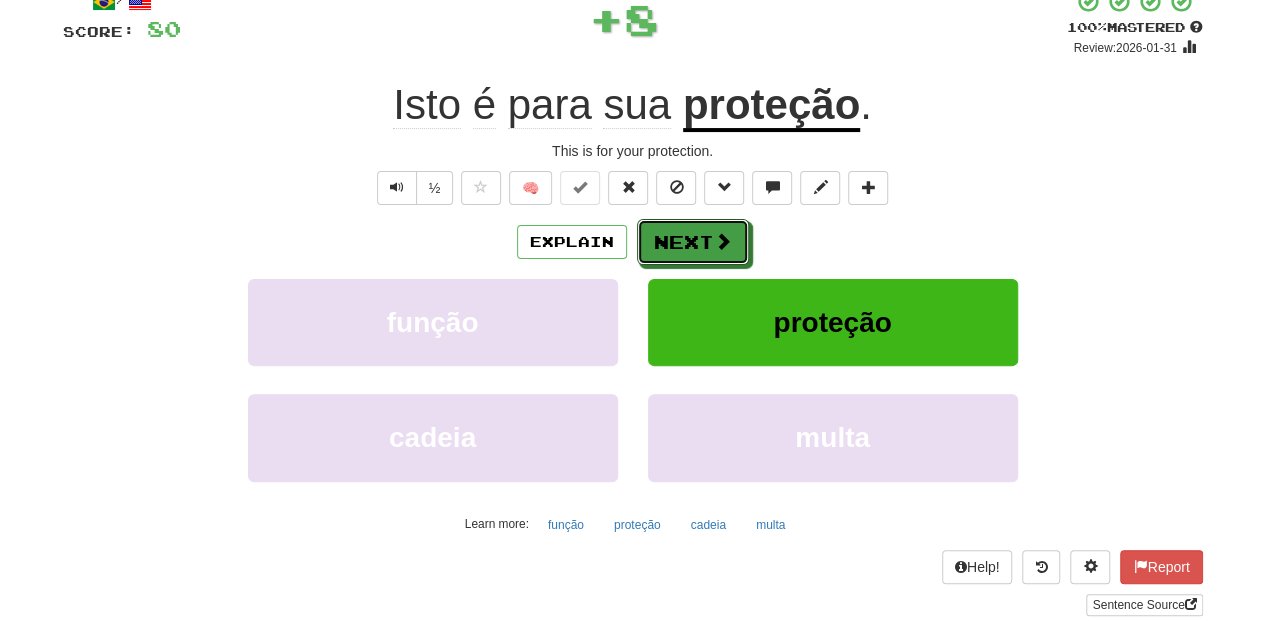 click on "Next" at bounding box center [693, 242] 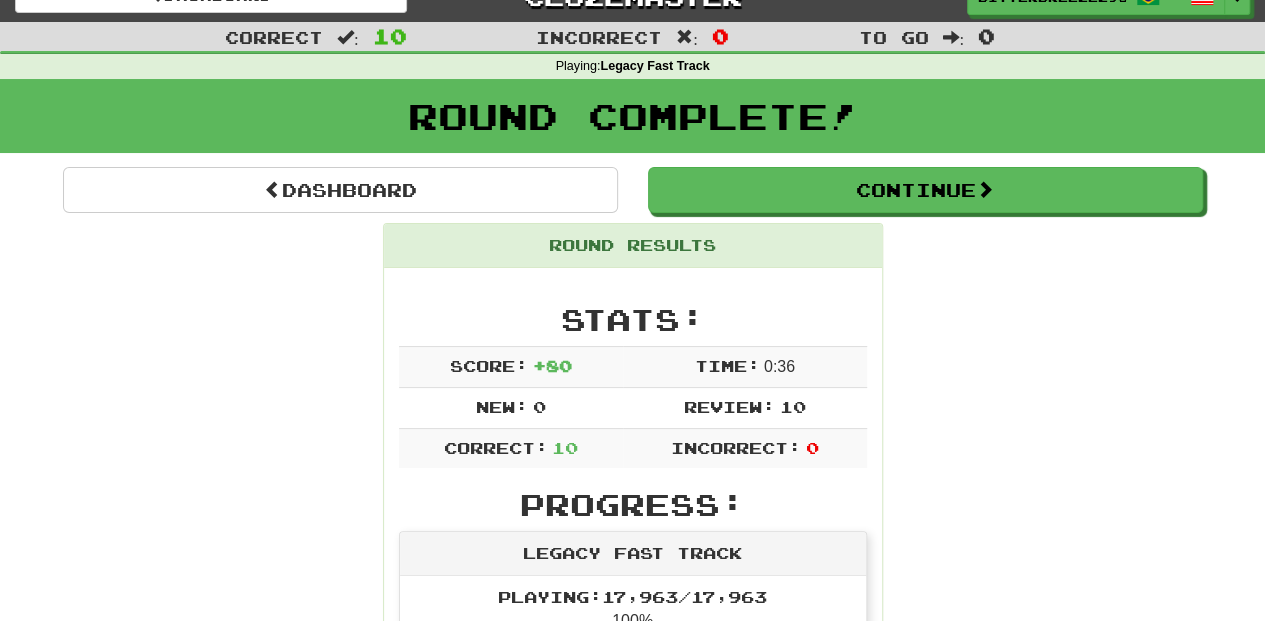 scroll, scrollTop: 20, scrollLeft: 0, axis: vertical 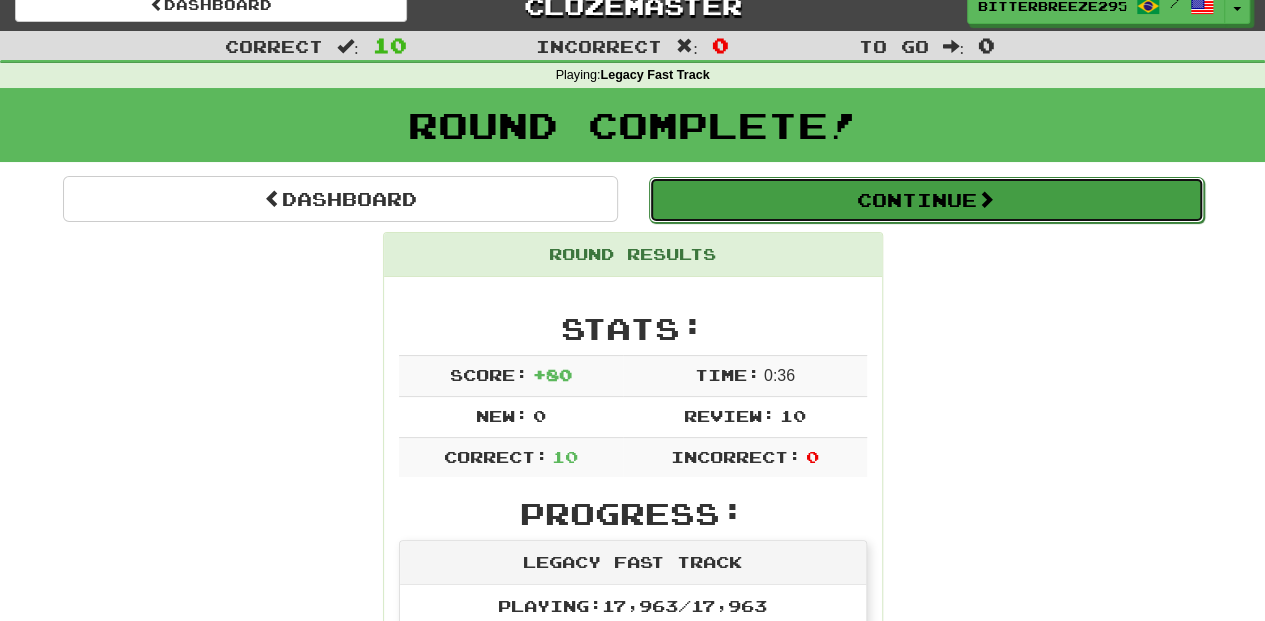 click on "Continue" at bounding box center (926, 200) 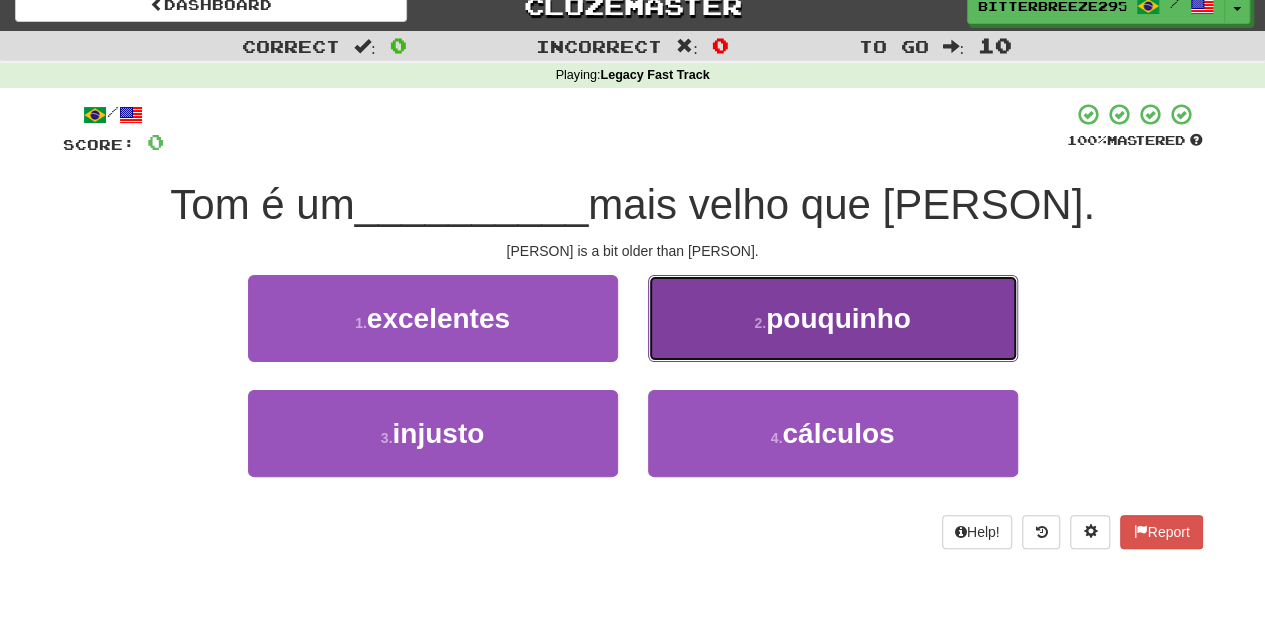 click on "[NUMBER] . pouquinho" at bounding box center [833, 318] 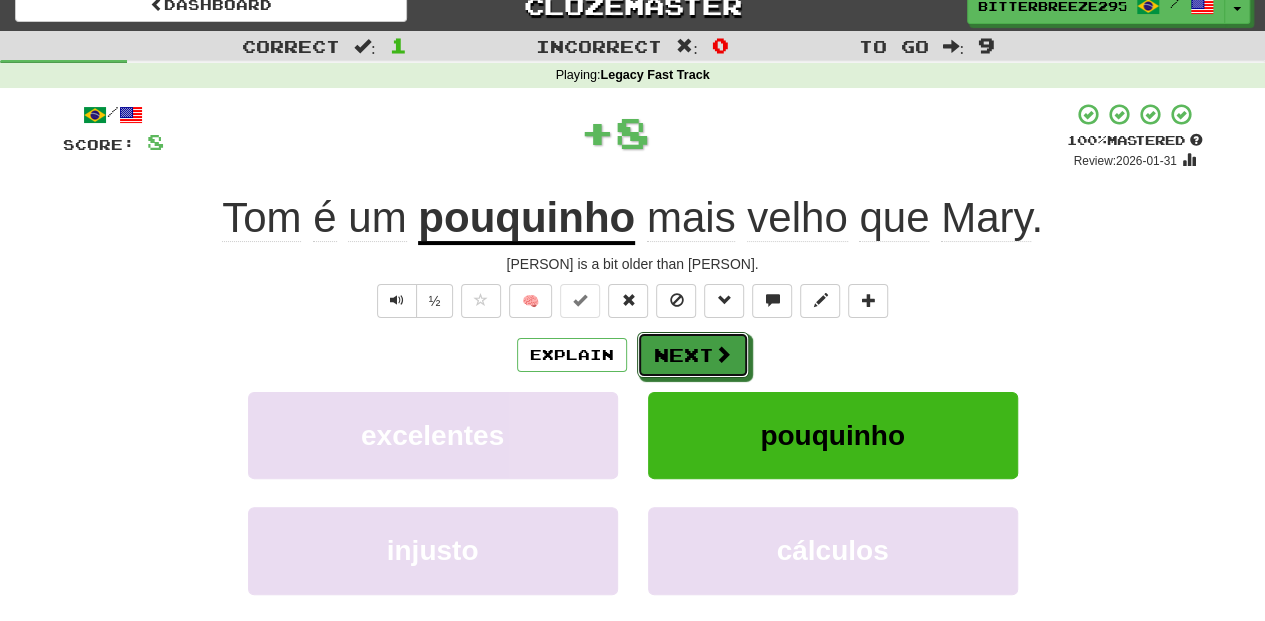 click on "Next" at bounding box center [693, 355] 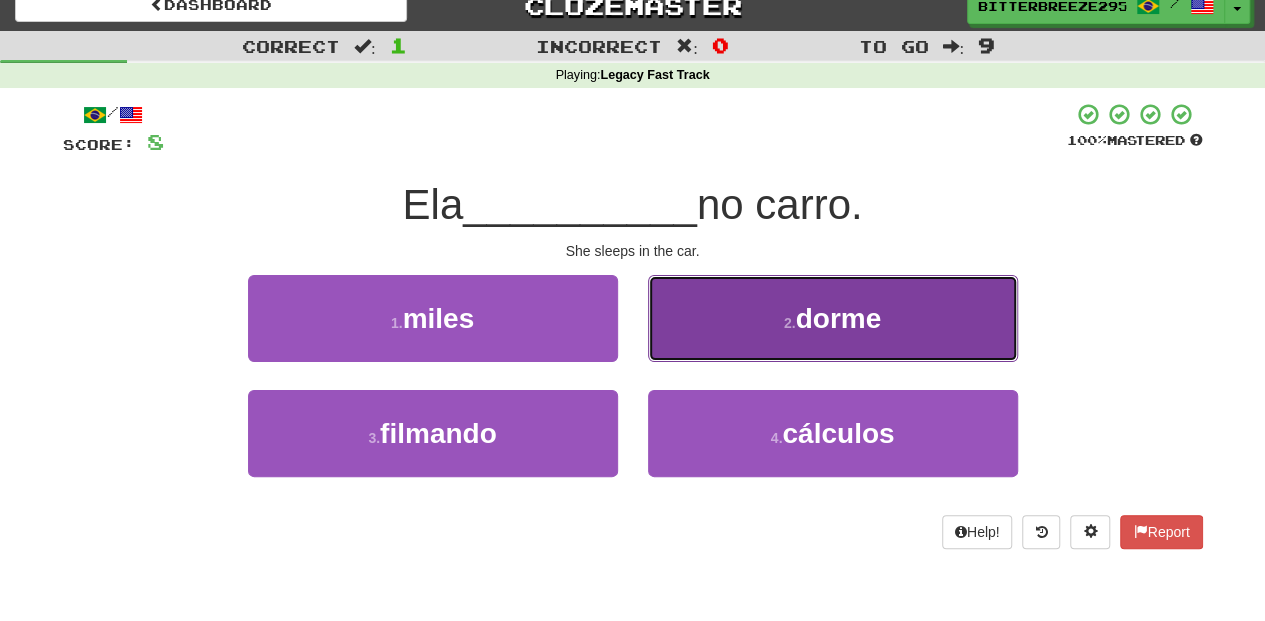 click on "2 .  dorme" at bounding box center [833, 318] 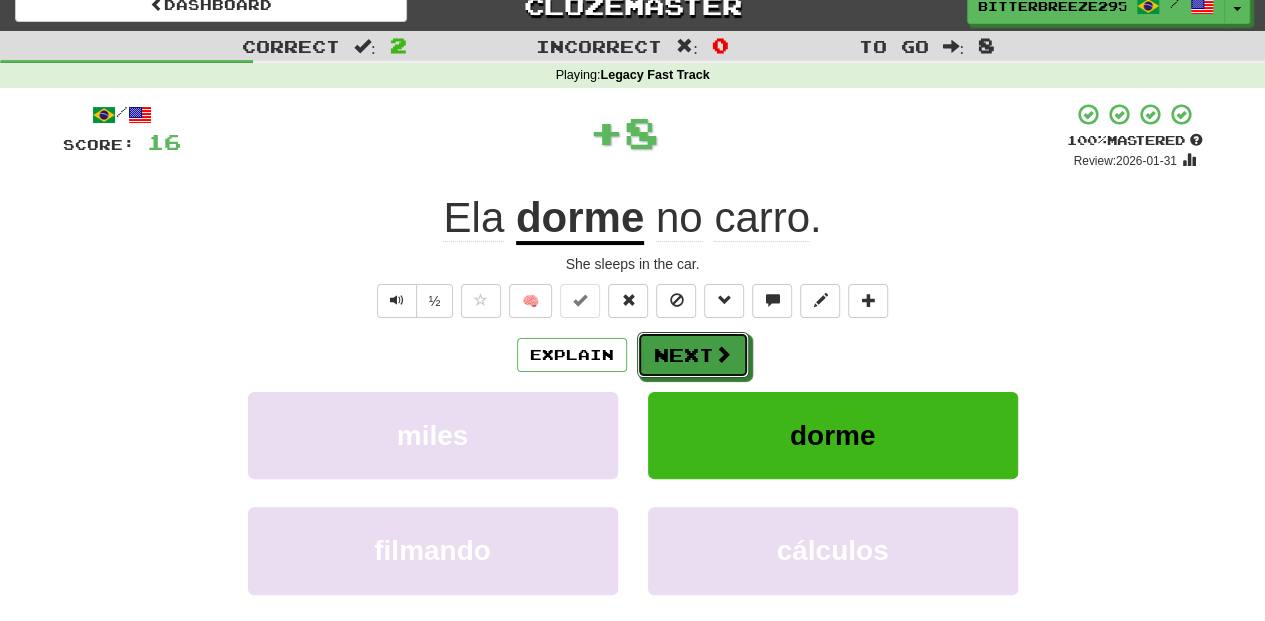 click on "Next" at bounding box center (693, 355) 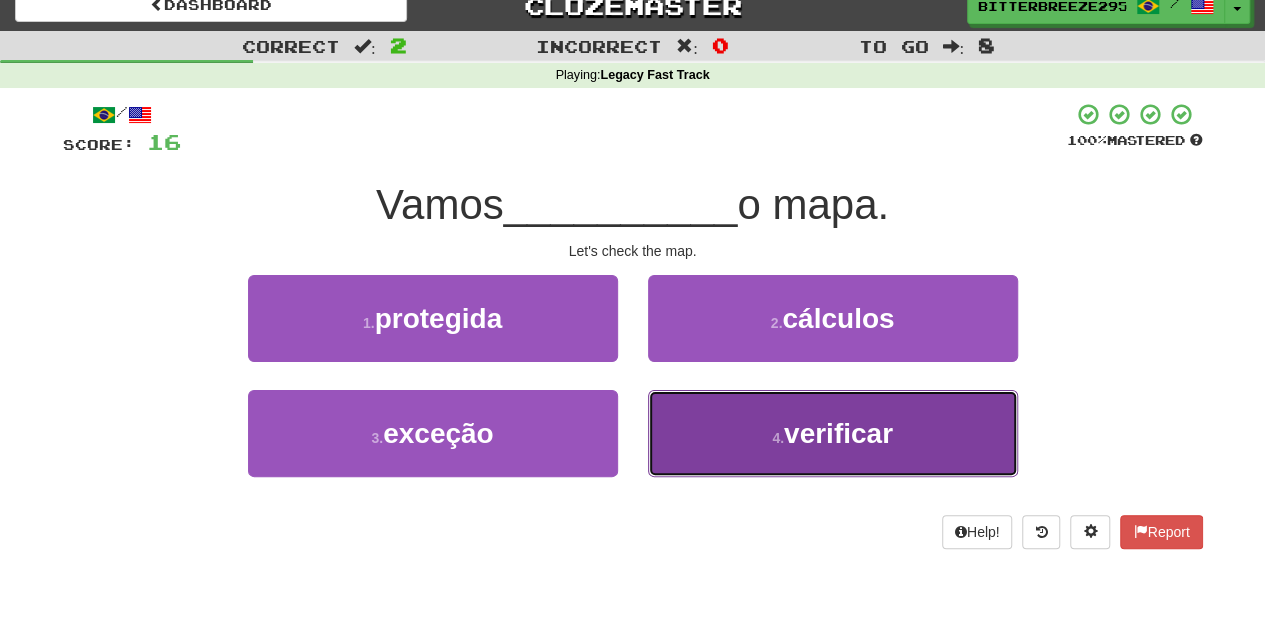click on "[NUMBER] . verificar" at bounding box center (833, 433) 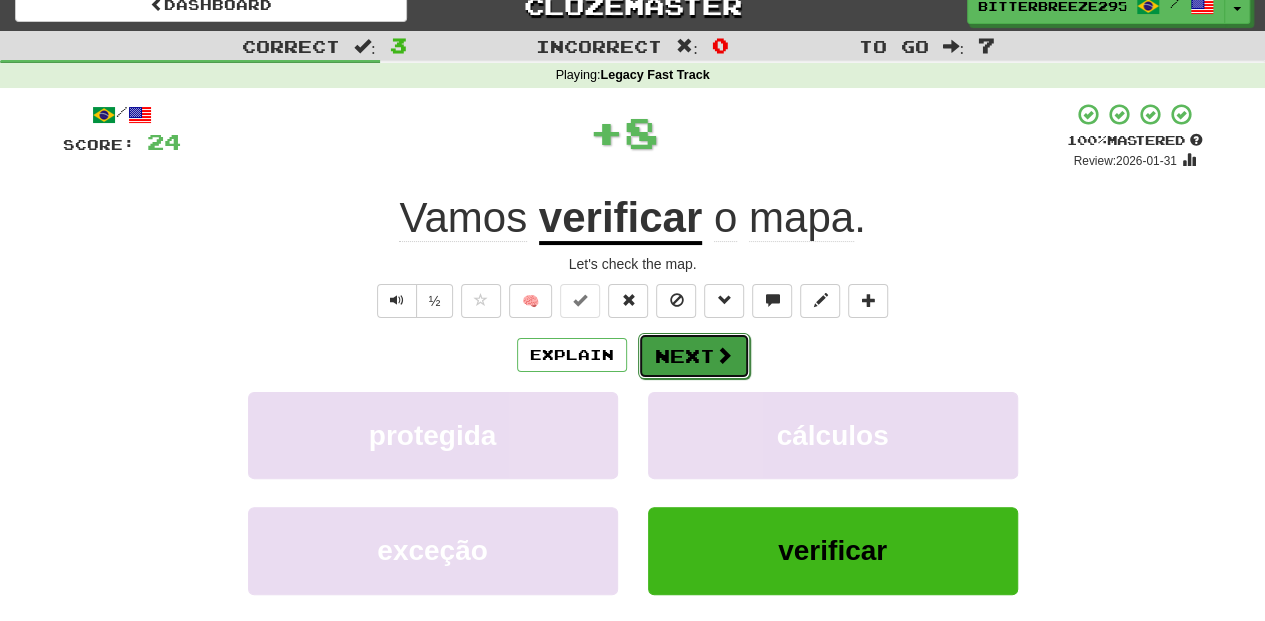 click on "Next" at bounding box center (694, 356) 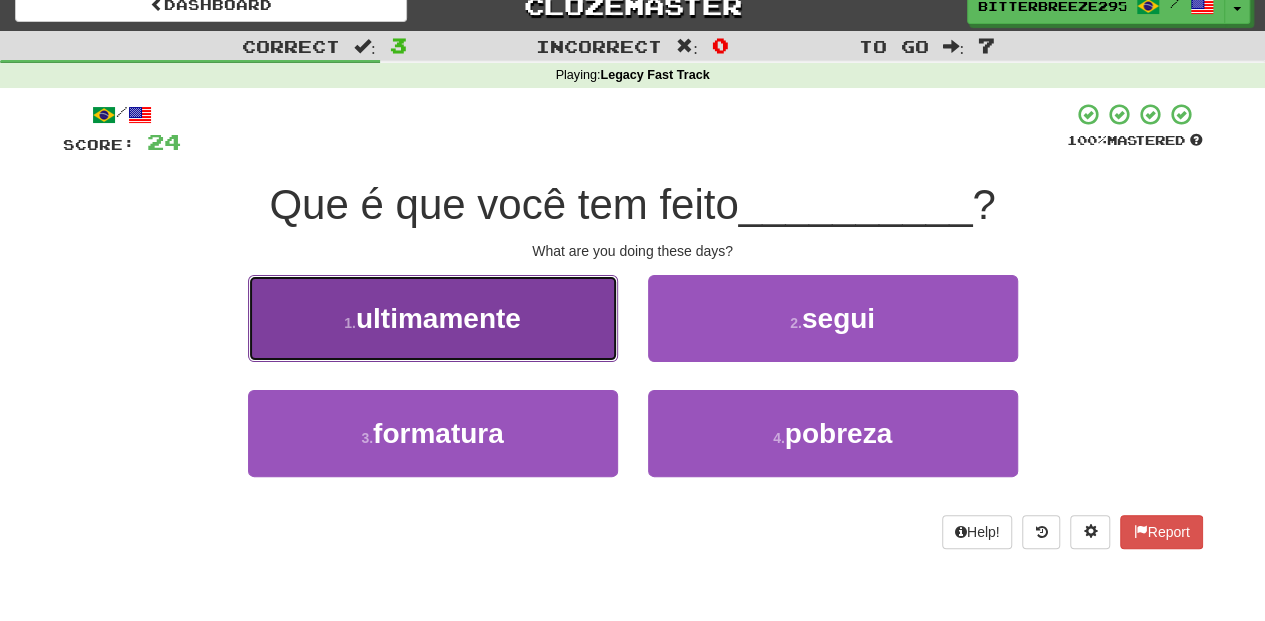 click on "1 .  ultimamente" at bounding box center (433, 318) 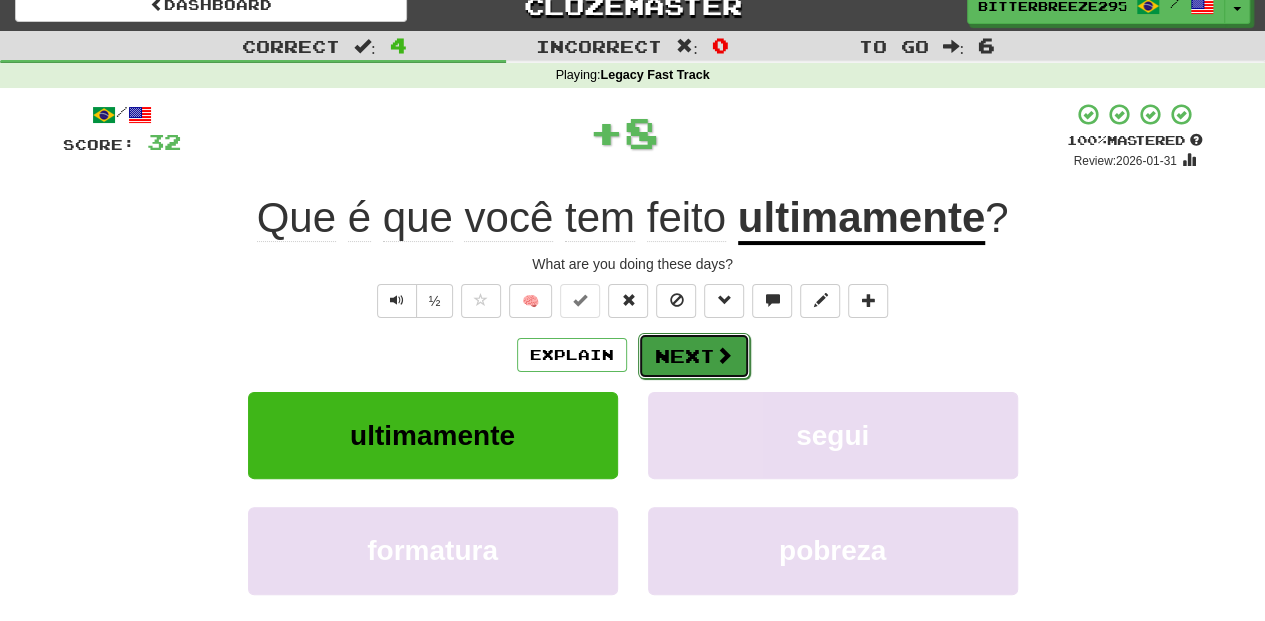 click on "Next" at bounding box center [694, 356] 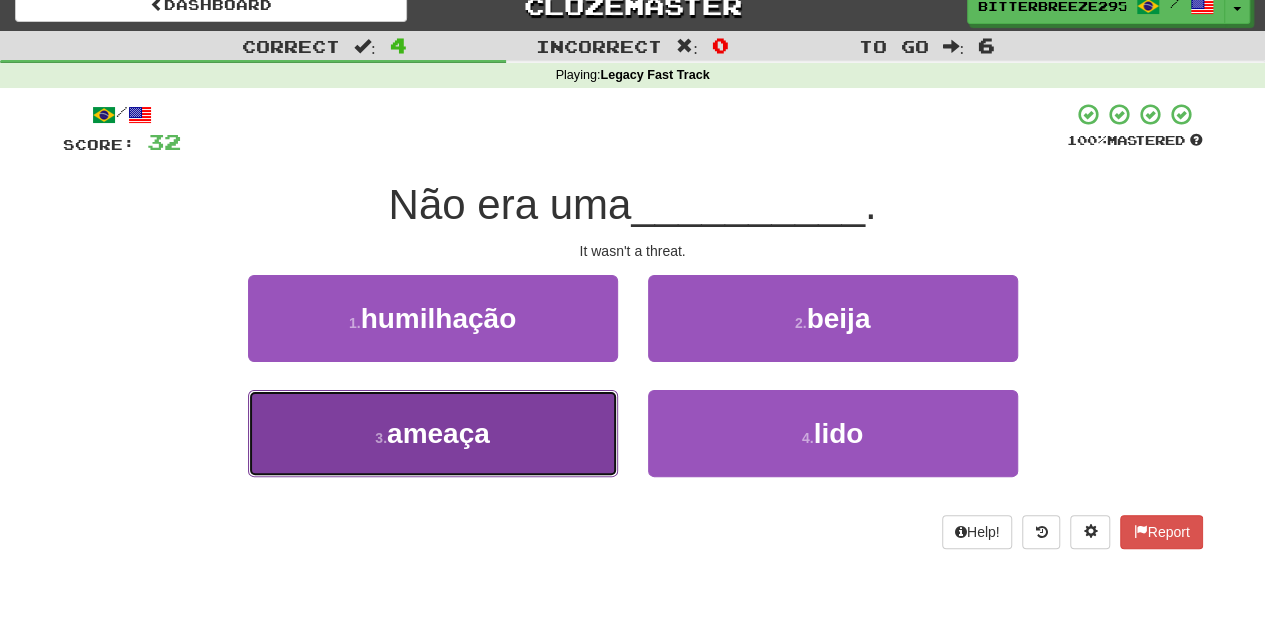 click on "[NUMBER] . ameaça" at bounding box center [433, 433] 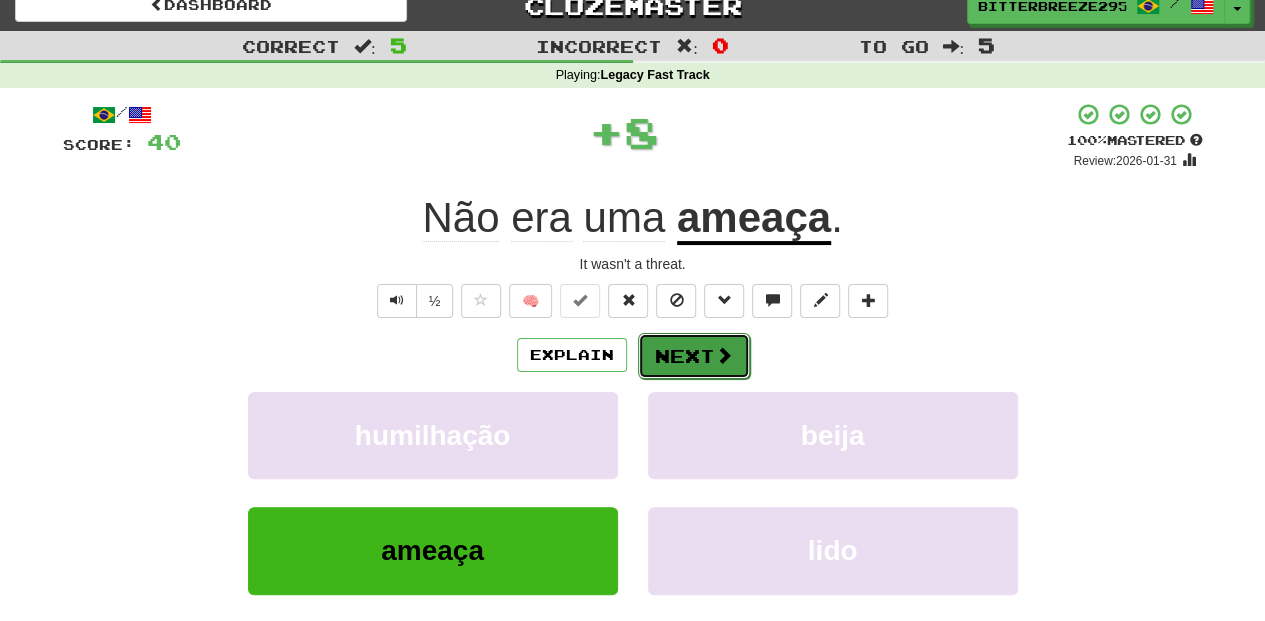 click on "Next" at bounding box center (694, 356) 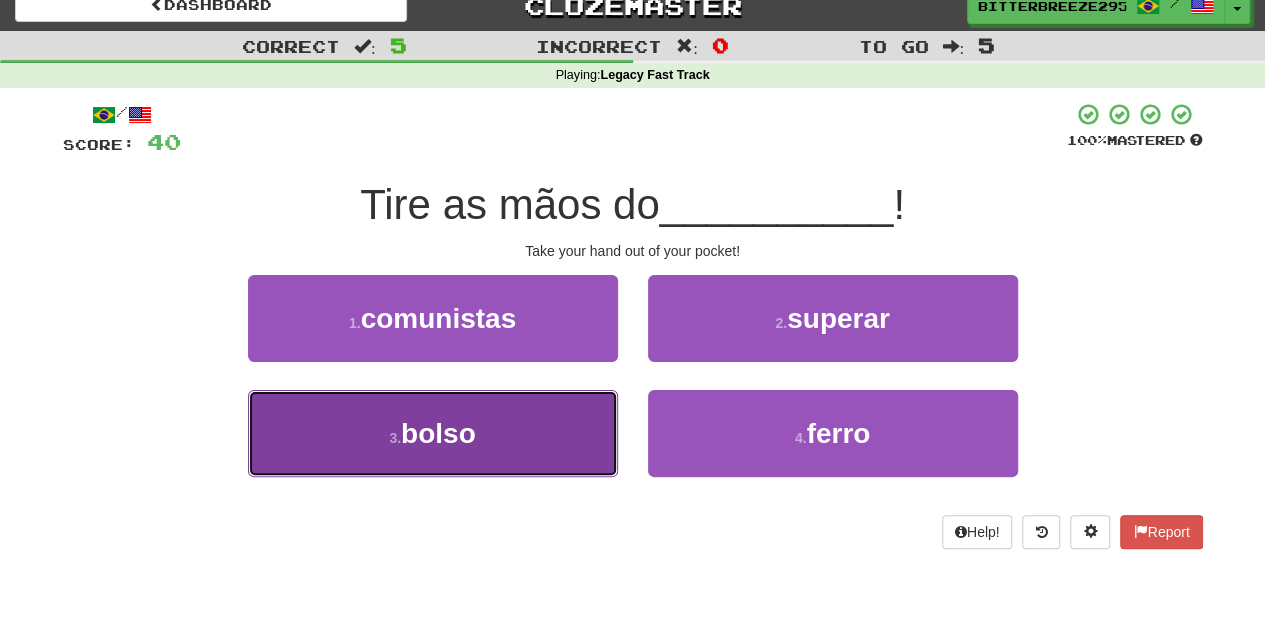 click on "3 .  bolso" at bounding box center [433, 433] 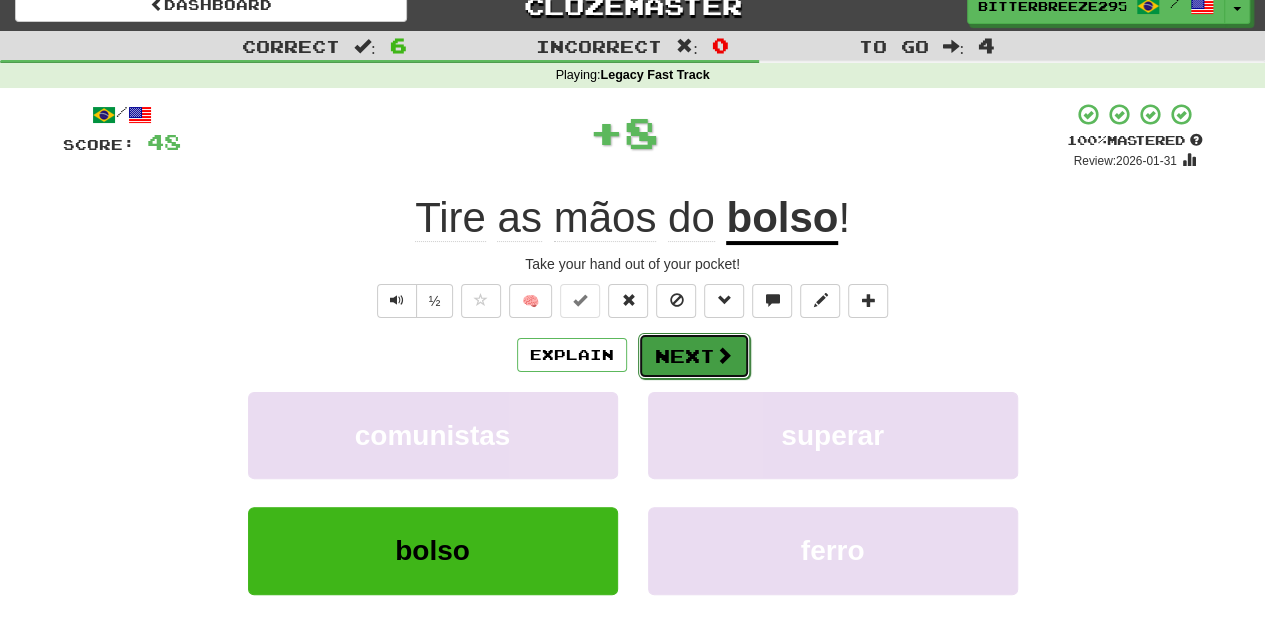 click on "Next" at bounding box center [694, 356] 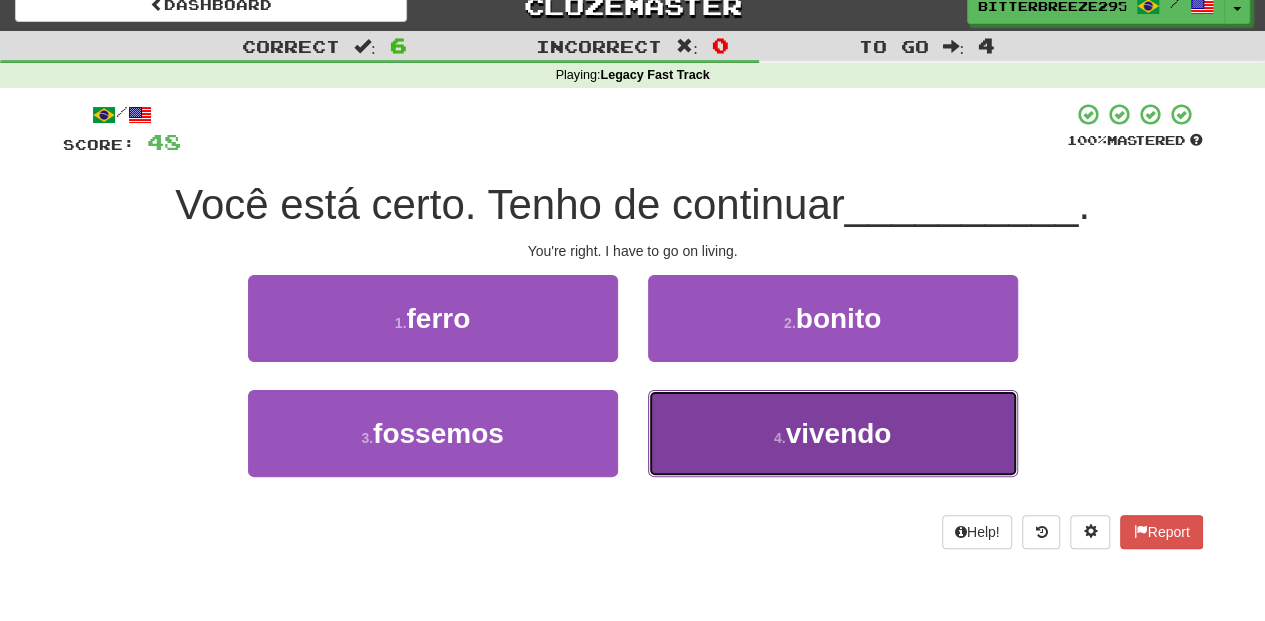 click on "4 .  vivendo" at bounding box center (833, 433) 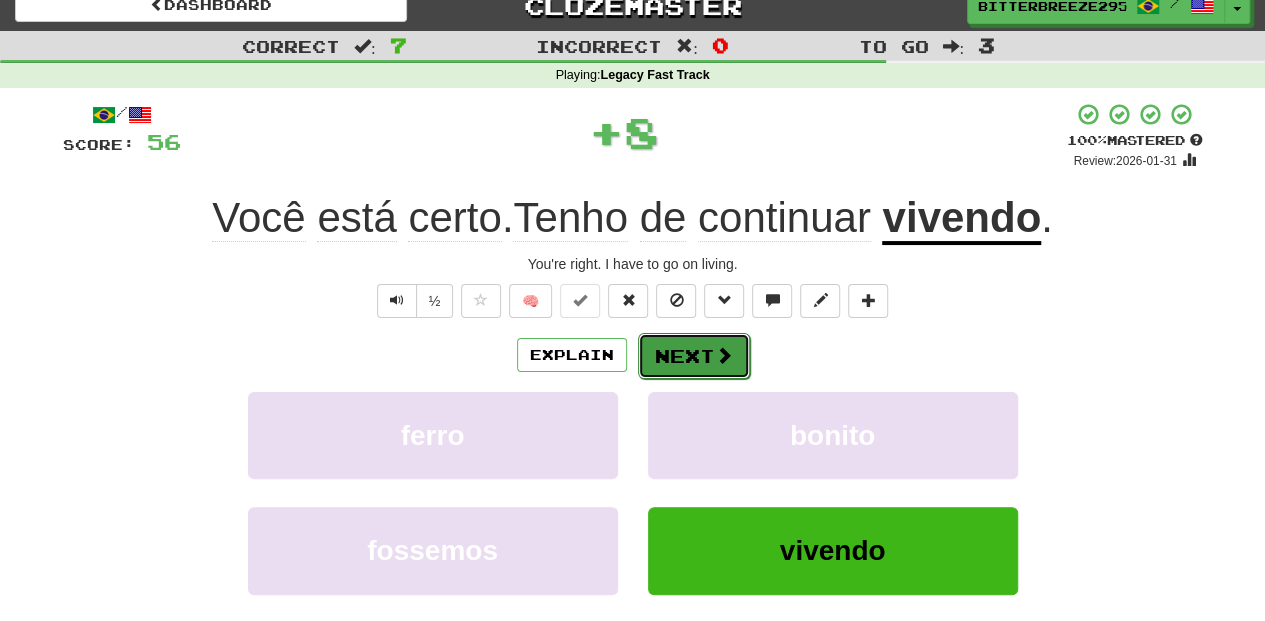 click on "Next" at bounding box center [694, 356] 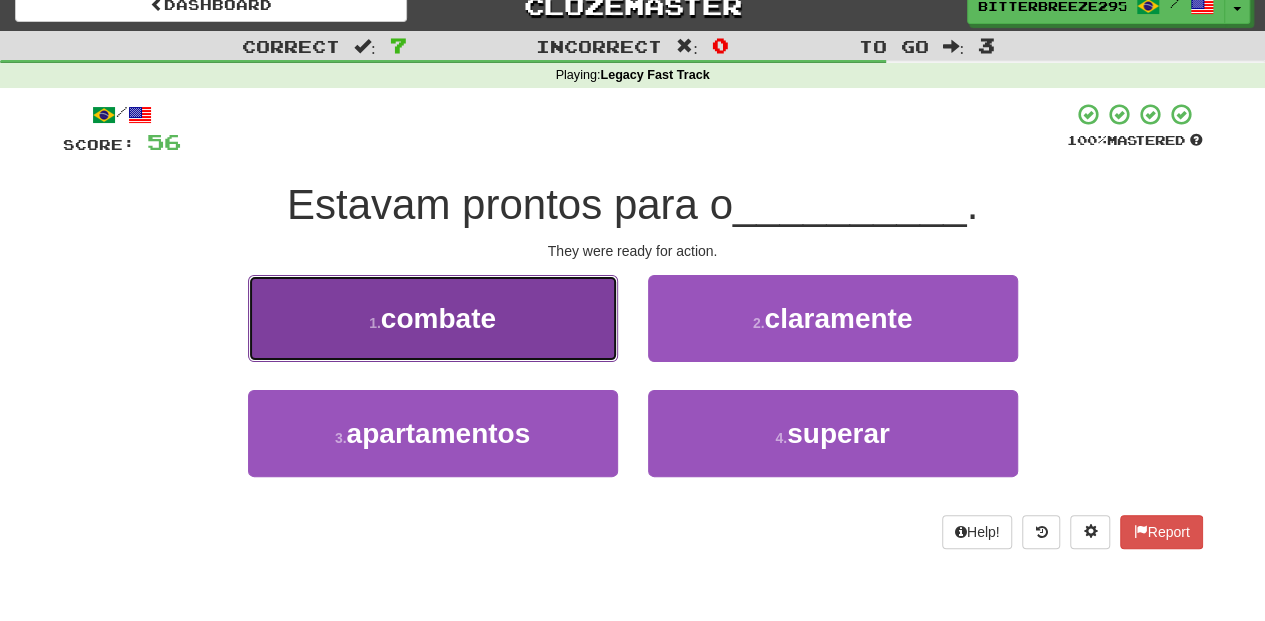 click on "[NUMBER] . combate" at bounding box center [433, 318] 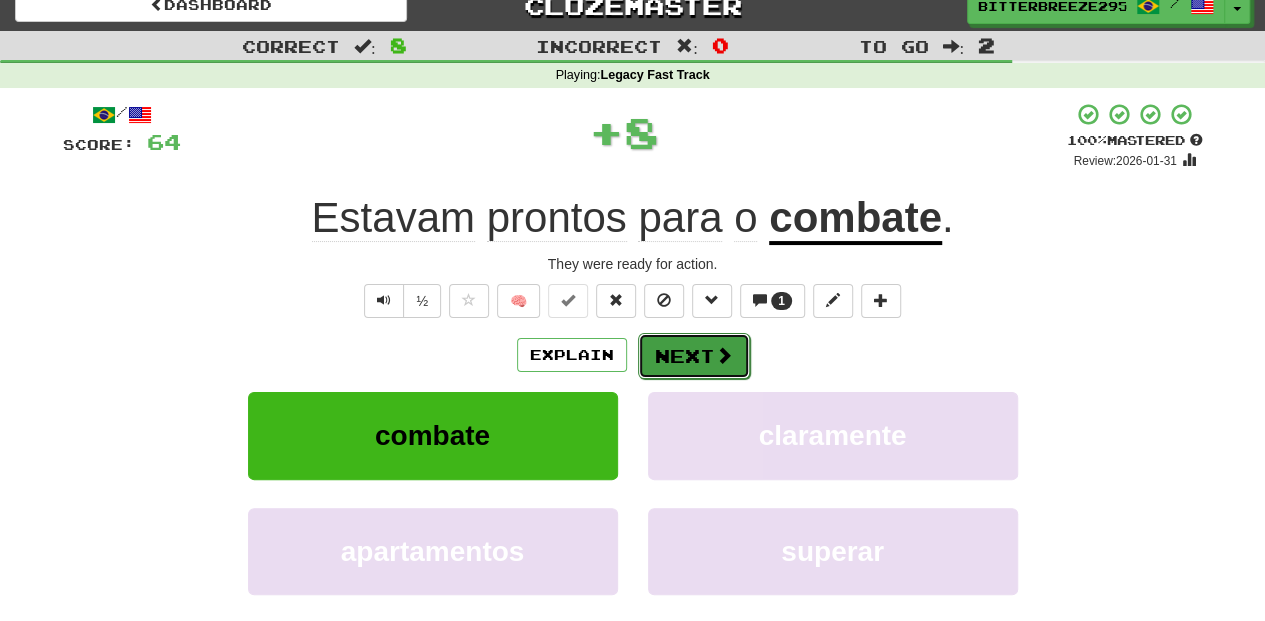 click on "Next" at bounding box center [694, 356] 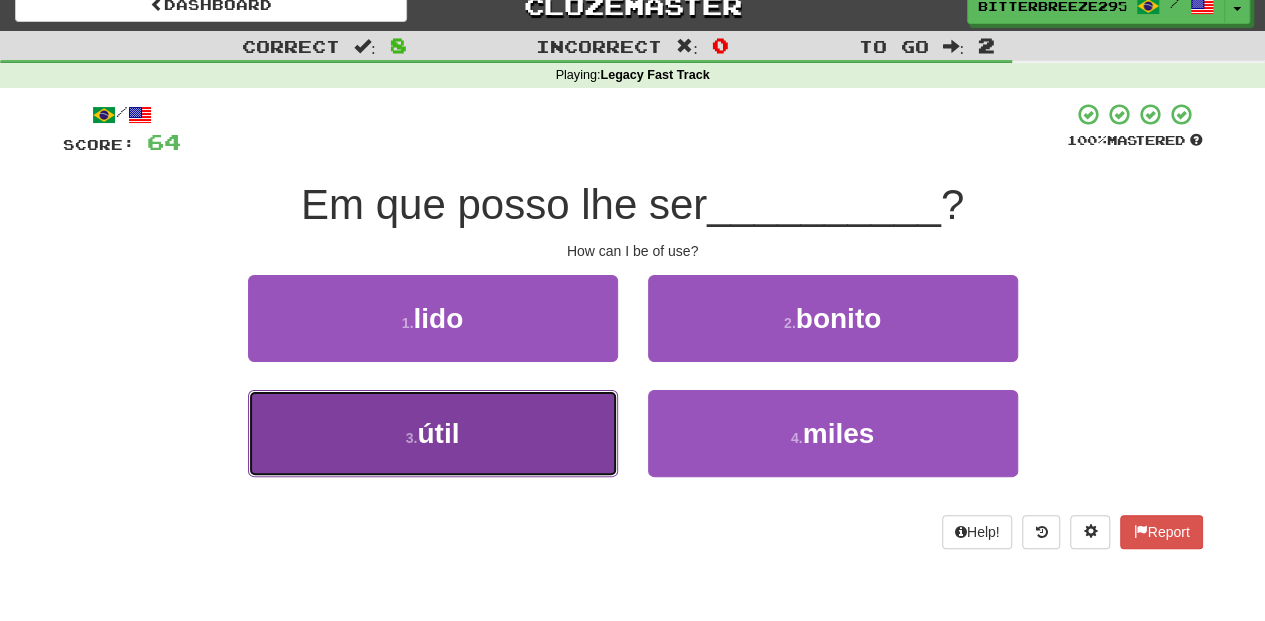 click on "3 .  útil" at bounding box center [433, 433] 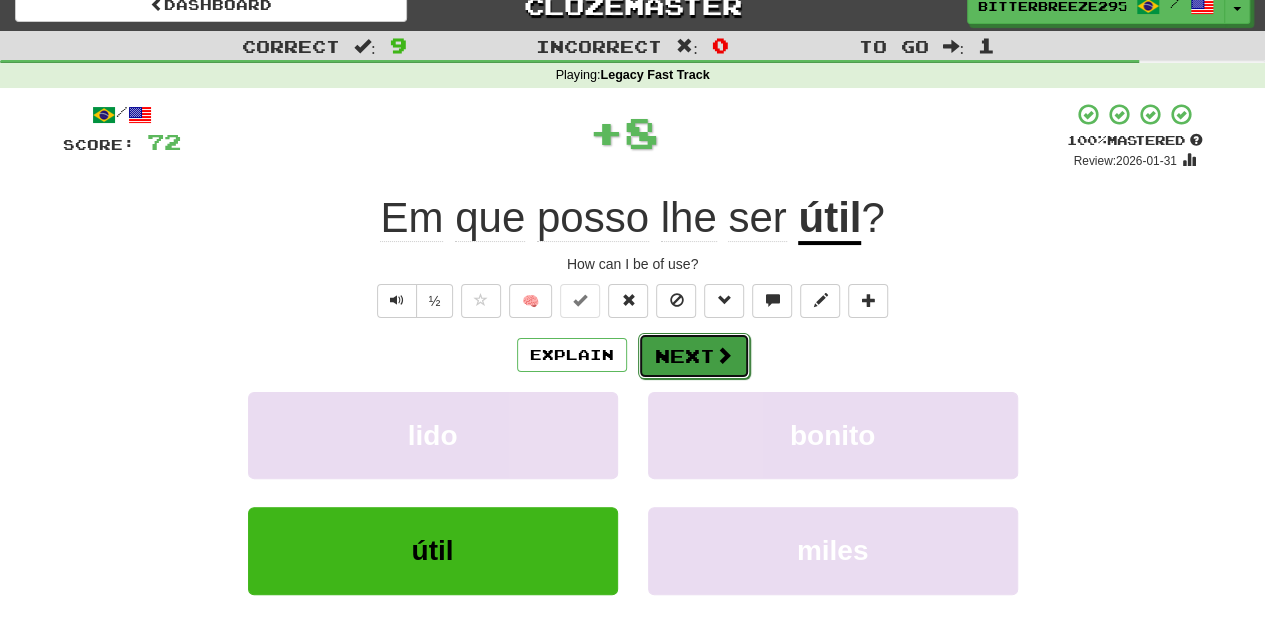 click on "Next" at bounding box center [694, 356] 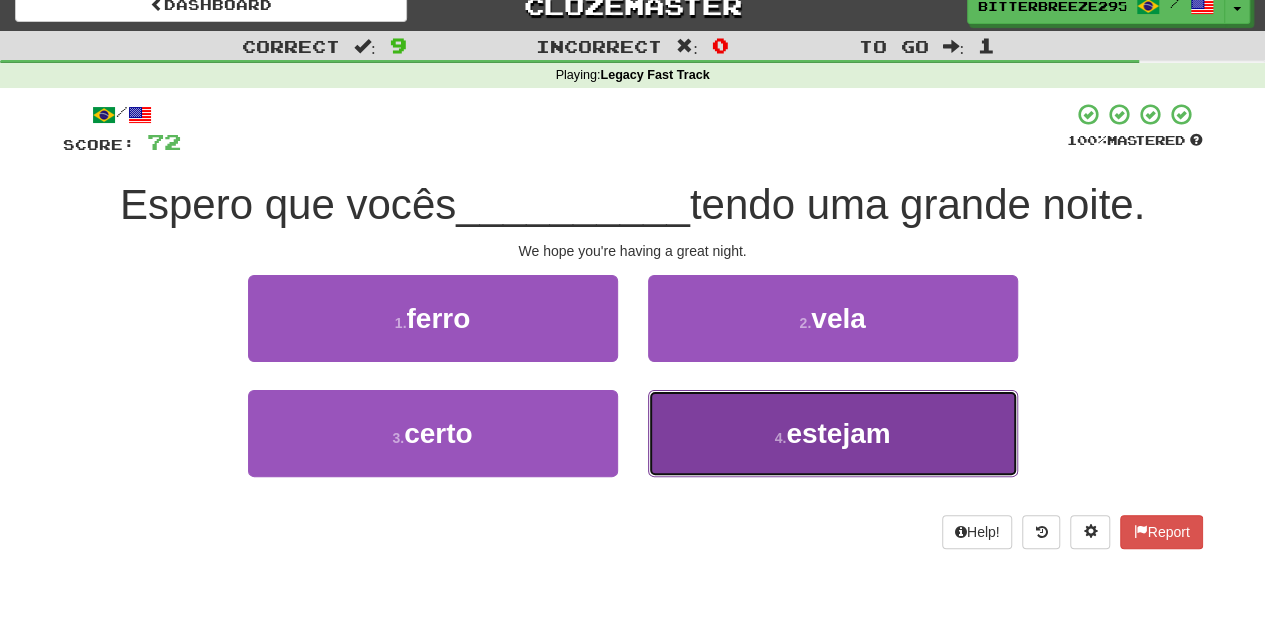 click on "[NUMBER] . estejam" at bounding box center (833, 433) 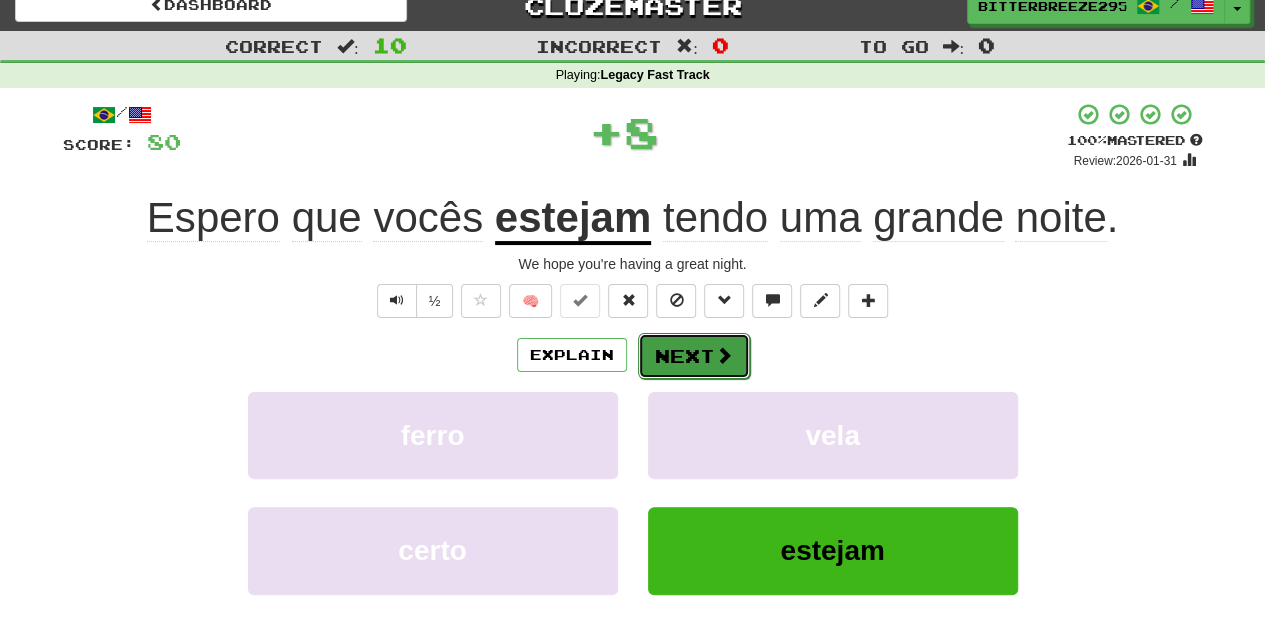click on "Next" at bounding box center [694, 356] 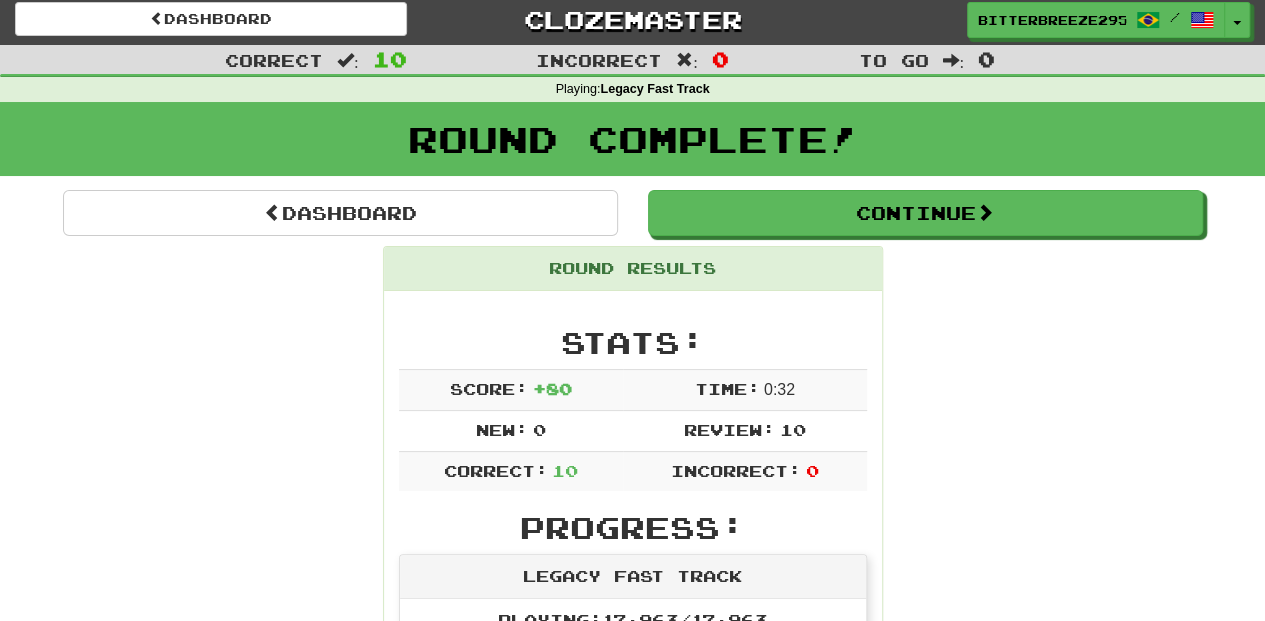 scroll, scrollTop: 0, scrollLeft: 0, axis: both 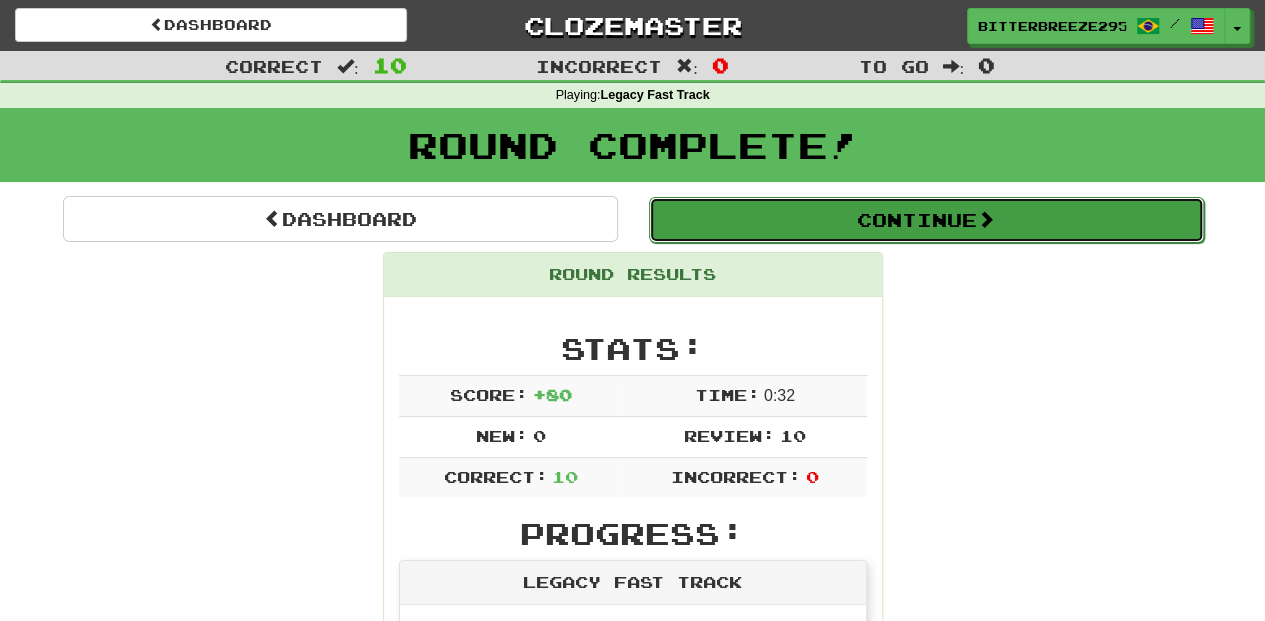 click on "Continue" at bounding box center (926, 220) 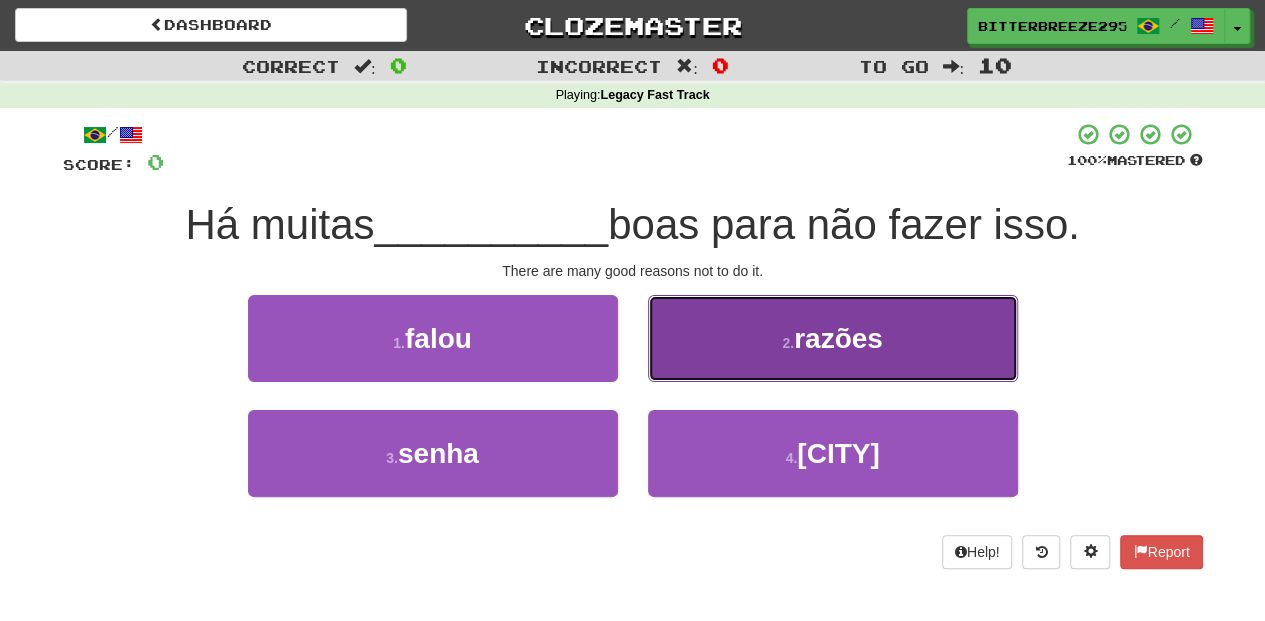 click on "[NUMBER] . razões" at bounding box center (833, 338) 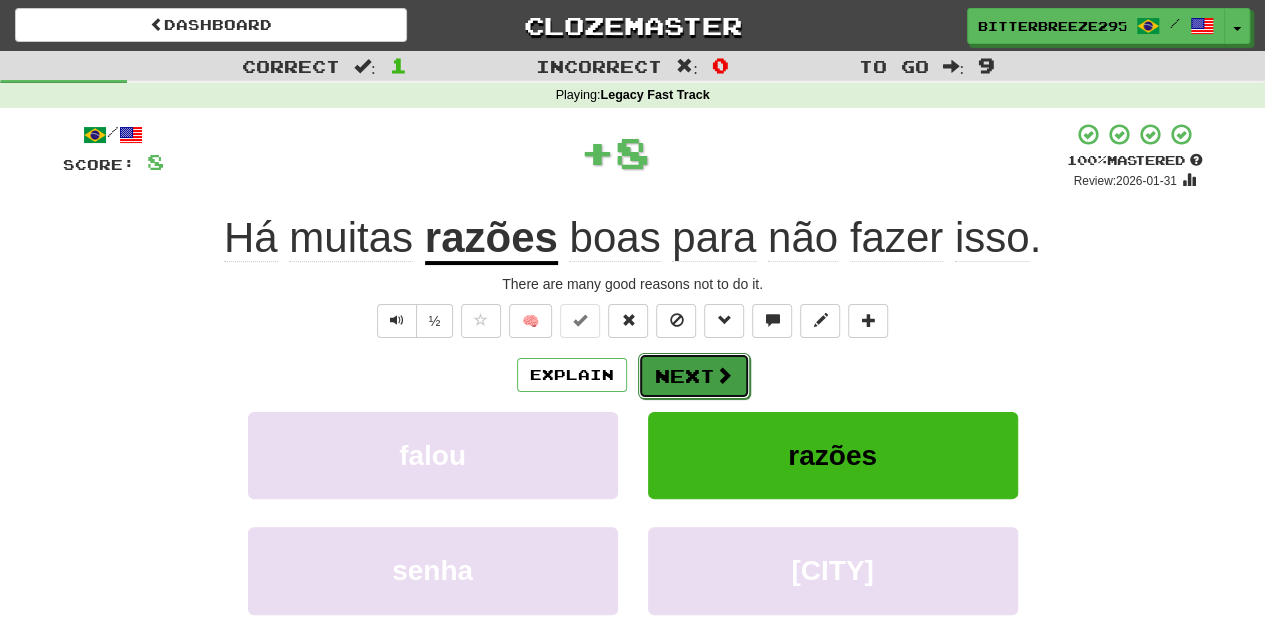 click on "Next" at bounding box center (694, 376) 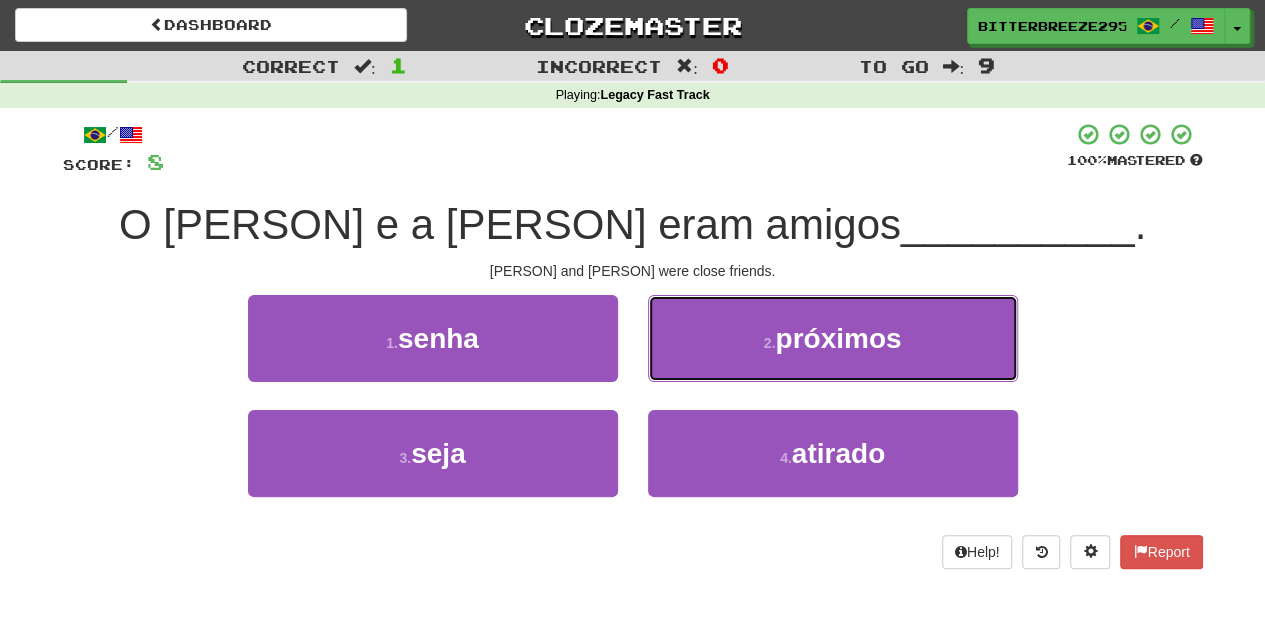 click on "[NUMBER] . próximos" at bounding box center (833, 338) 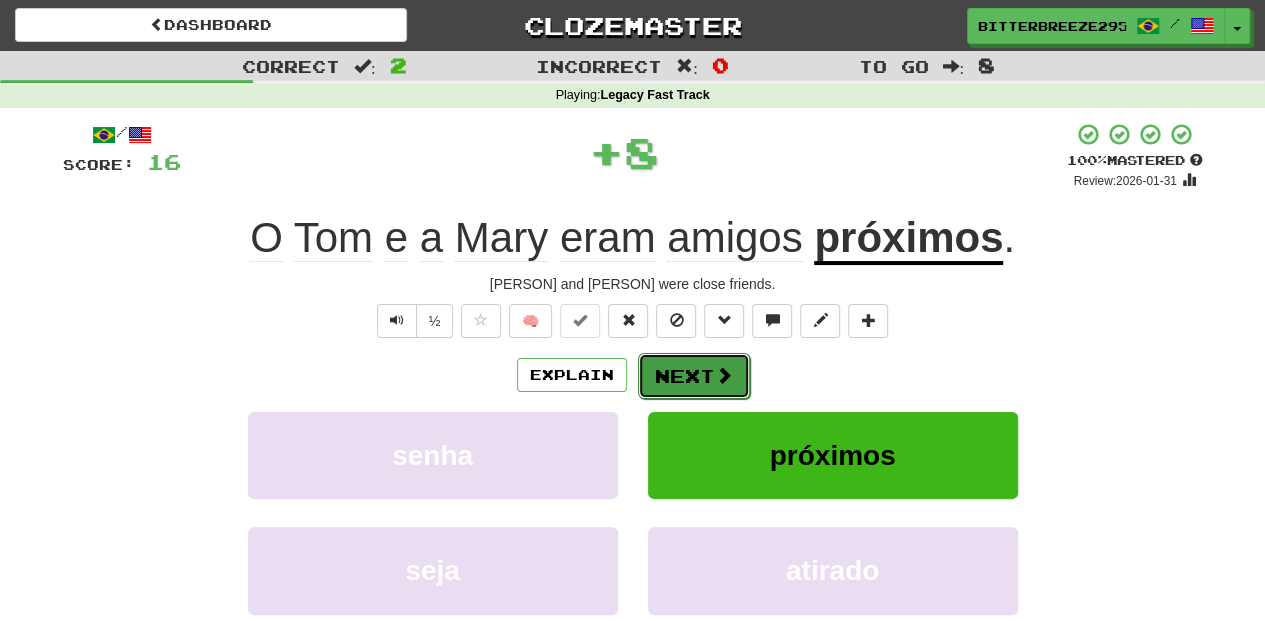 click on "Next" at bounding box center [694, 376] 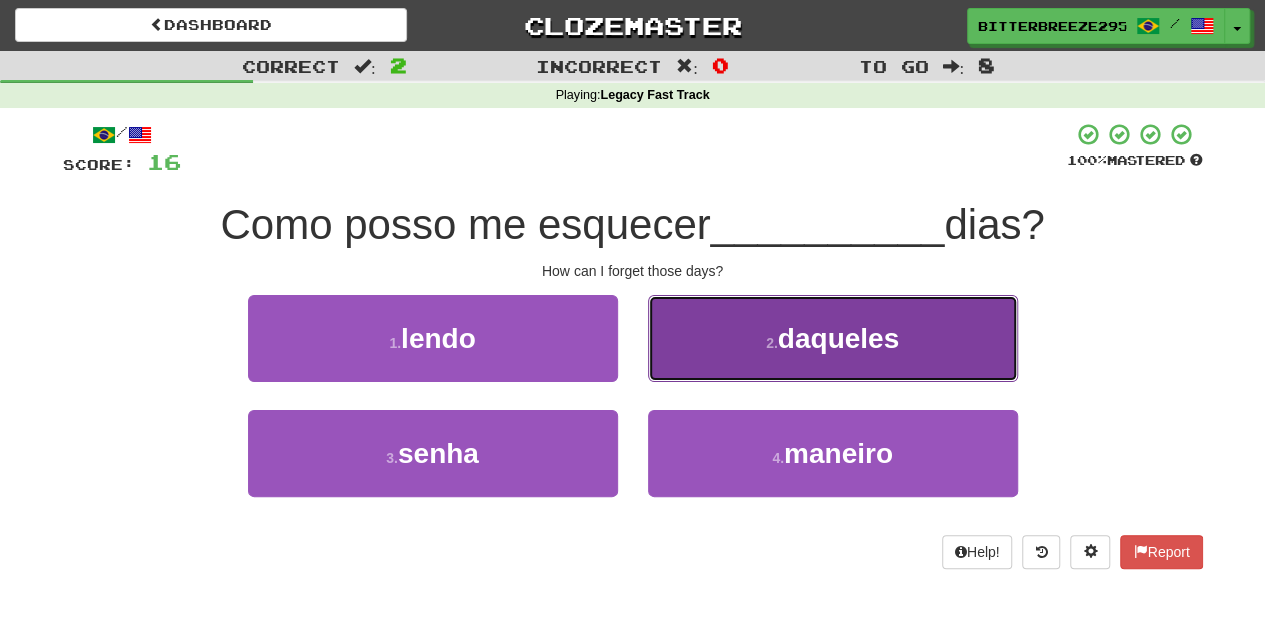 click on "[NUMBER] . daqueles" at bounding box center [833, 338] 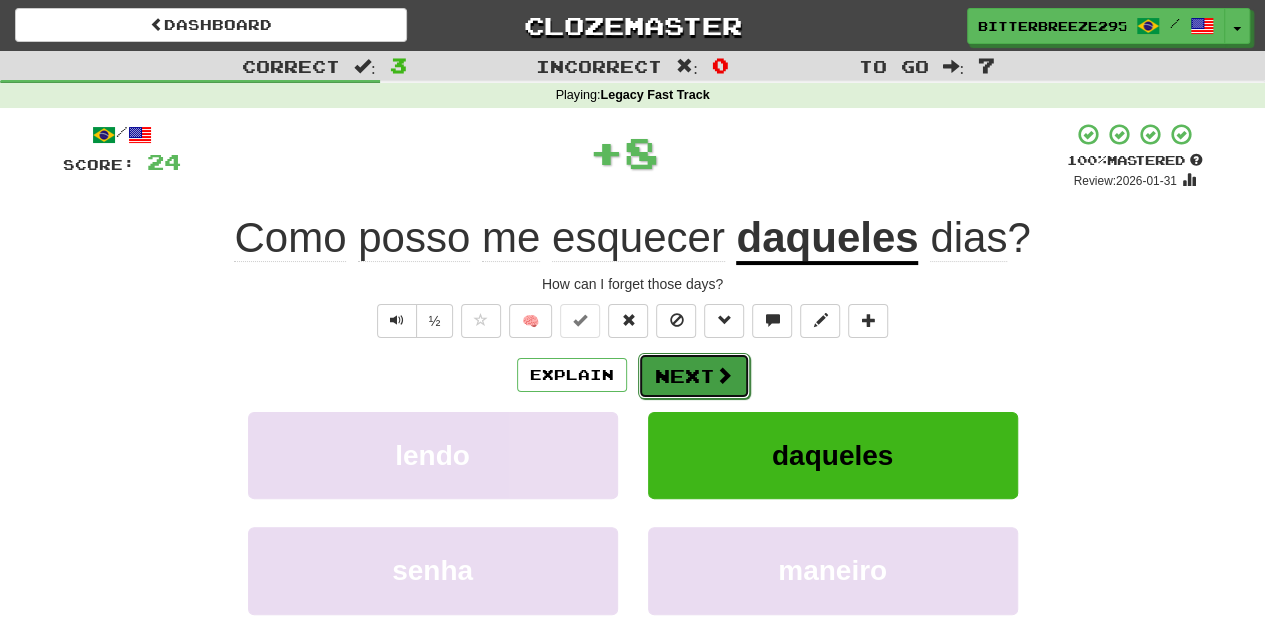 click on "Next" at bounding box center [694, 376] 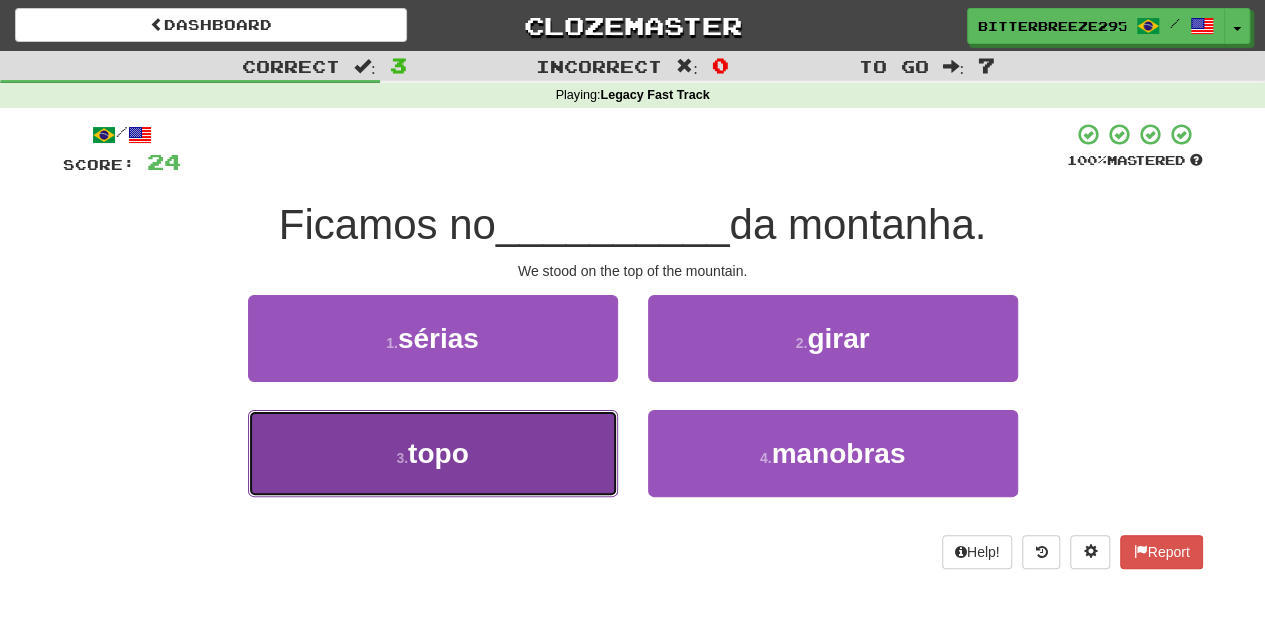 click on "3 .  topo" at bounding box center [433, 453] 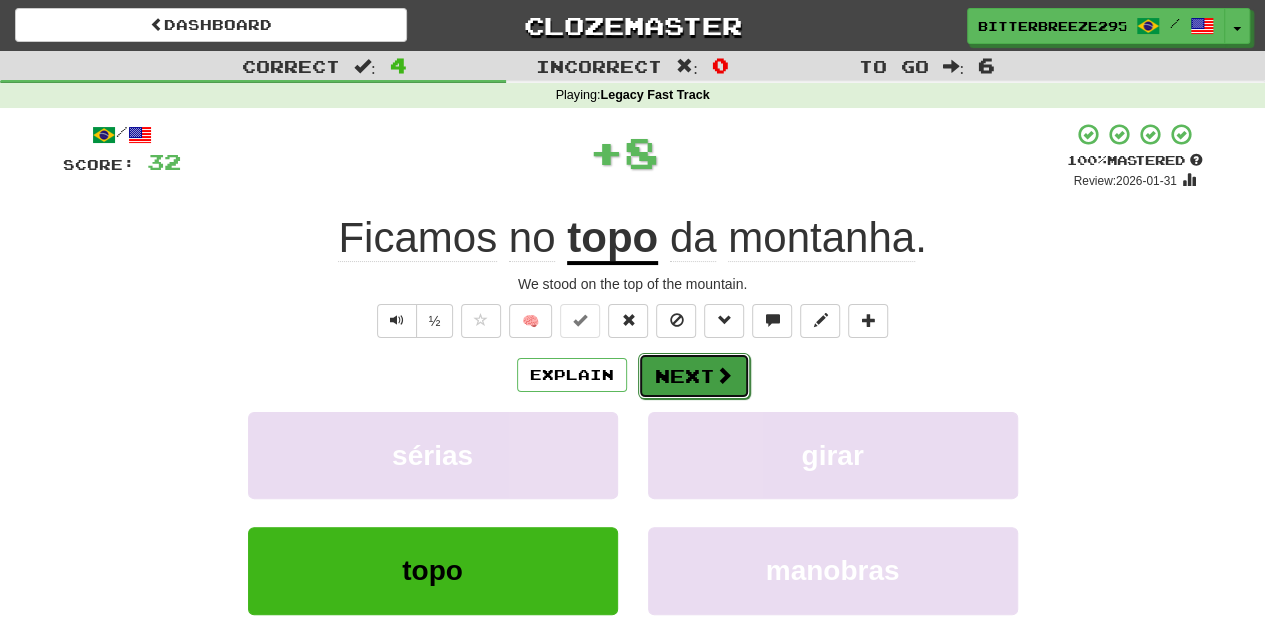 click on "Next" at bounding box center [694, 376] 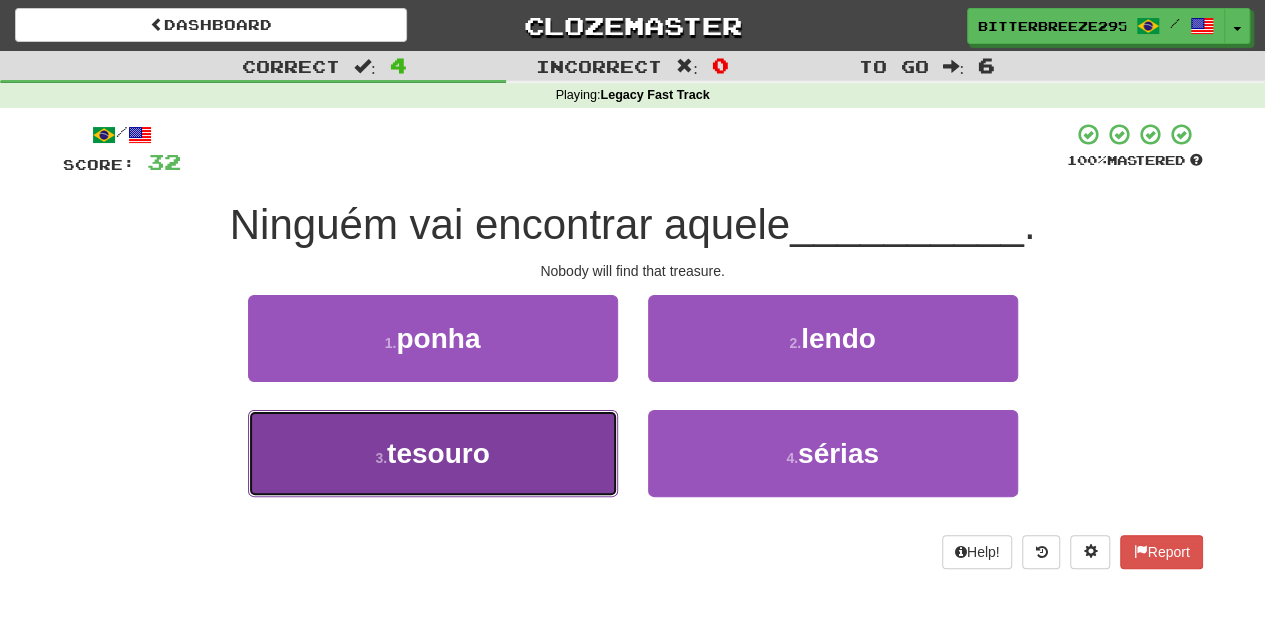 click on "[NUMBER] . tesouro" at bounding box center [433, 453] 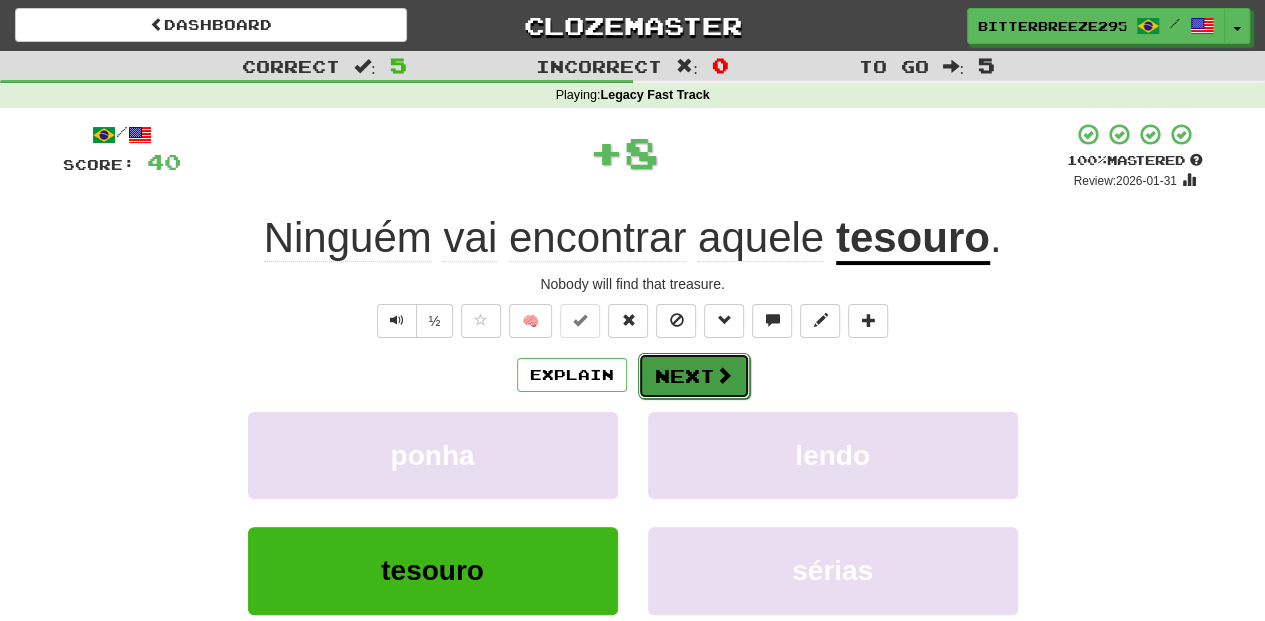 click on "Next" at bounding box center [694, 376] 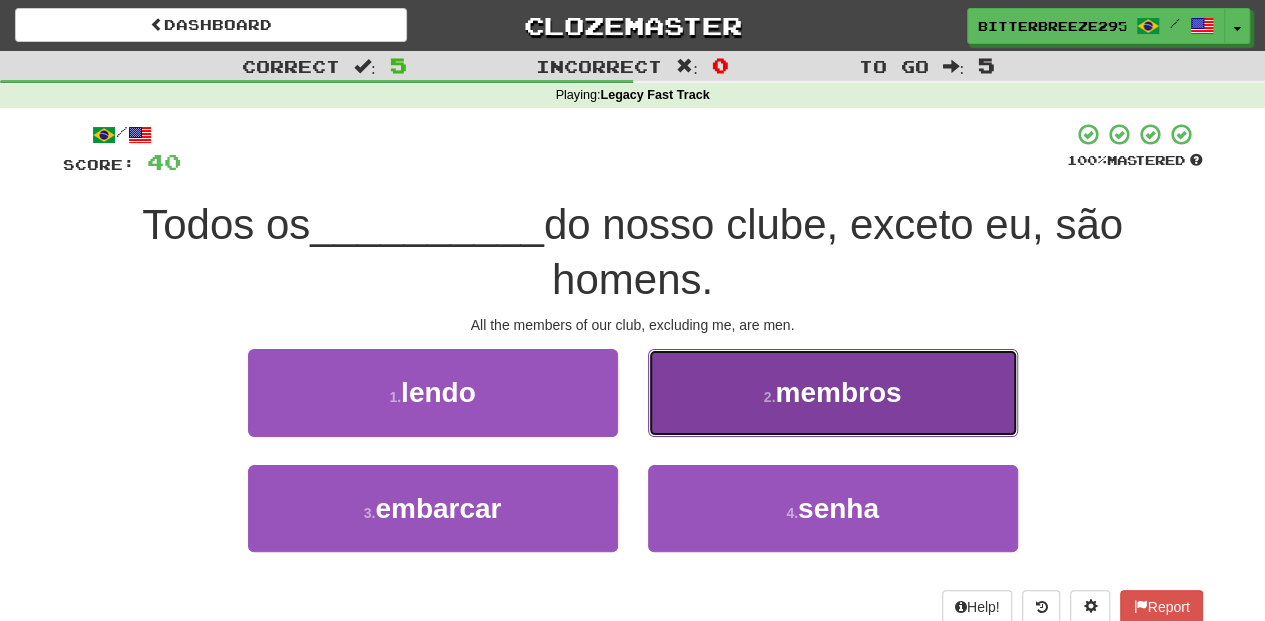 click on "2 .  membros" at bounding box center [833, 392] 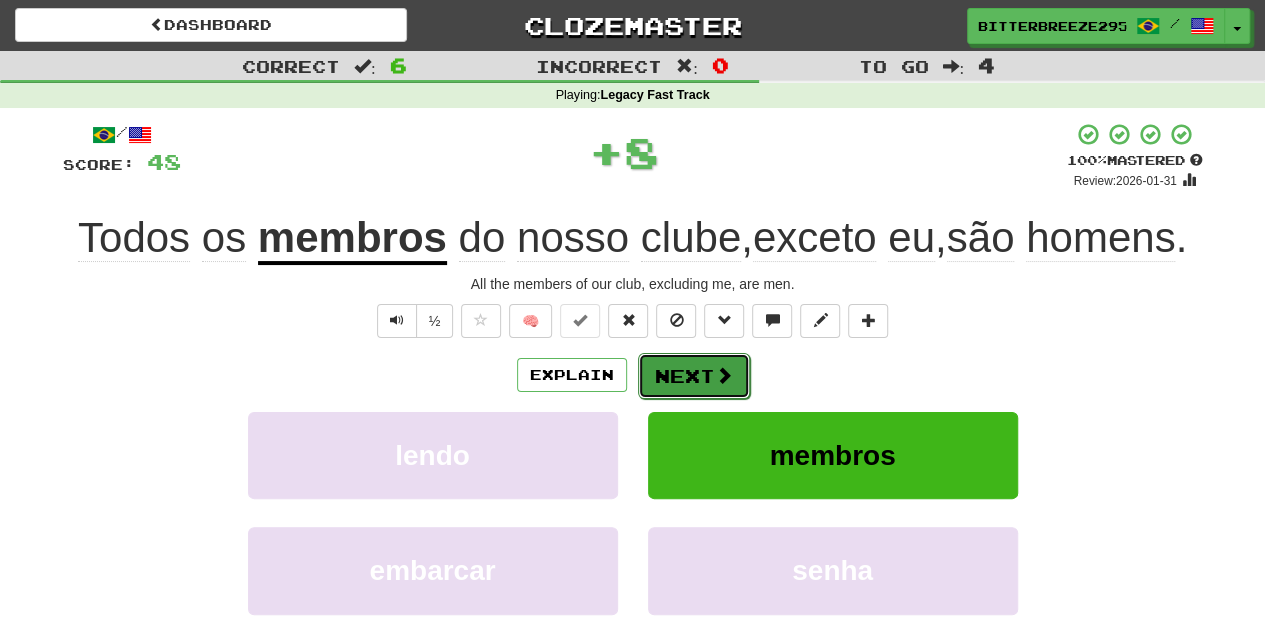 click on "Next" at bounding box center [694, 376] 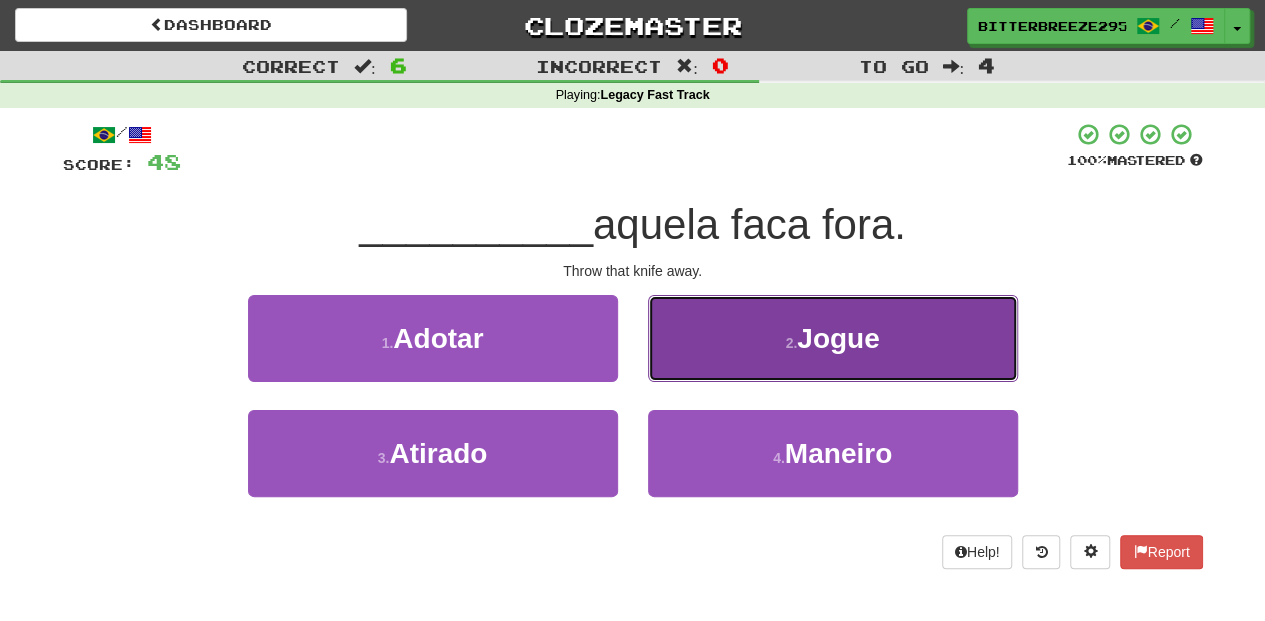 click on "[NUMBER] . Jogue" at bounding box center [833, 338] 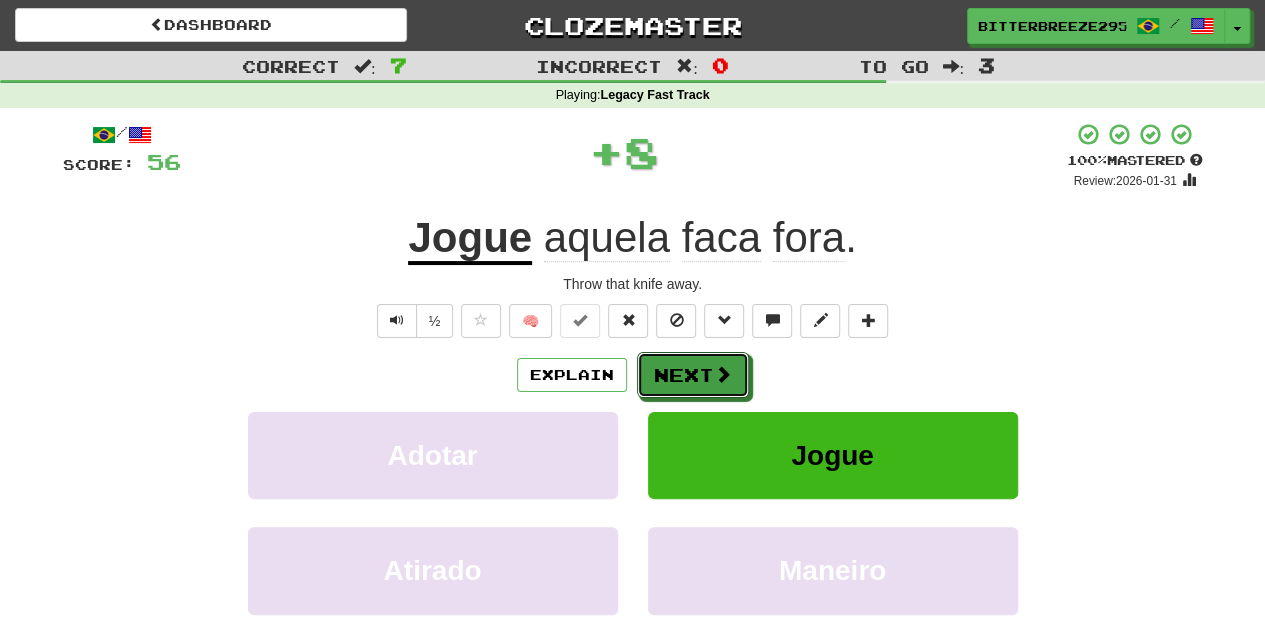 click on "Next" at bounding box center [693, 375] 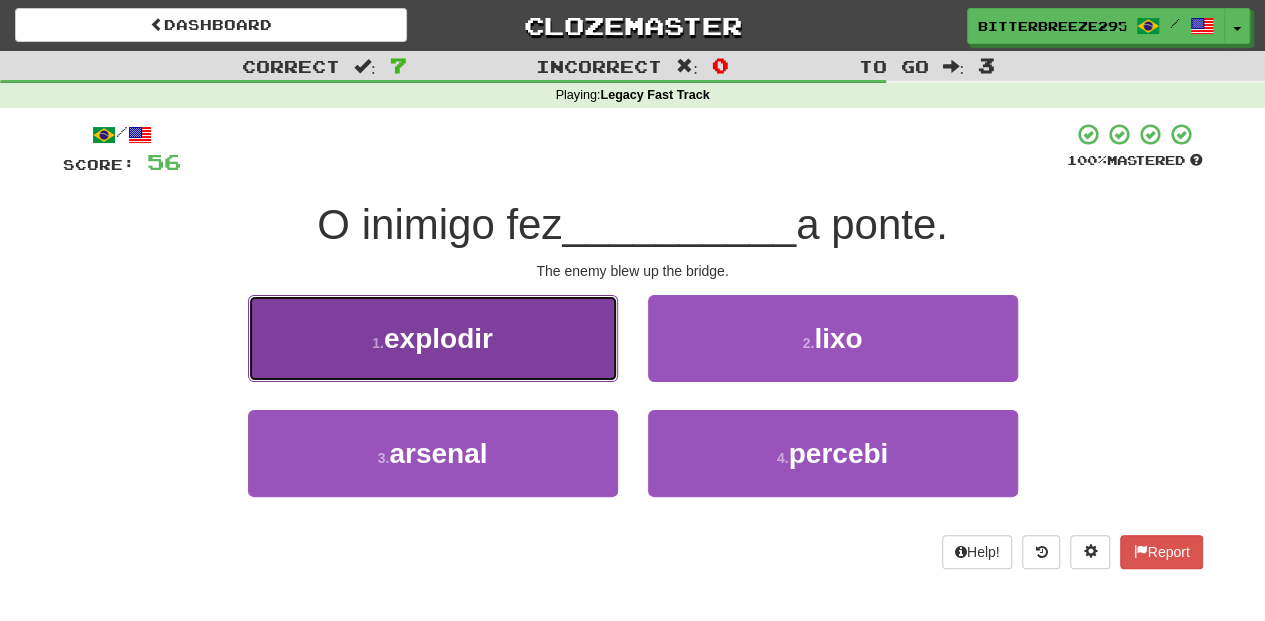 click on "1 .  explodir" at bounding box center [433, 338] 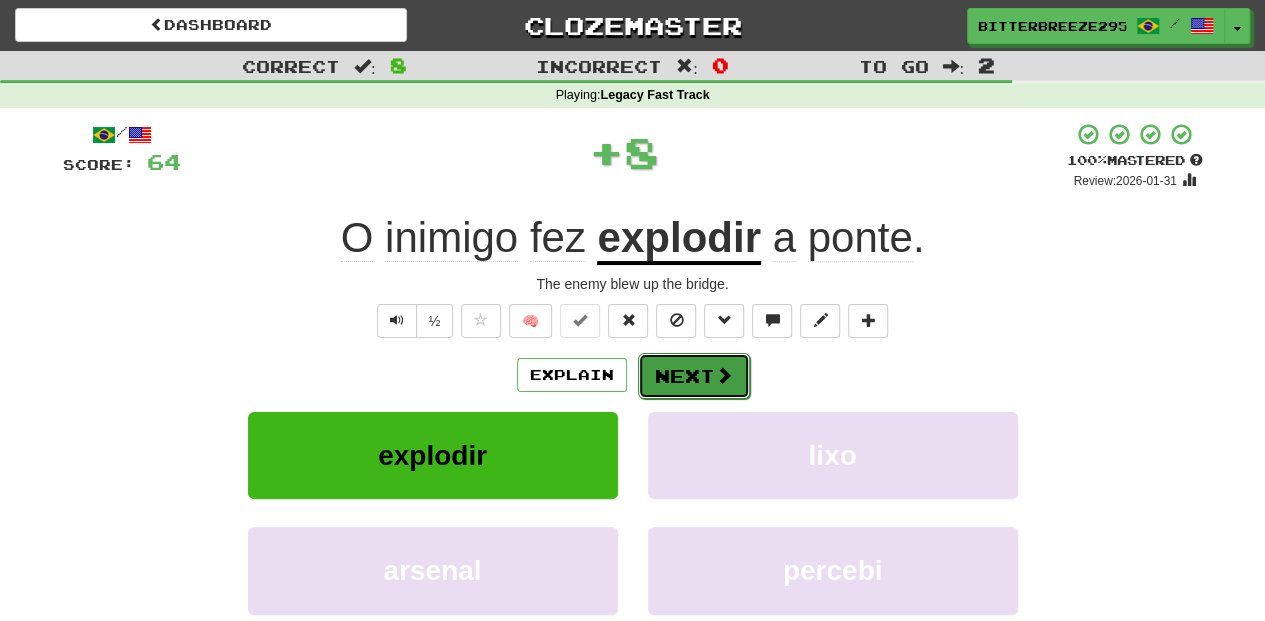 click on "Next" at bounding box center [694, 376] 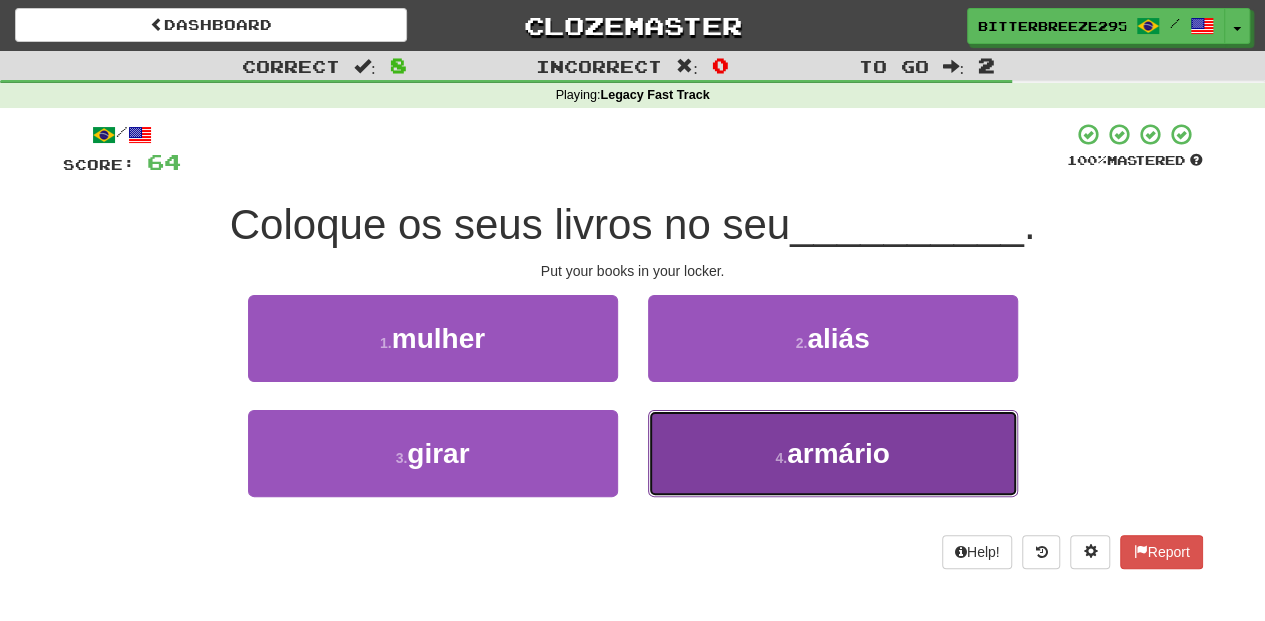 click on "[NUMBER] . armário" at bounding box center [833, 453] 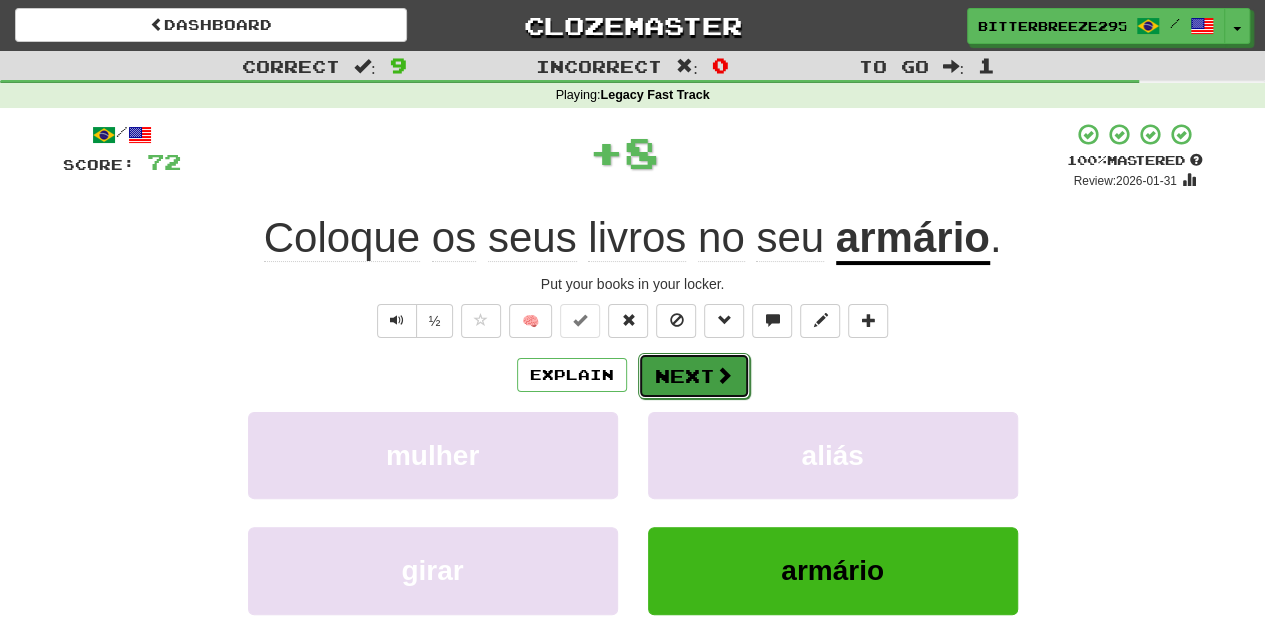 click on "Next" at bounding box center (694, 376) 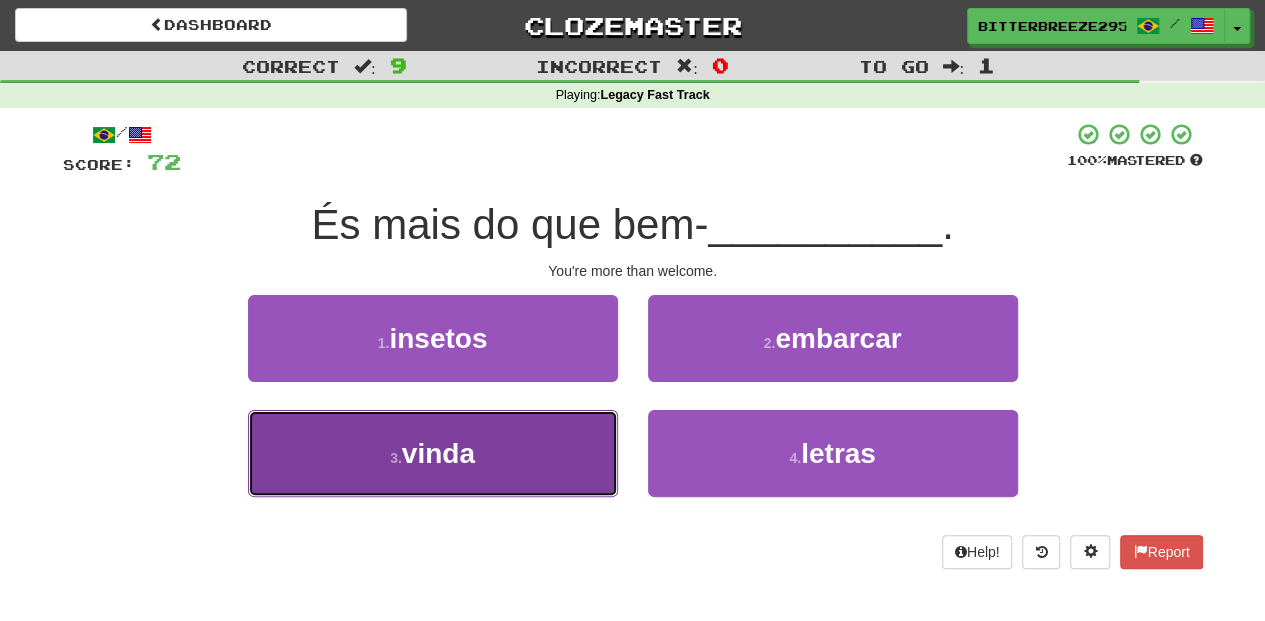 click on "[NUMBER] . vinda" at bounding box center [433, 453] 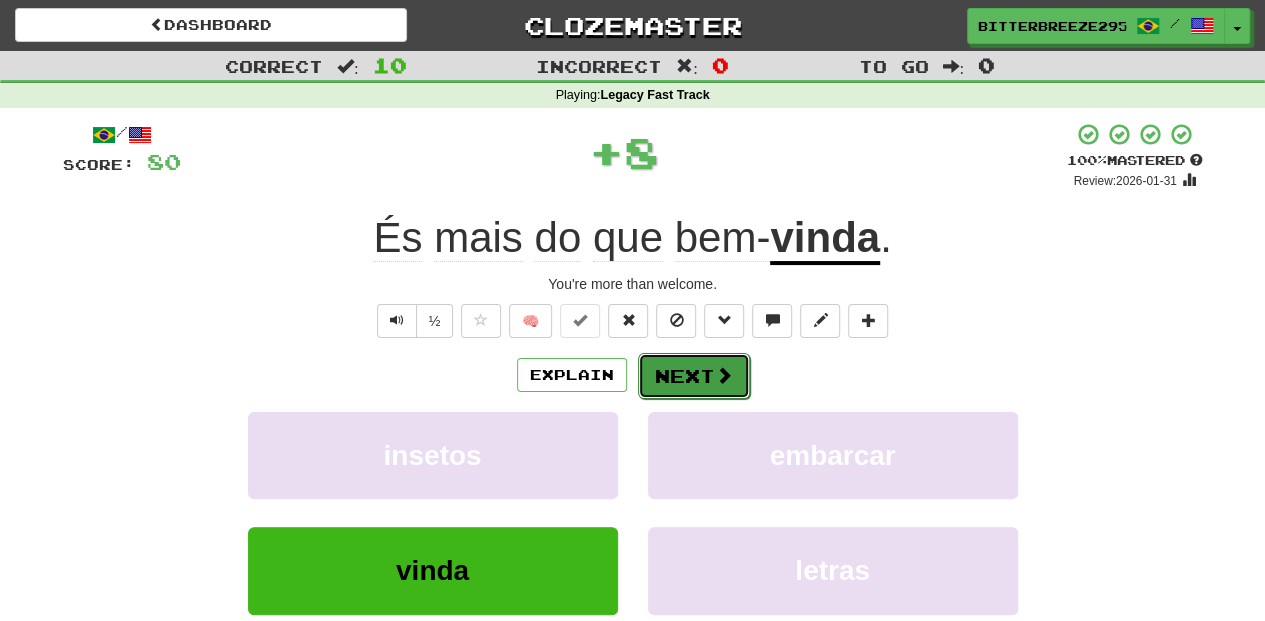 click on "Next" at bounding box center [694, 376] 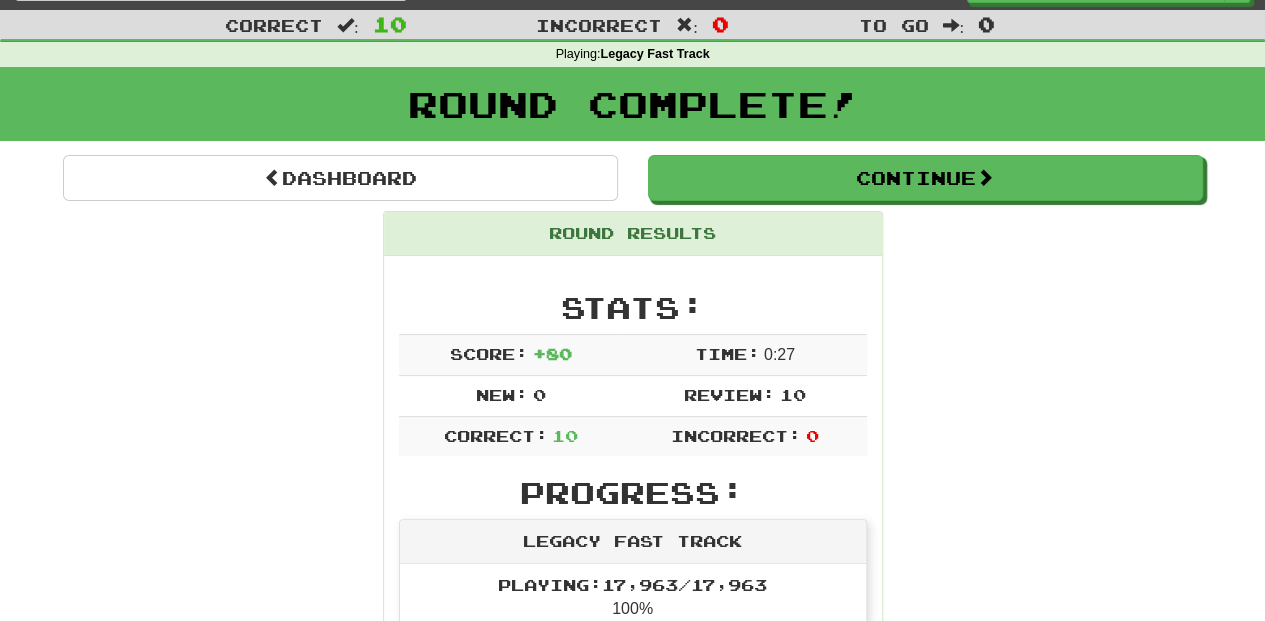 scroll, scrollTop: 0, scrollLeft: 0, axis: both 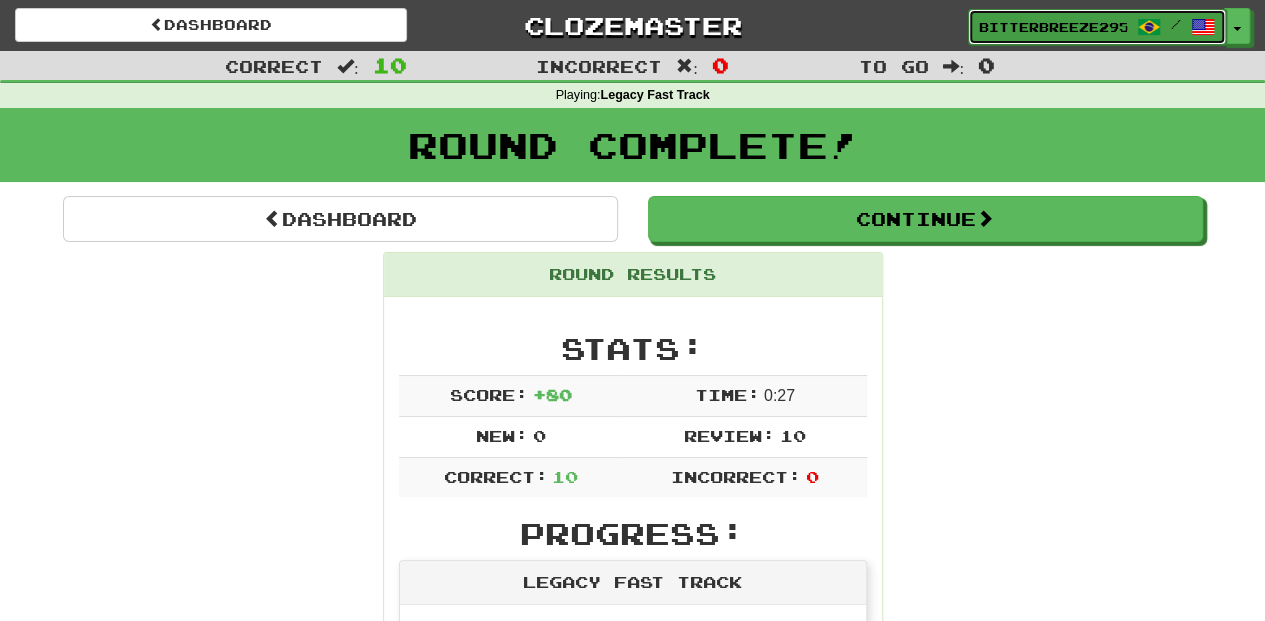 click on "BitterBreeze2956" at bounding box center [1053, 27] 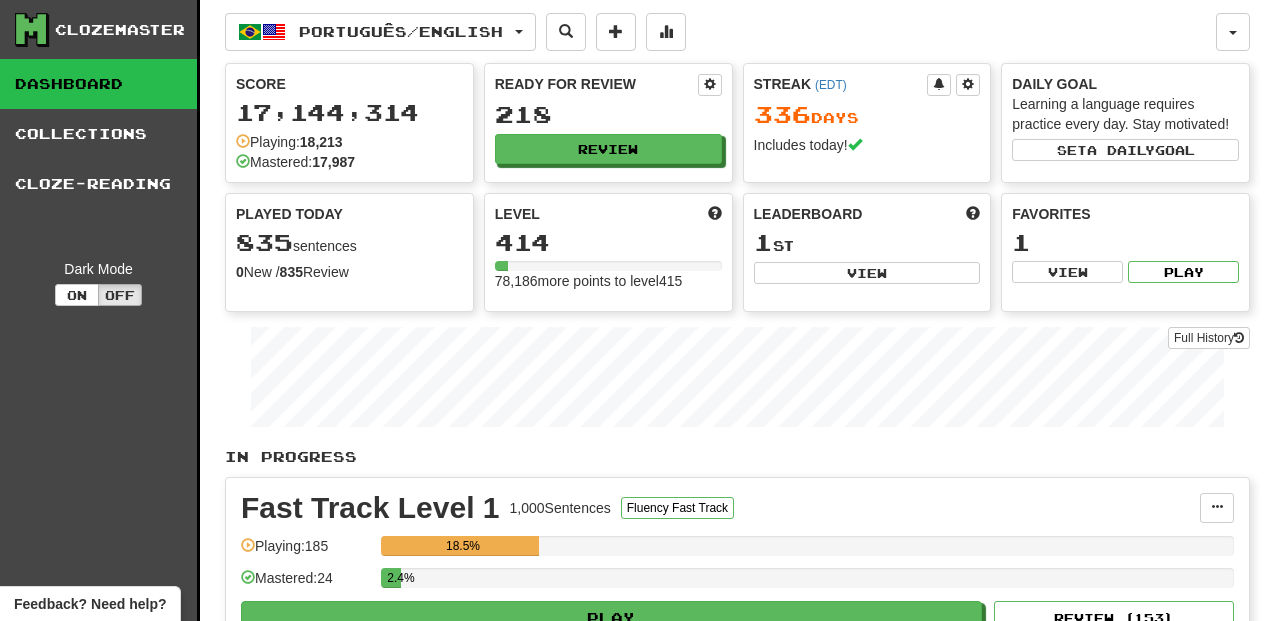 scroll, scrollTop: 0, scrollLeft: 0, axis: both 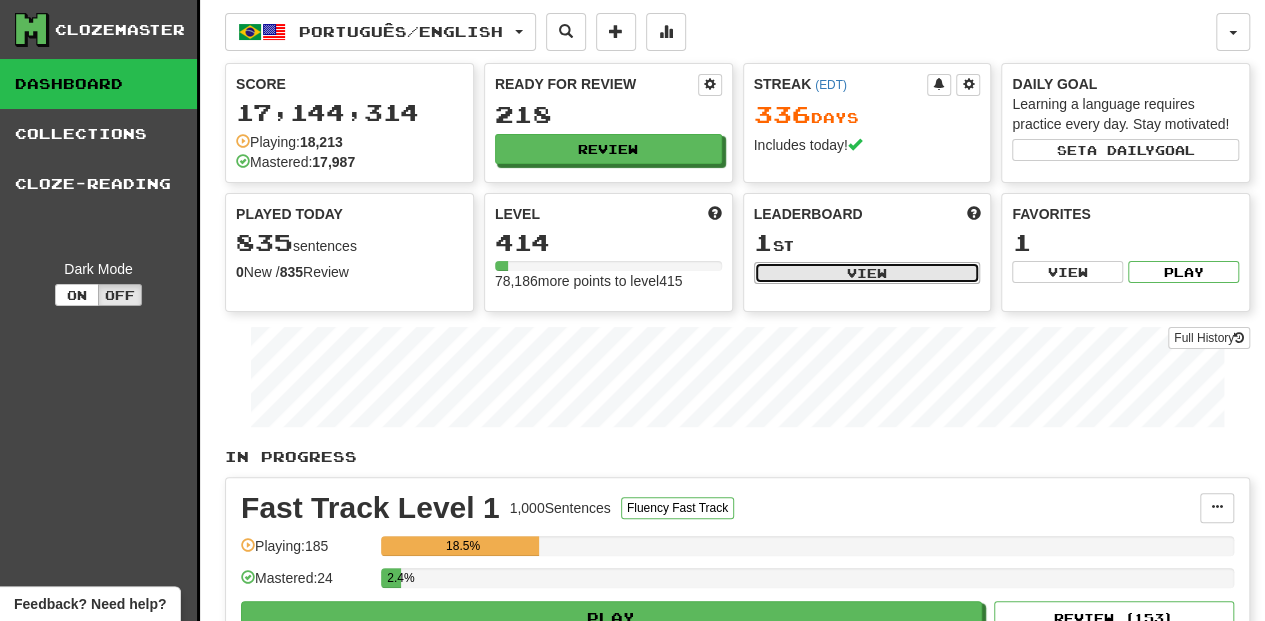click on "View" at bounding box center [867, 273] 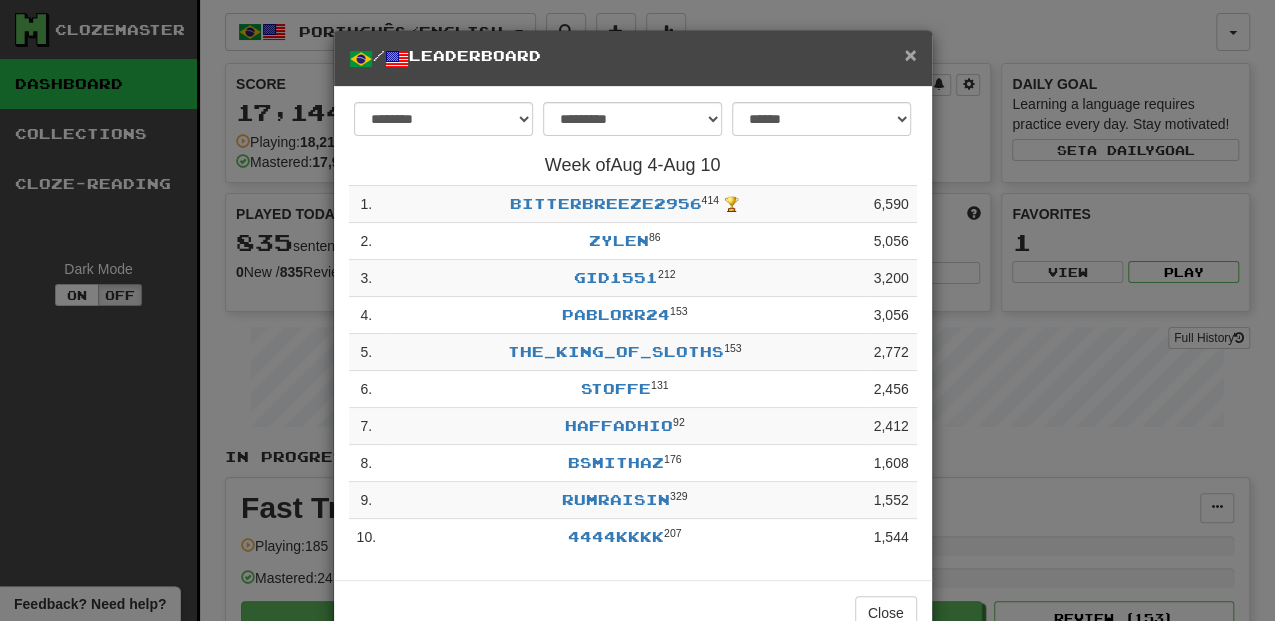 click on "×" at bounding box center (910, 54) 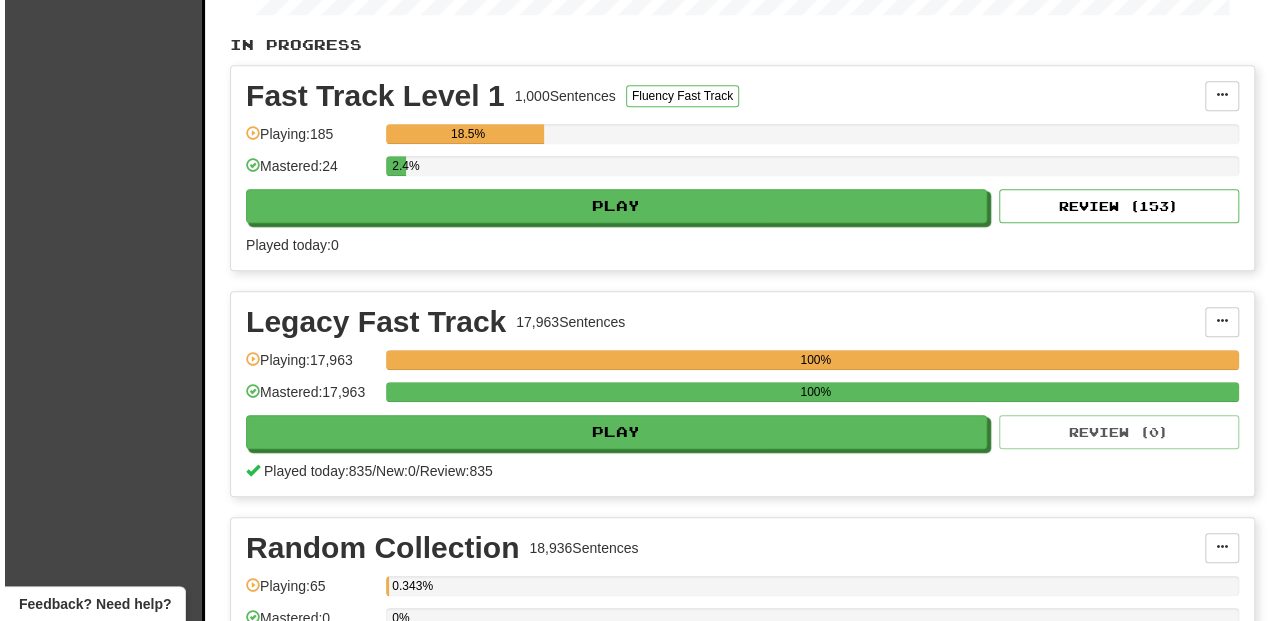 scroll, scrollTop: 466, scrollLeft: 0, axis: vertical 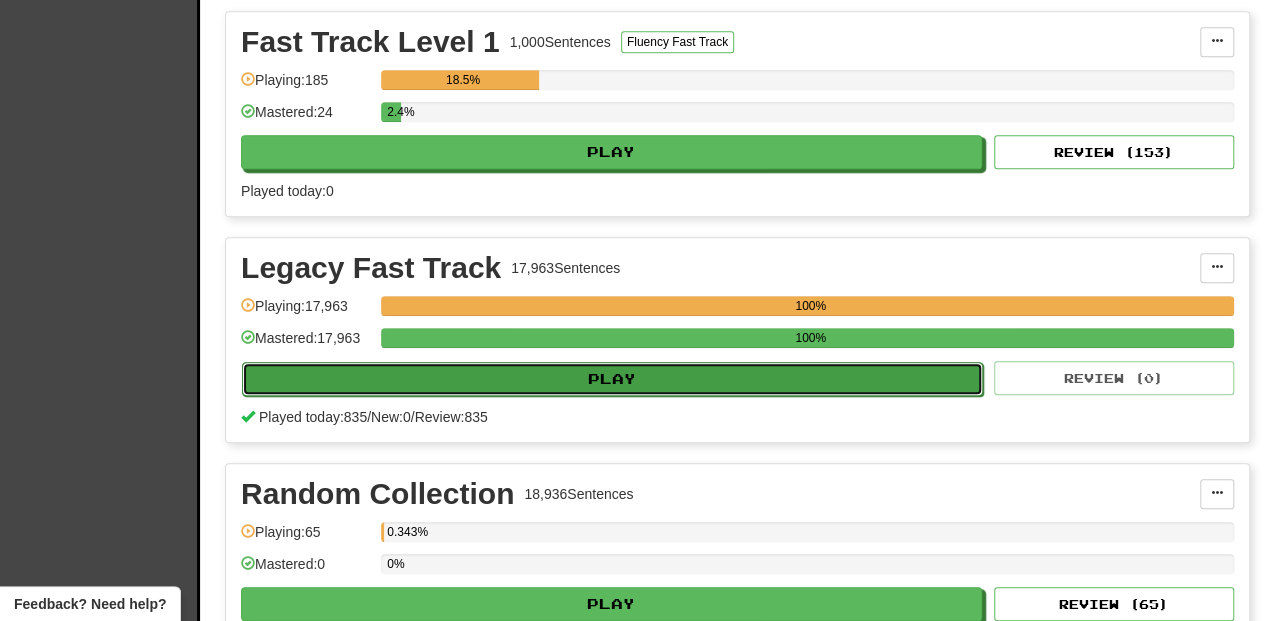 click on "Play" at bounding box center (612, 379) 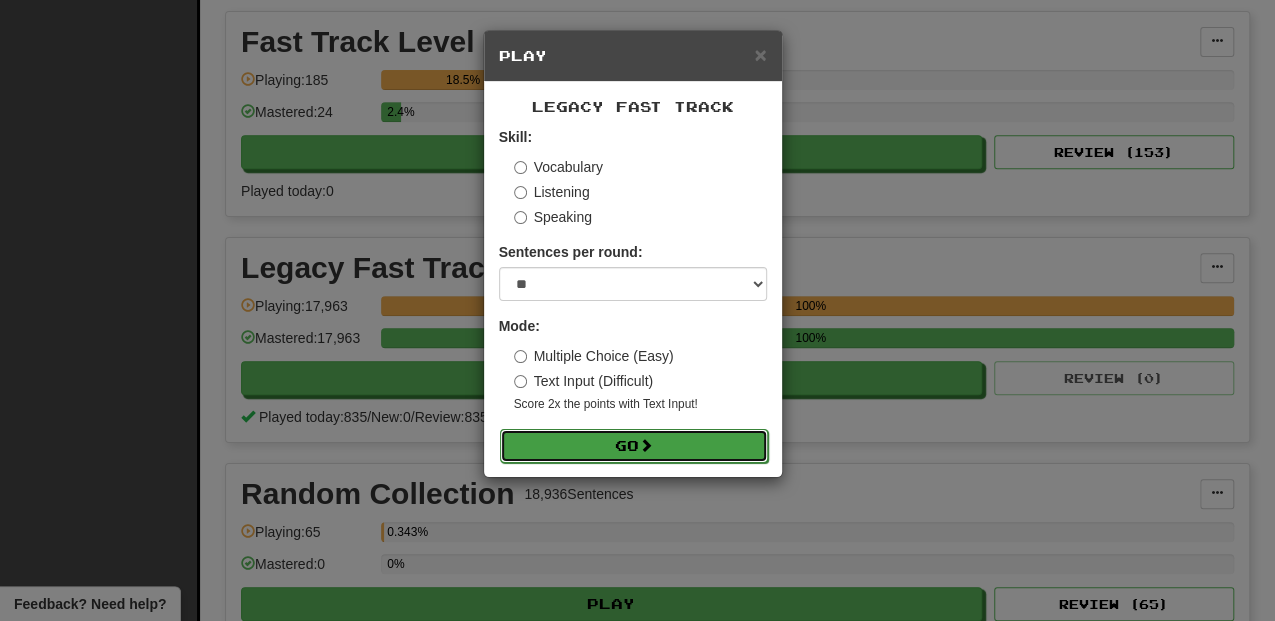 click on "Go" at bounding box center [634, 446] 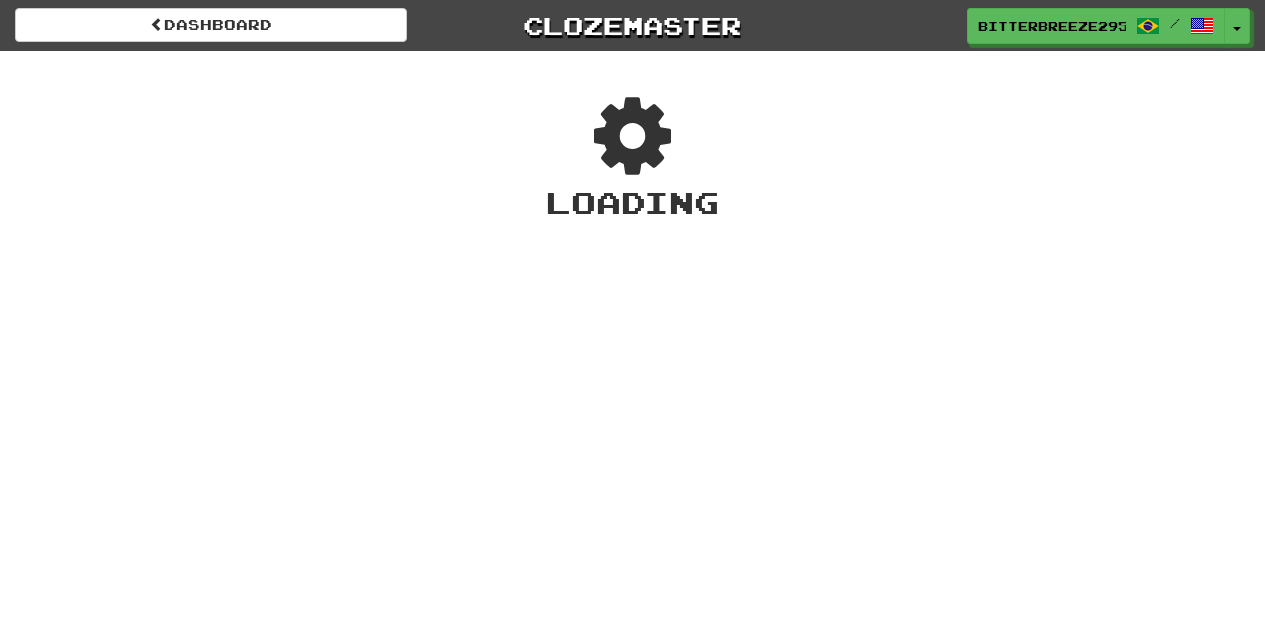 scroll, scrollTop: 0, scrollLeft: 0, axis: both 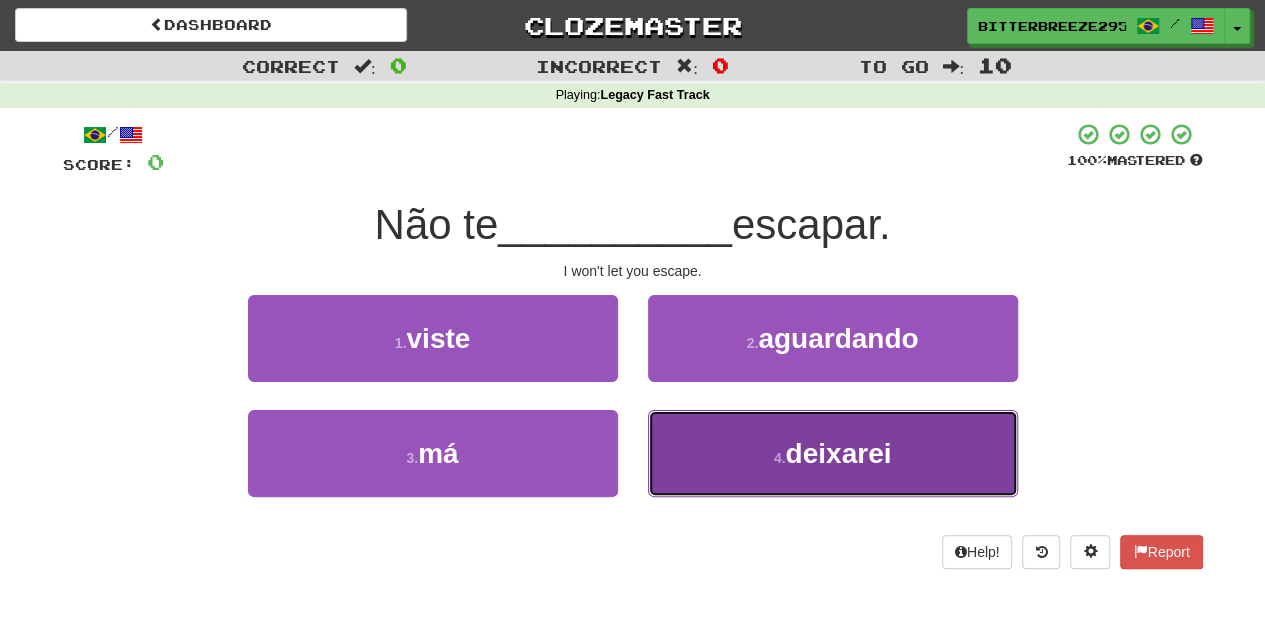 click on "4 .  deixarei" at bounding box center [833, 453] 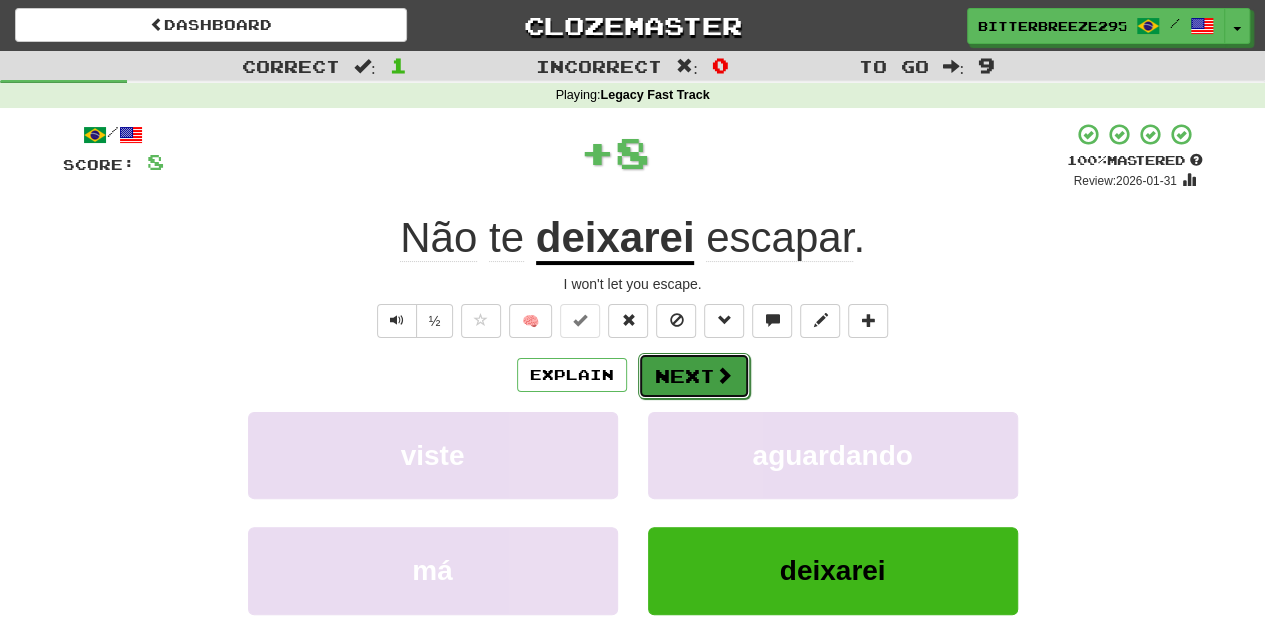 click on "Next" at bounding box center (694, 376) 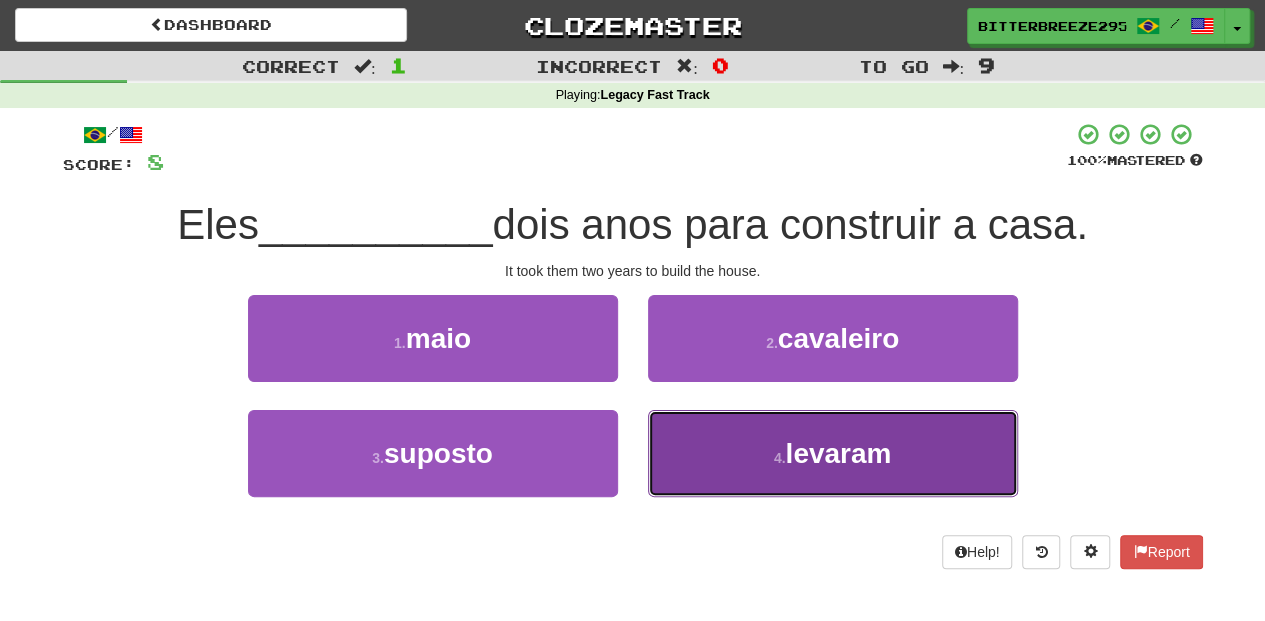 click on "4 .  levaram" at bounding box center [833, 453] 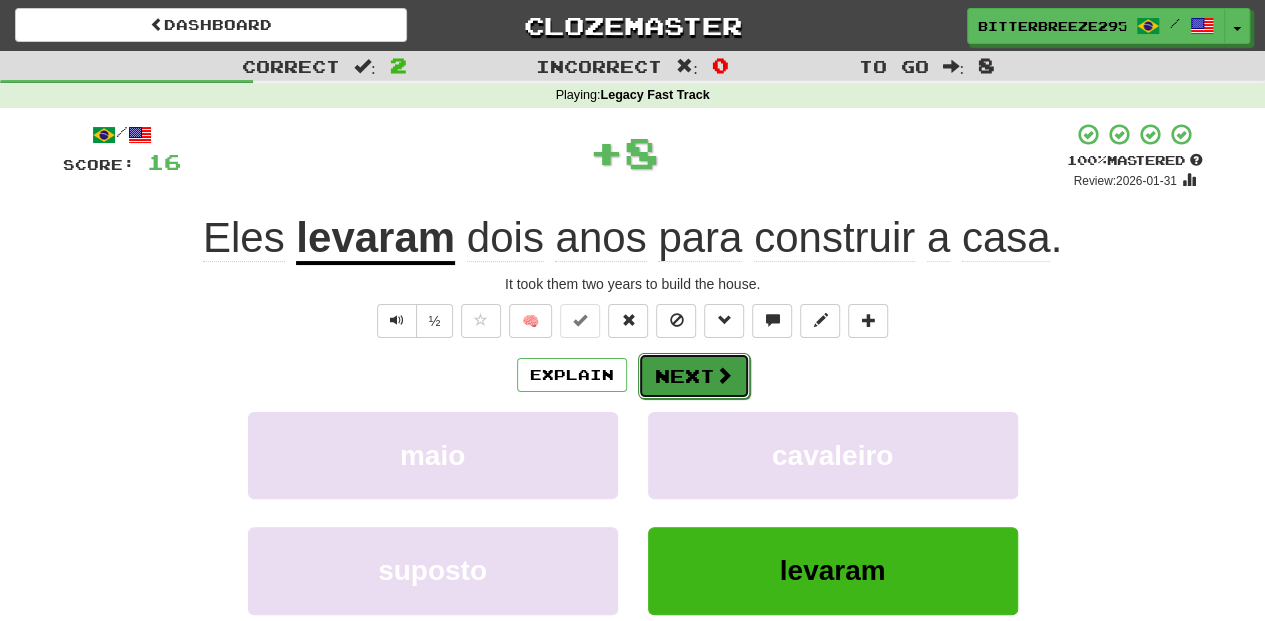 click on "Next" at bounding box center (694, 376) 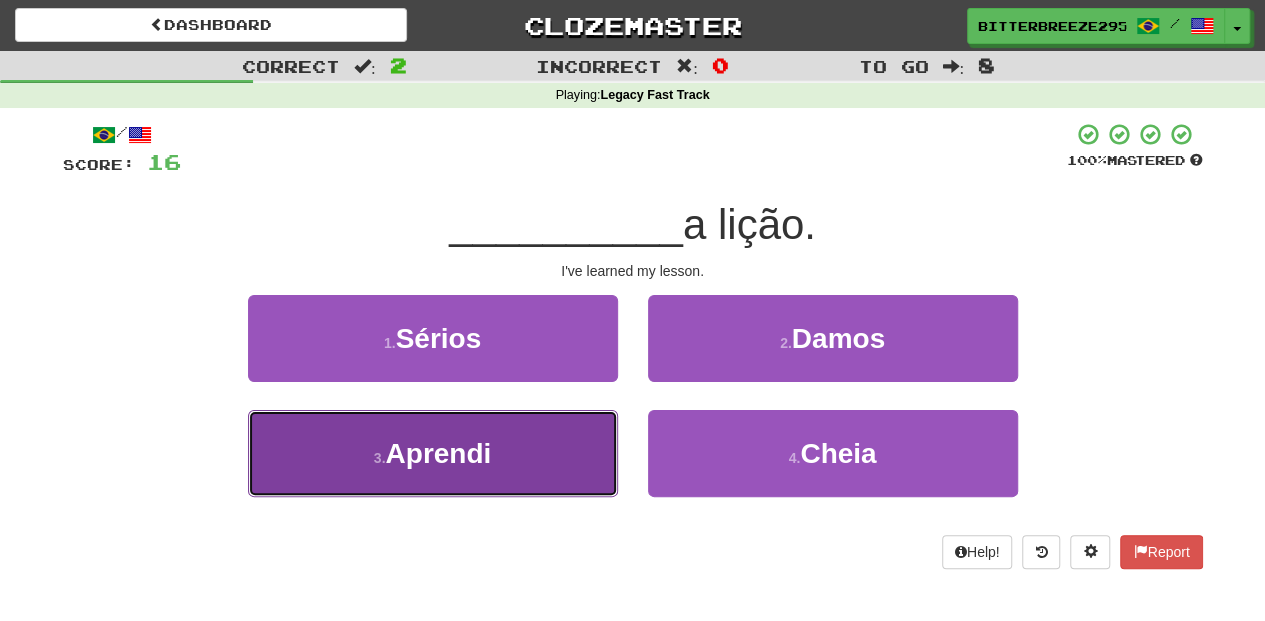 click on "3 .  Aprendi" at bounding box center (433, 453) 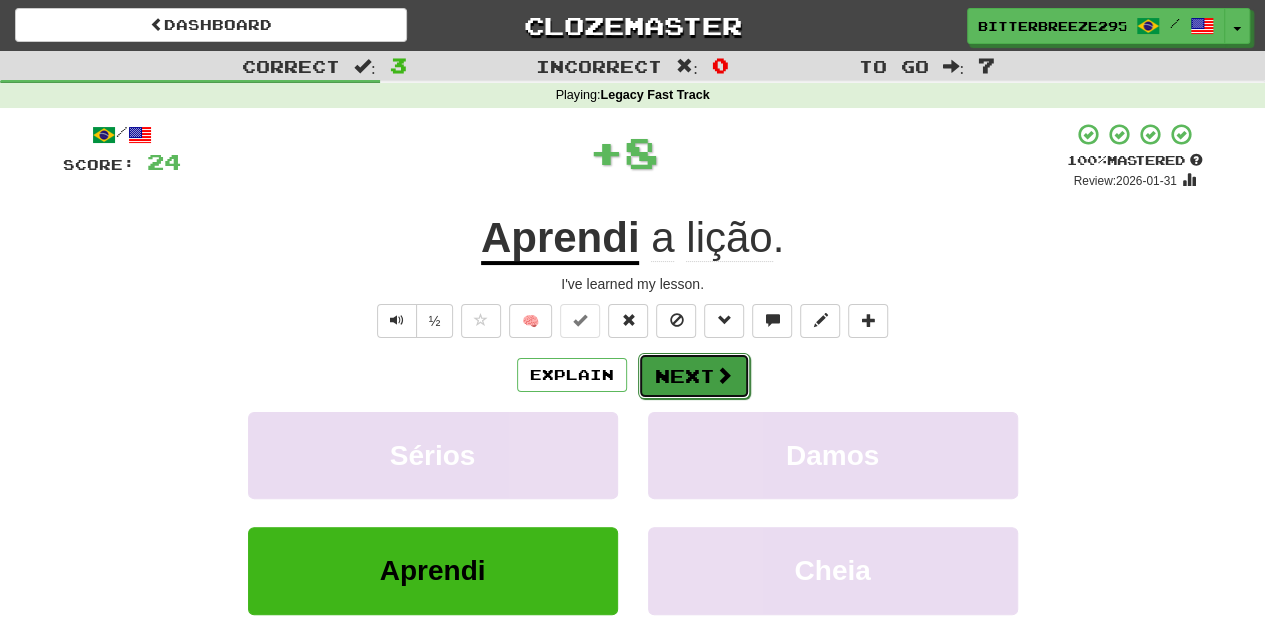 click on "Next" at bounding box center [694, 376] 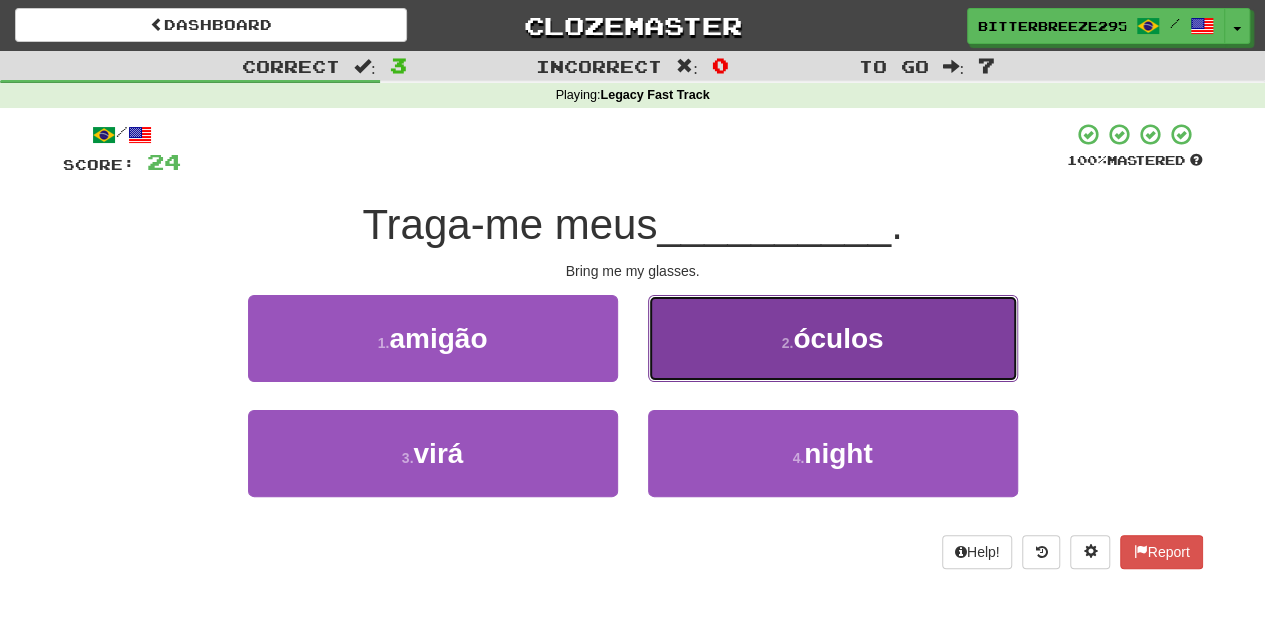 drag, startPoint x: 721, startPoint y: 350, endPoint x: 712, endPoint y: 362, distance: 15 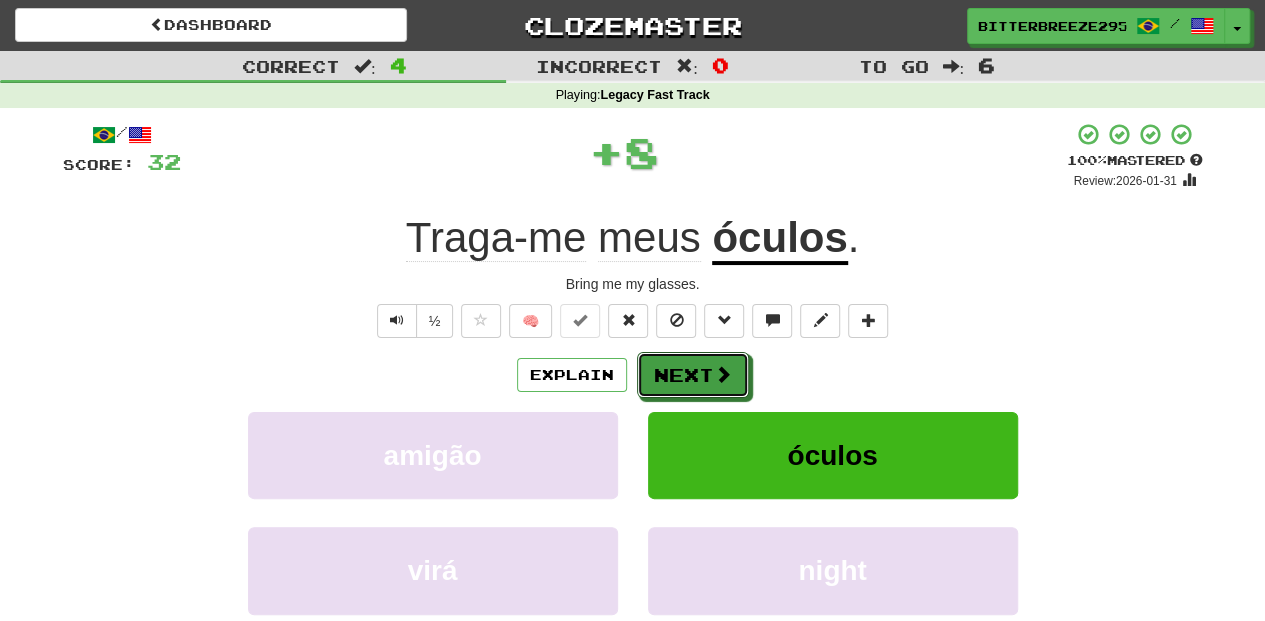 click on "Next" at bounding box center (693, 375) 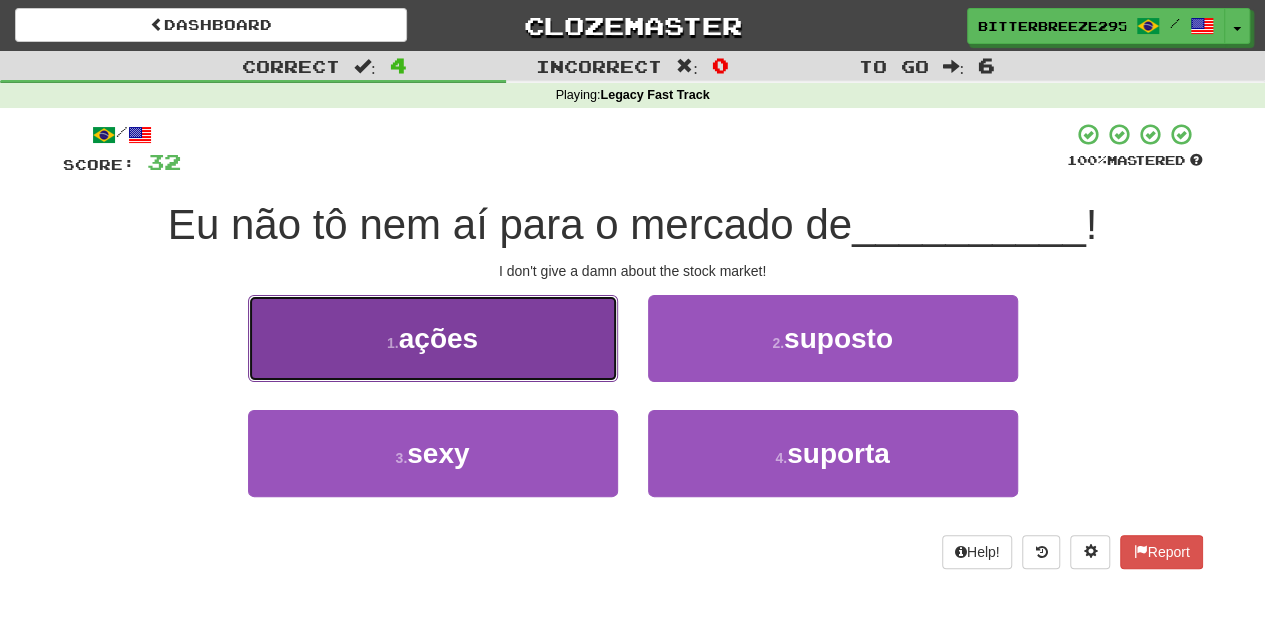 click on "1 .  ações" at bounding box center [433, 338] 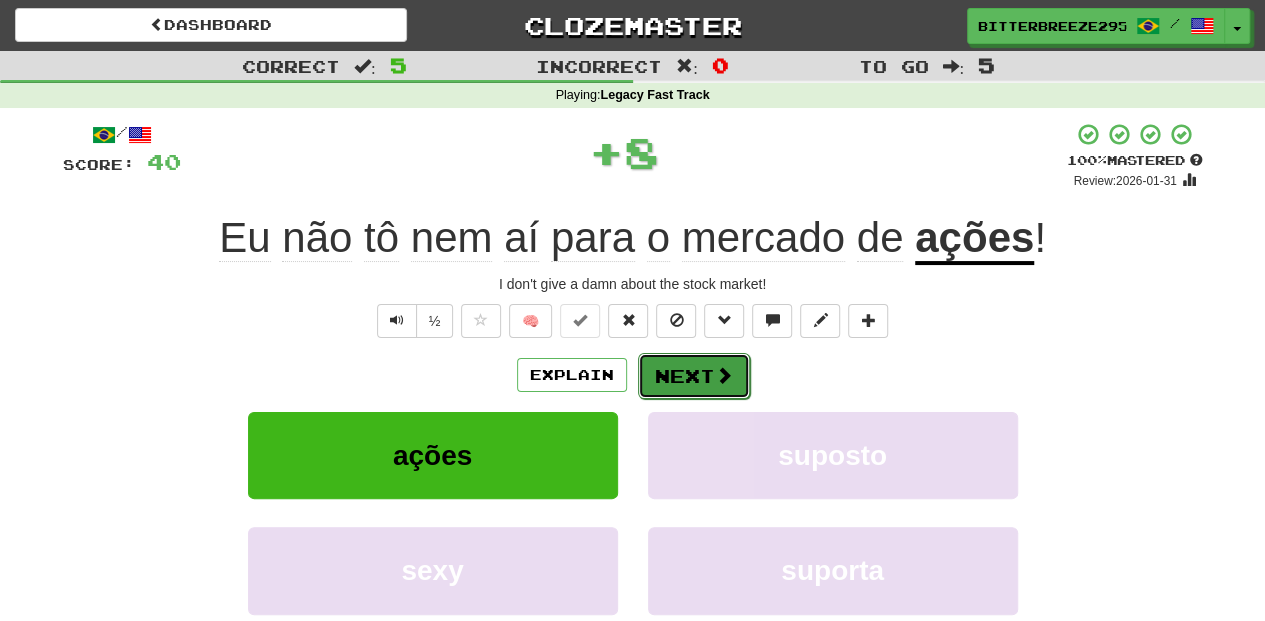 click on "Next" at bounding box center [694, 376] 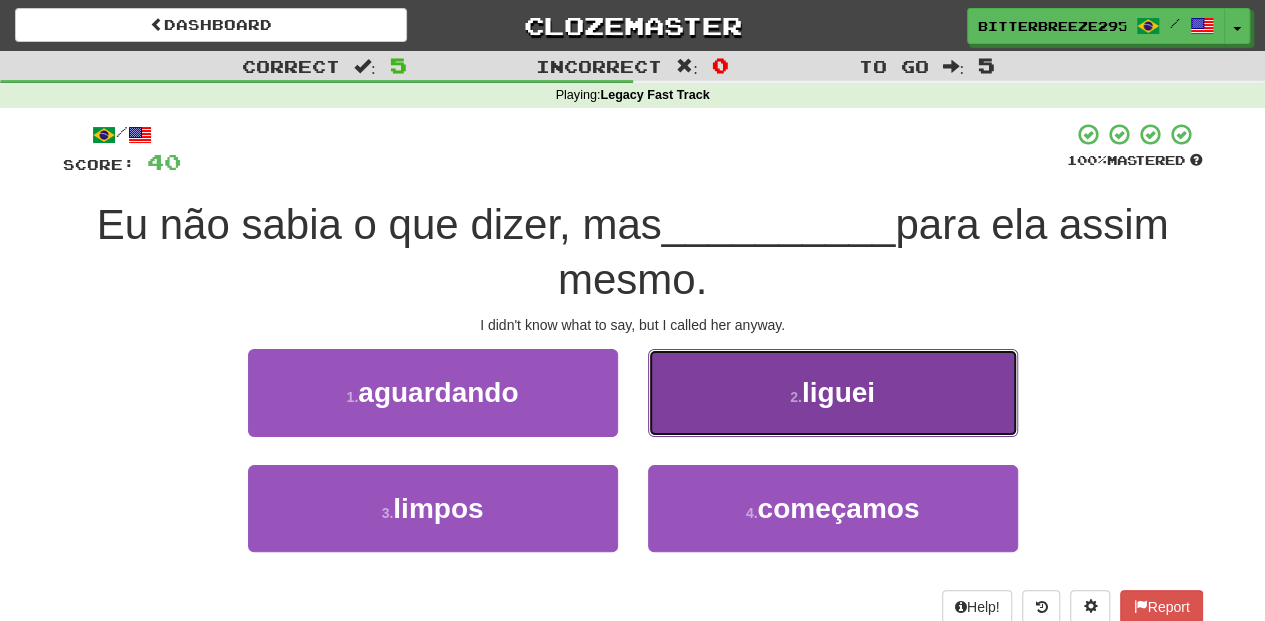 click on "2 .  liguei" at bounding box center [833, 392] 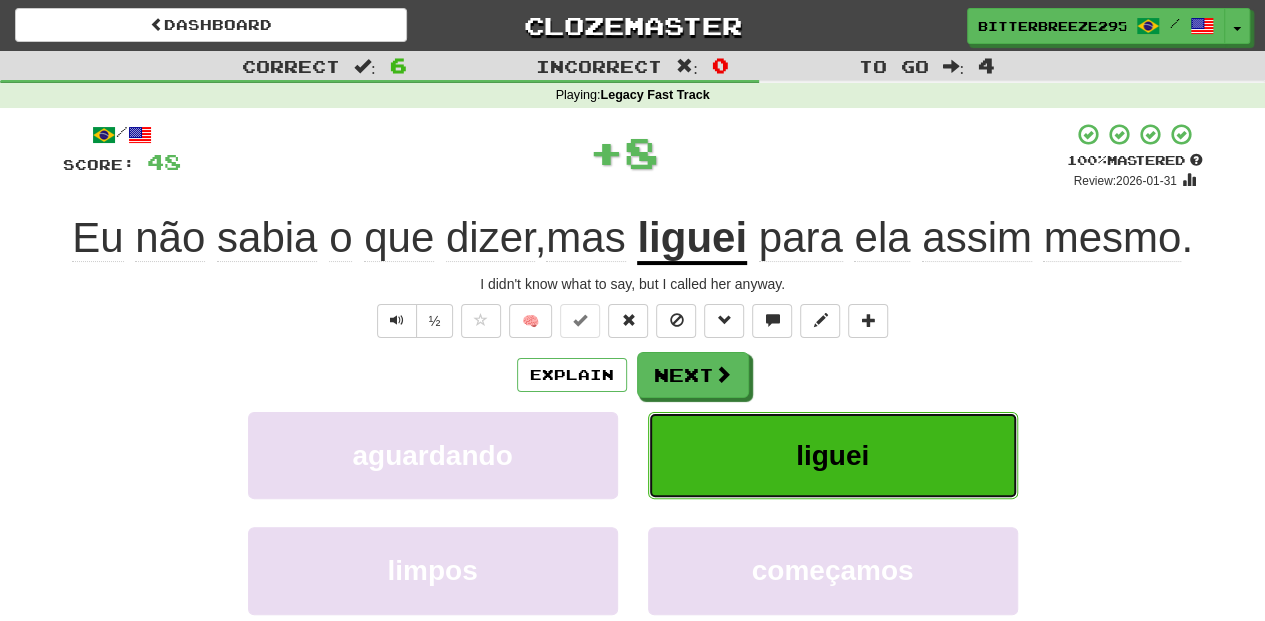 click on "liguei" at bounding box center (833, 455) 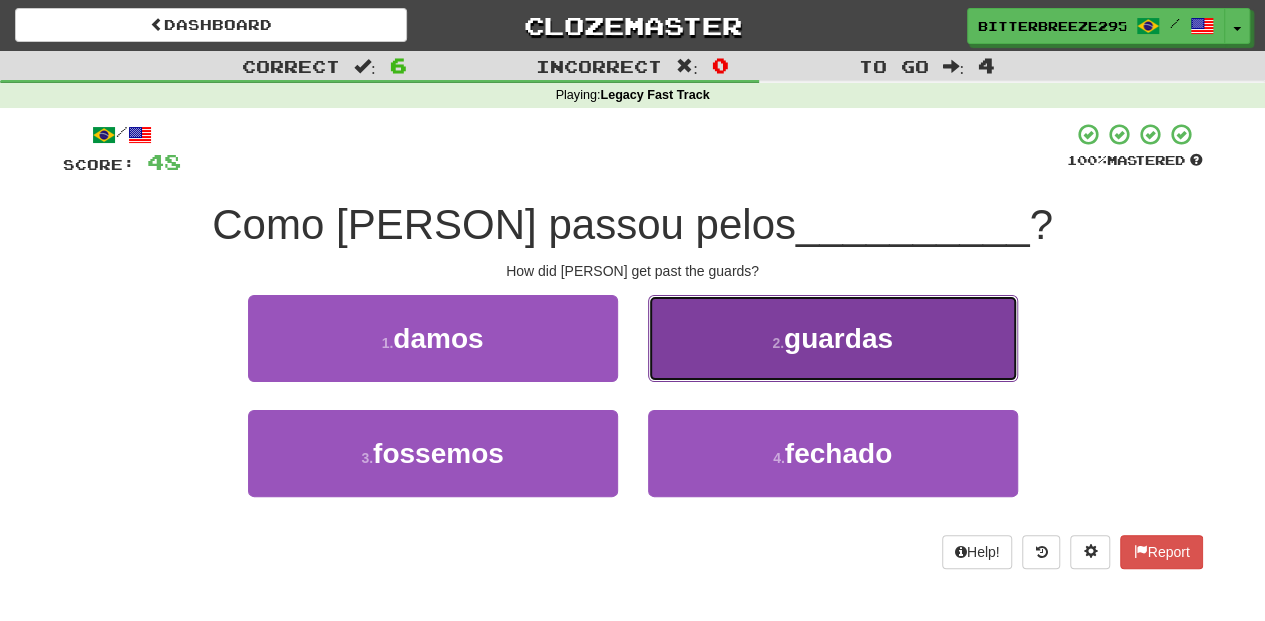 click on "2 .  guardas" at bounding box center (833, 338) 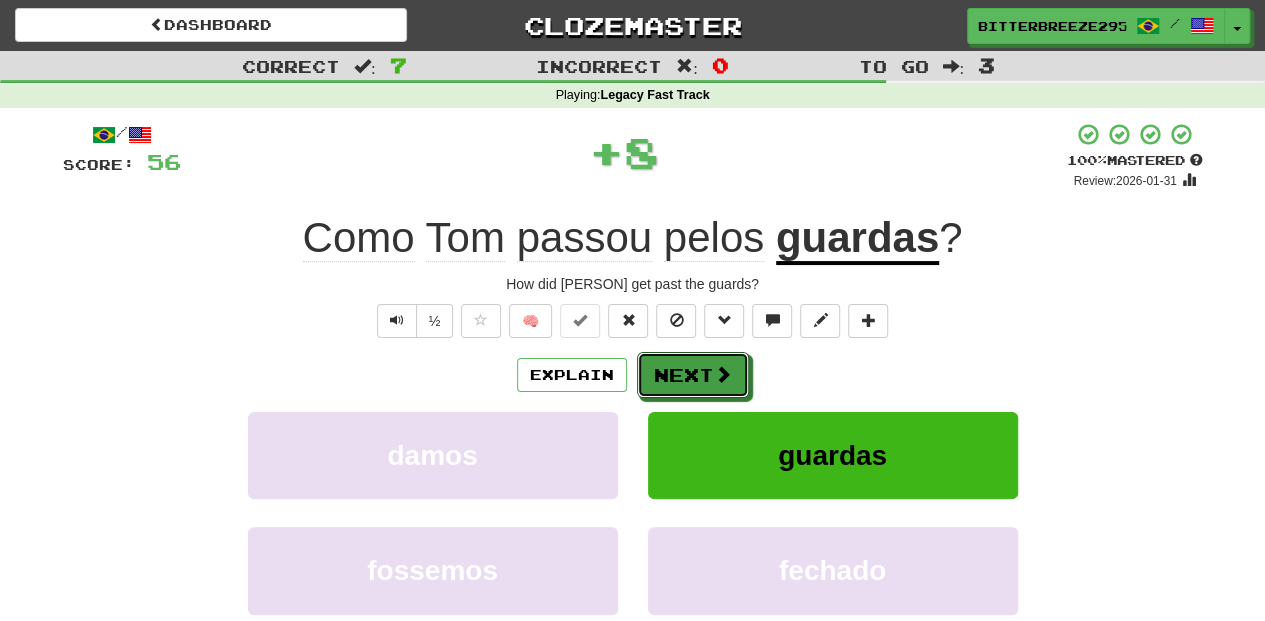 click on "Next" at bounding box center (693, 375) 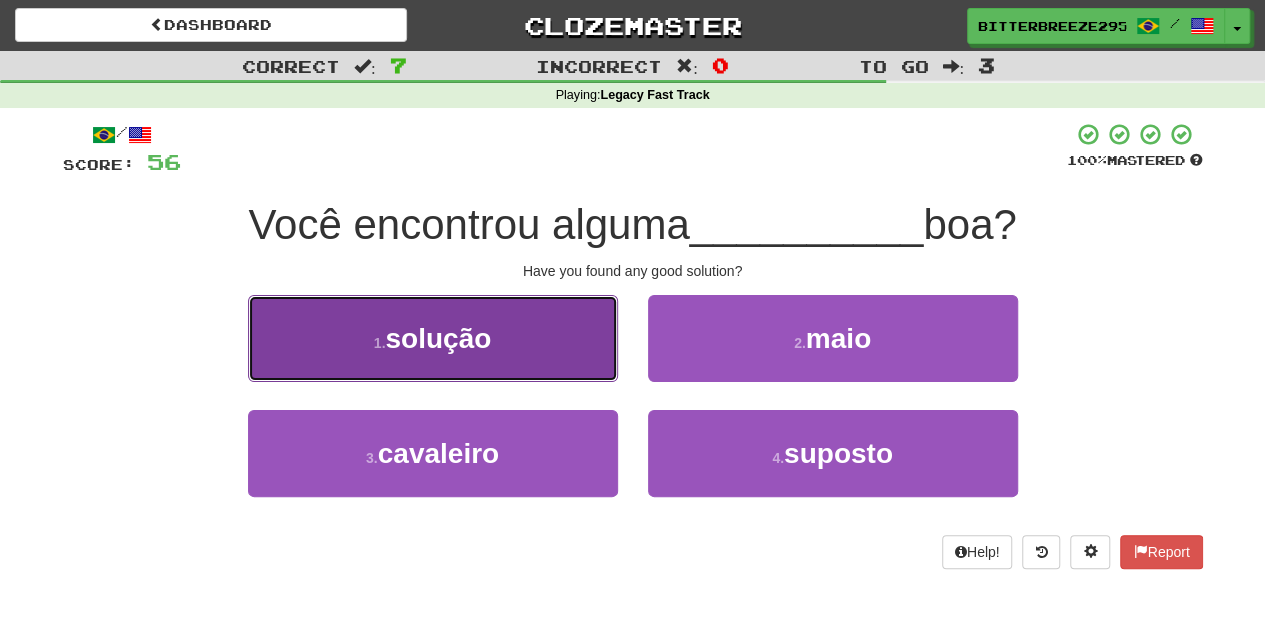 click on "1 .  solução" at bounding box center (433, 338) 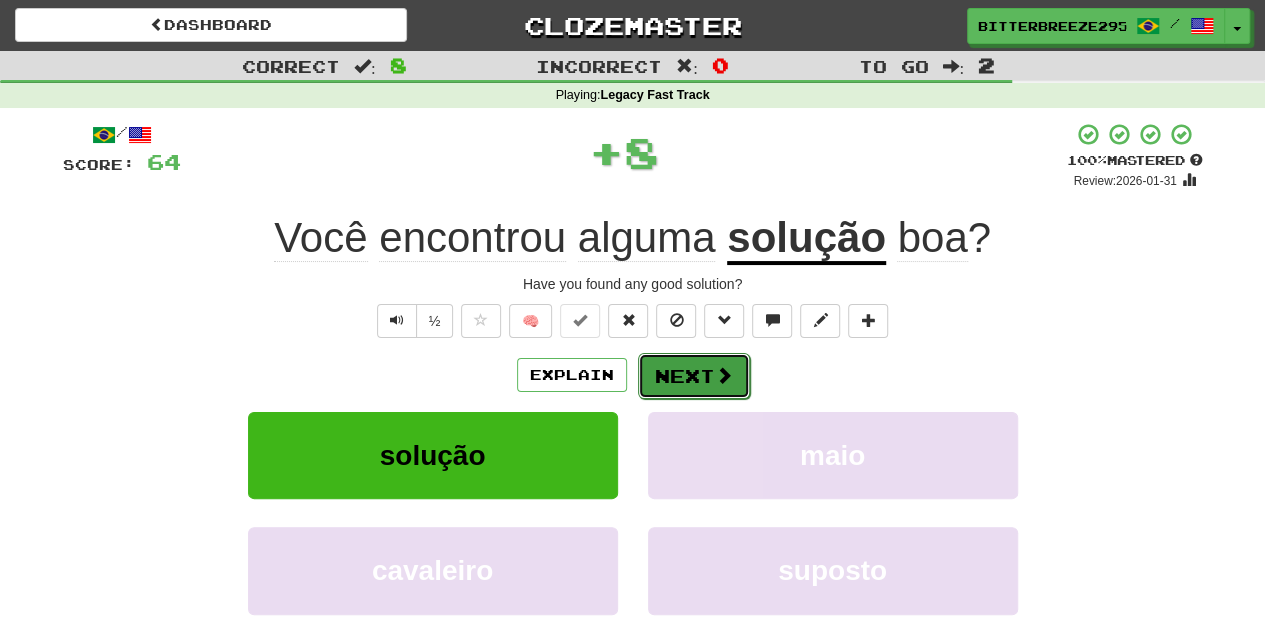 click on "Next" at bounding box center [694, 376] 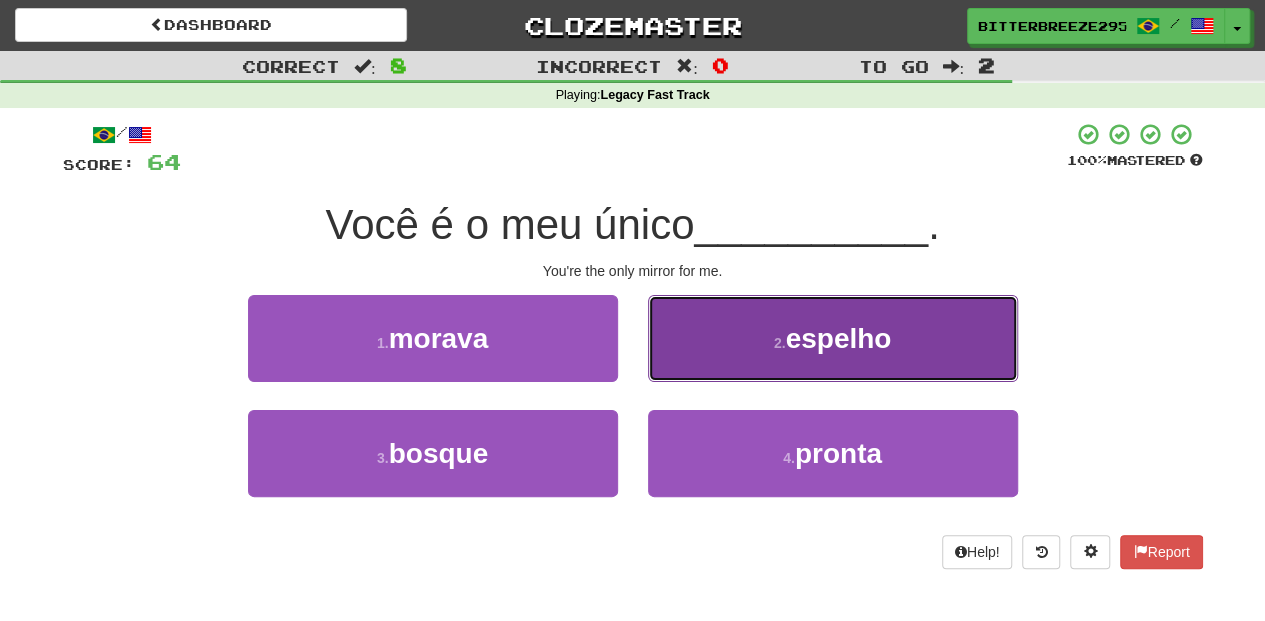 click on "2 .  espelho" at bounding box center (833, 338) 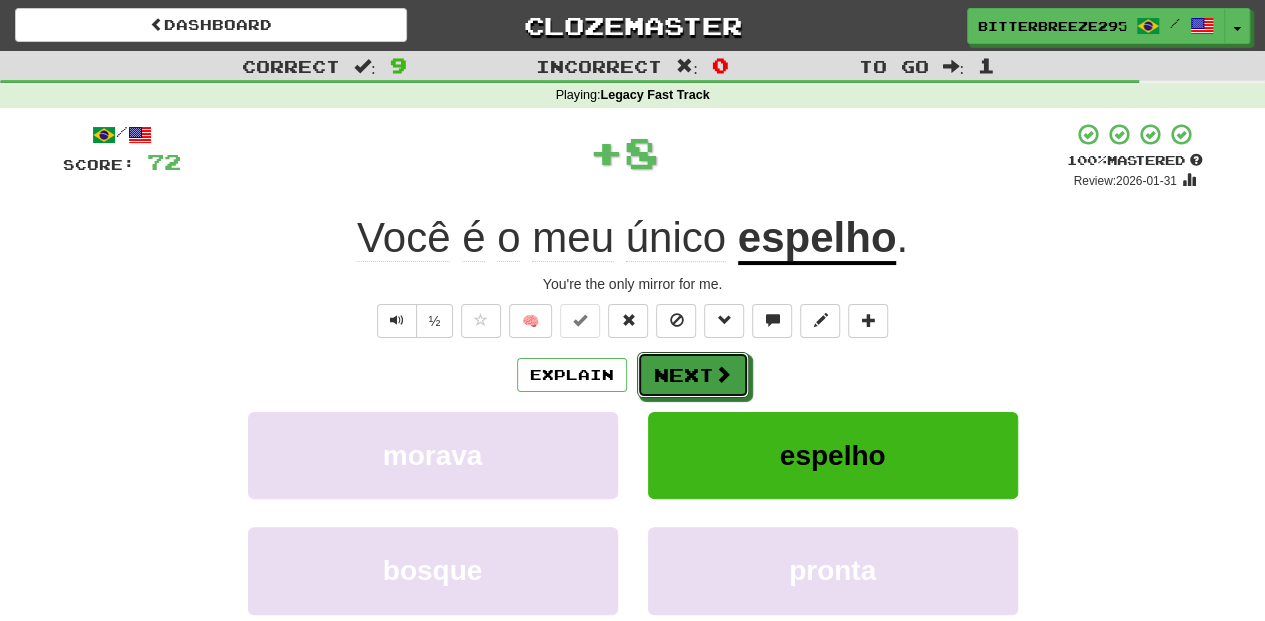 click on "Next" at bounding box center (693, 375) 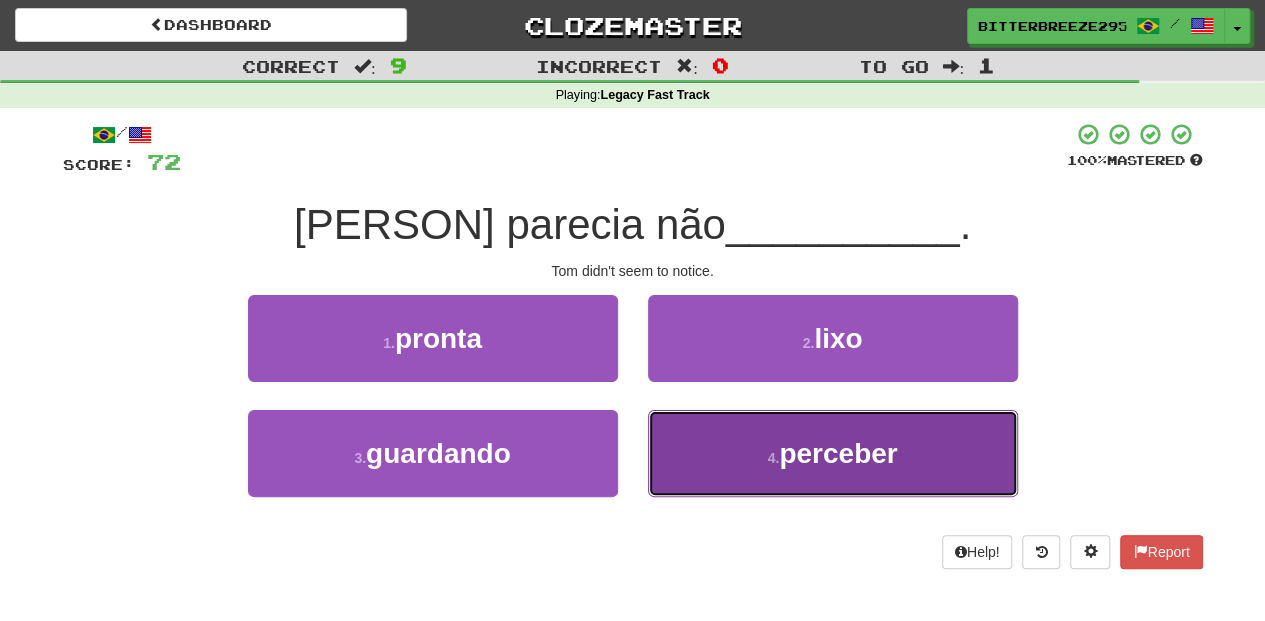 click on "4 .  perceber" at bounding box center [833, 453] 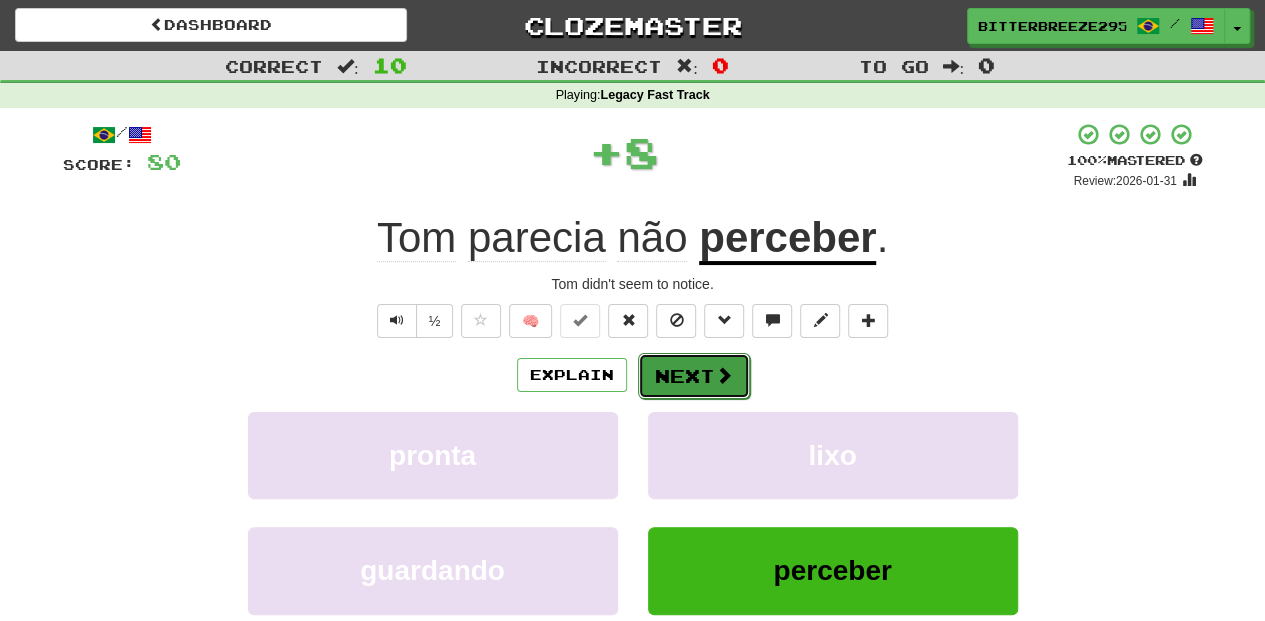 click on "Next" at bounding box center [694, 376] 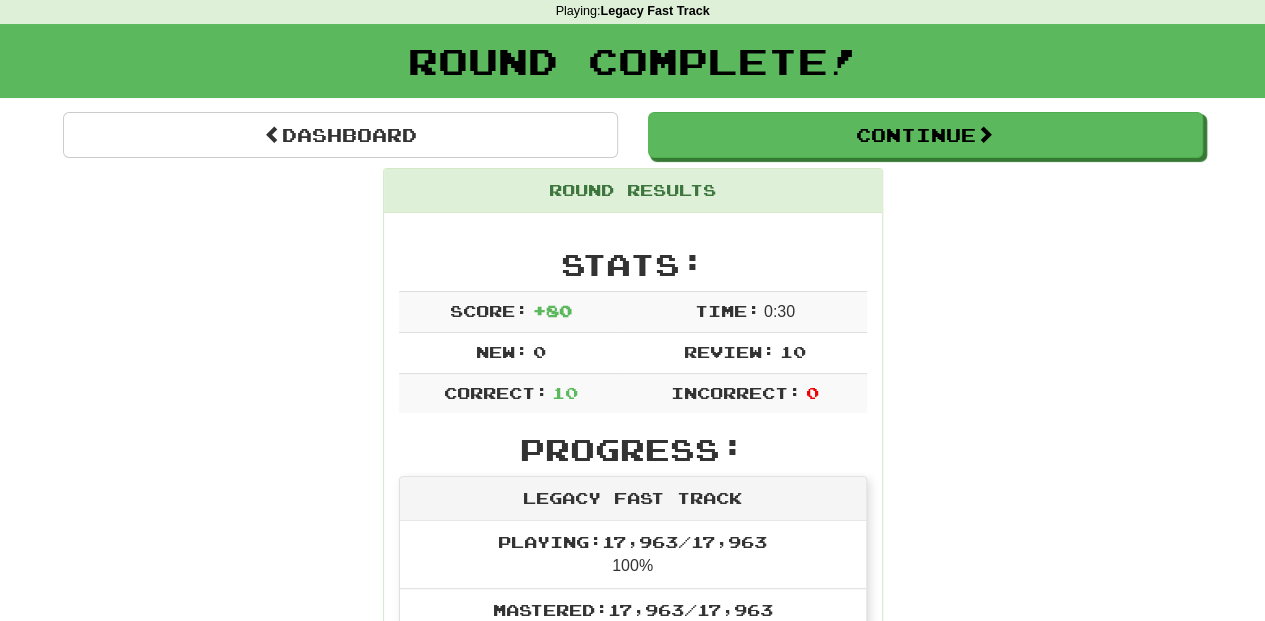 scroll, scrollTop: 0, scrollLeft: 0, axis: both 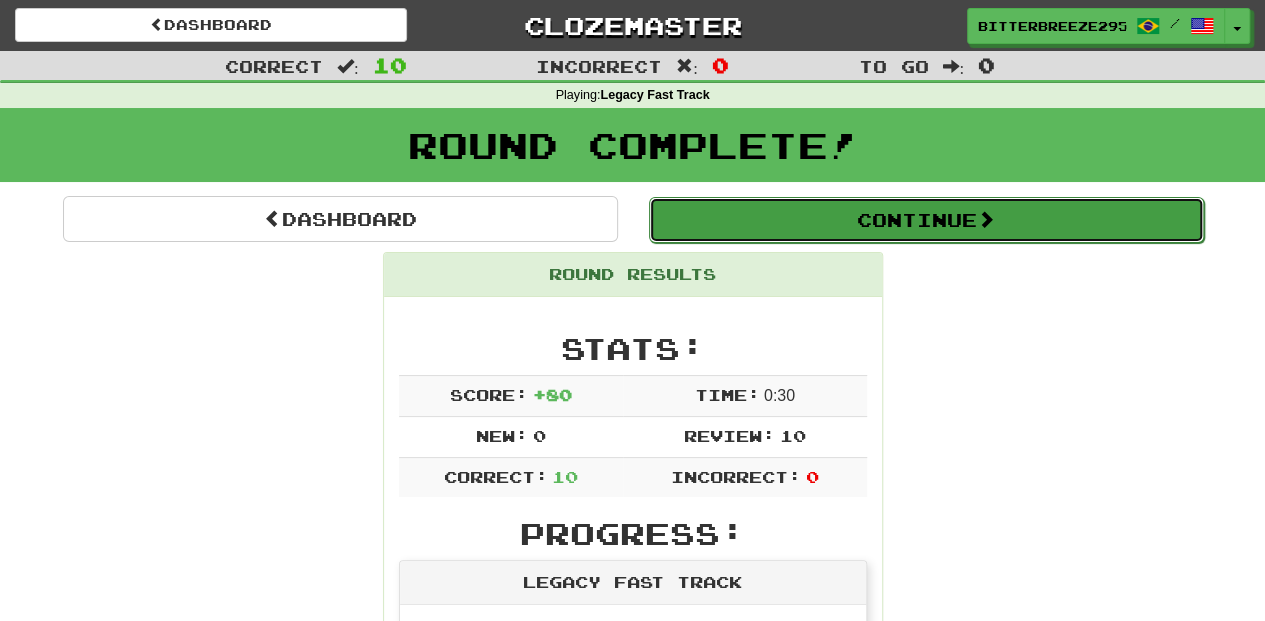 click on "Continue" at bounding box center (926, 220) 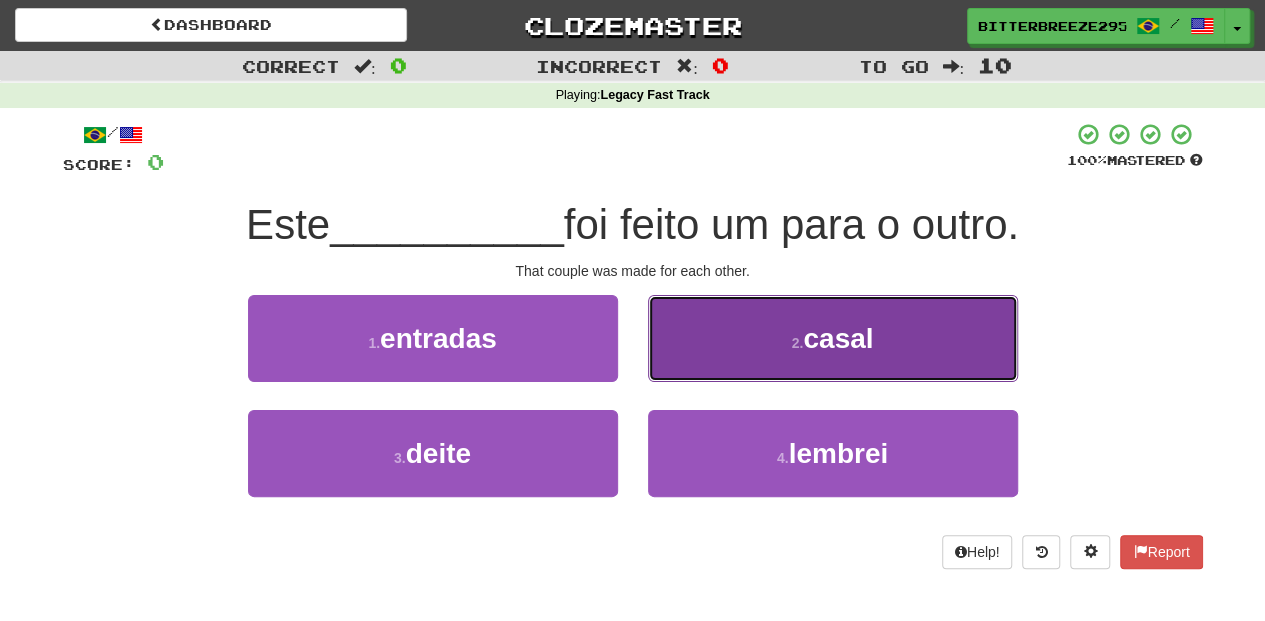click on "2 .  casal" at bounding box center [833, 338] 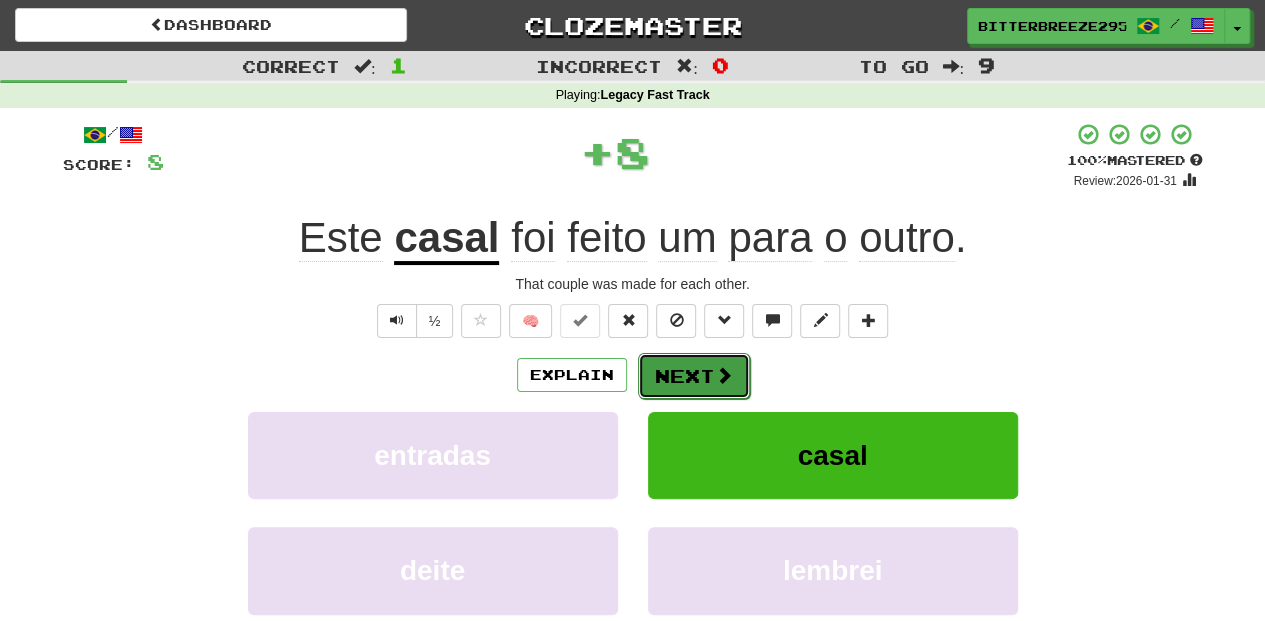 click on "Next" at bounding box center [694, 376] 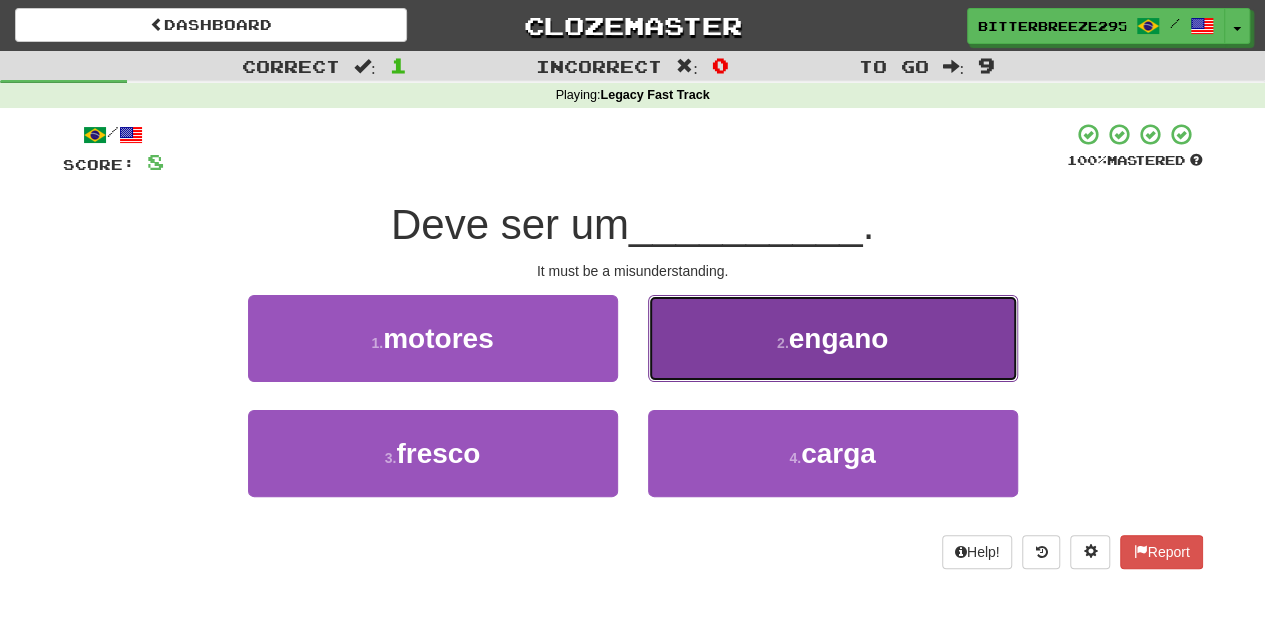 click on "2 .  engano" at bounding box center [833, 338] 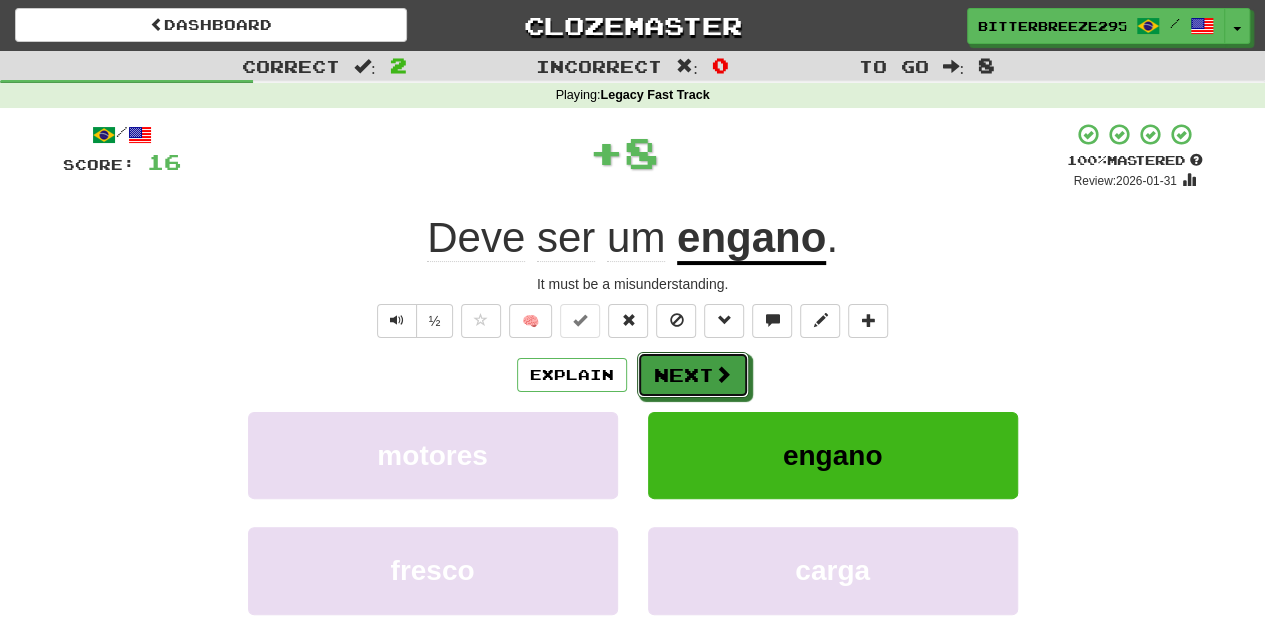 click on "Next" at bounding box center (693, 375) 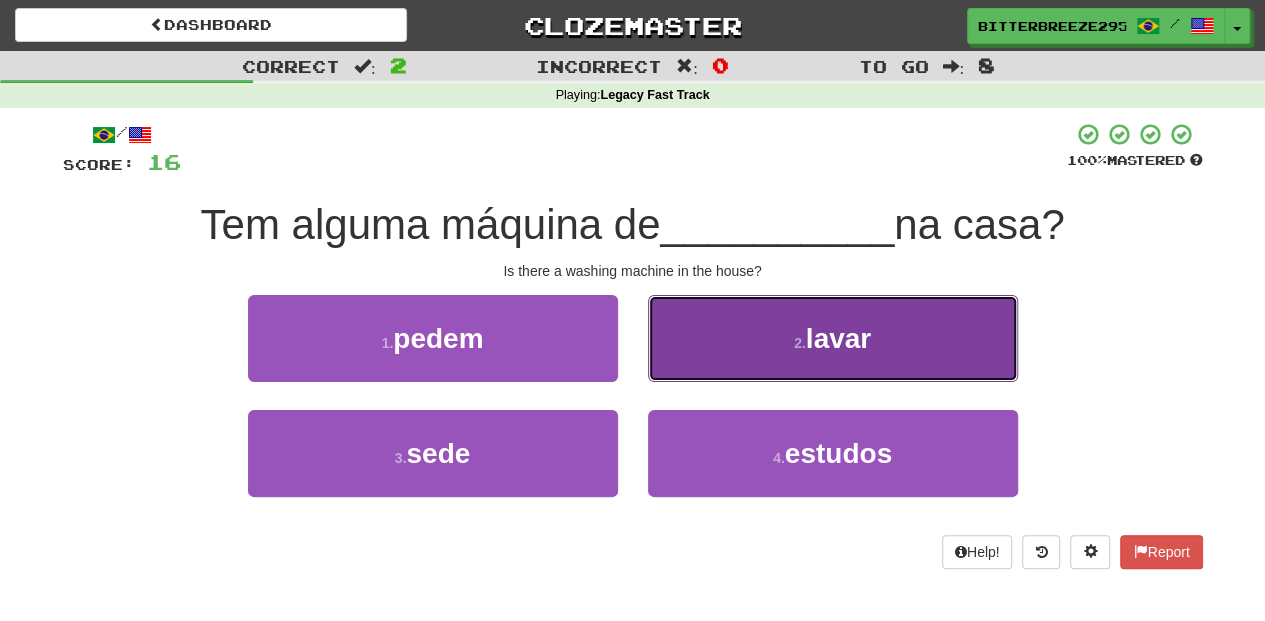 click on "2 .  lavar" at bounding box center [833, 338] 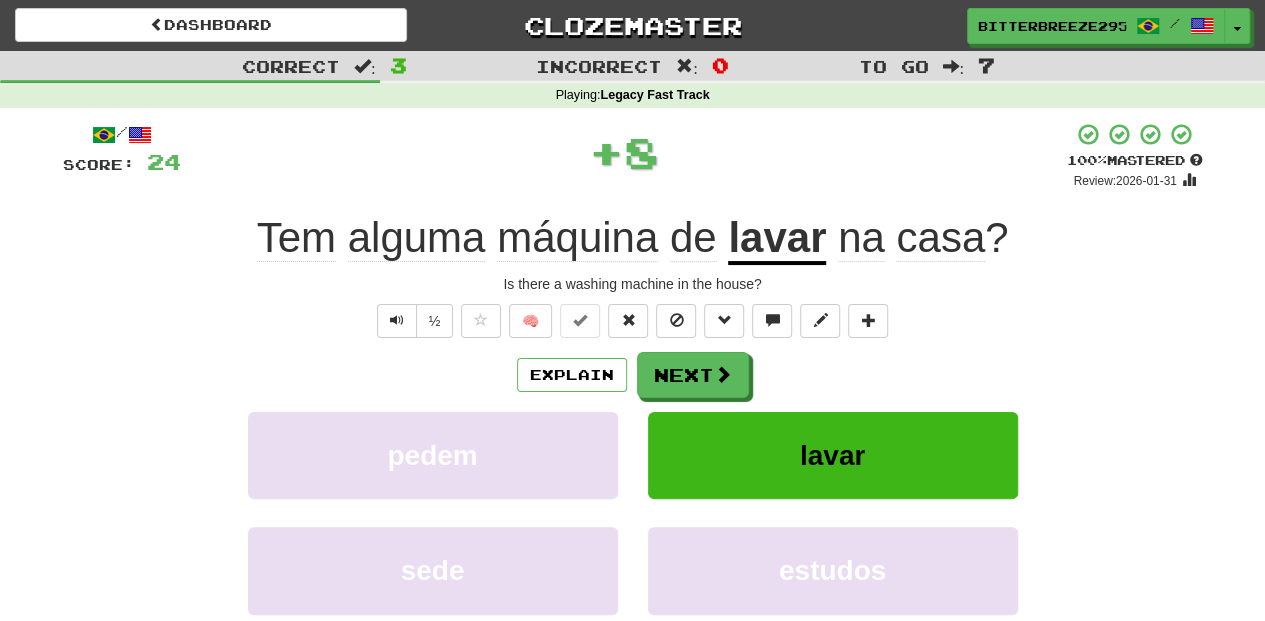 click on "Next" at bounding box center [693, 375] 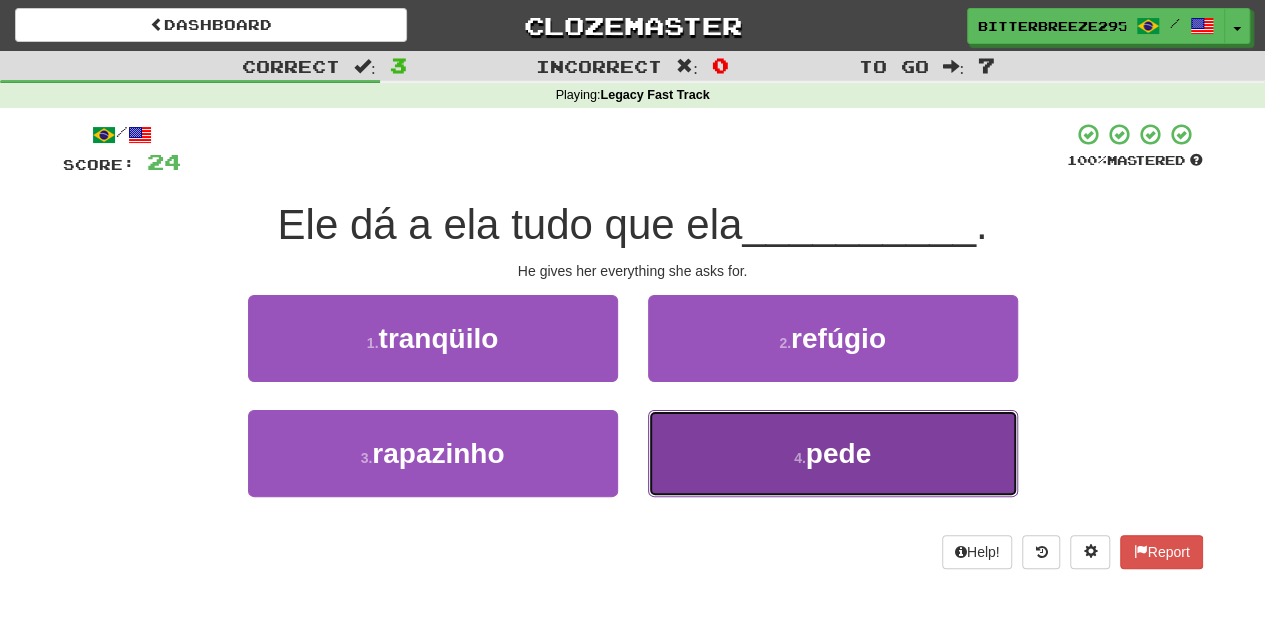 click on "4 .  pede" at bounding box center (833, 453) 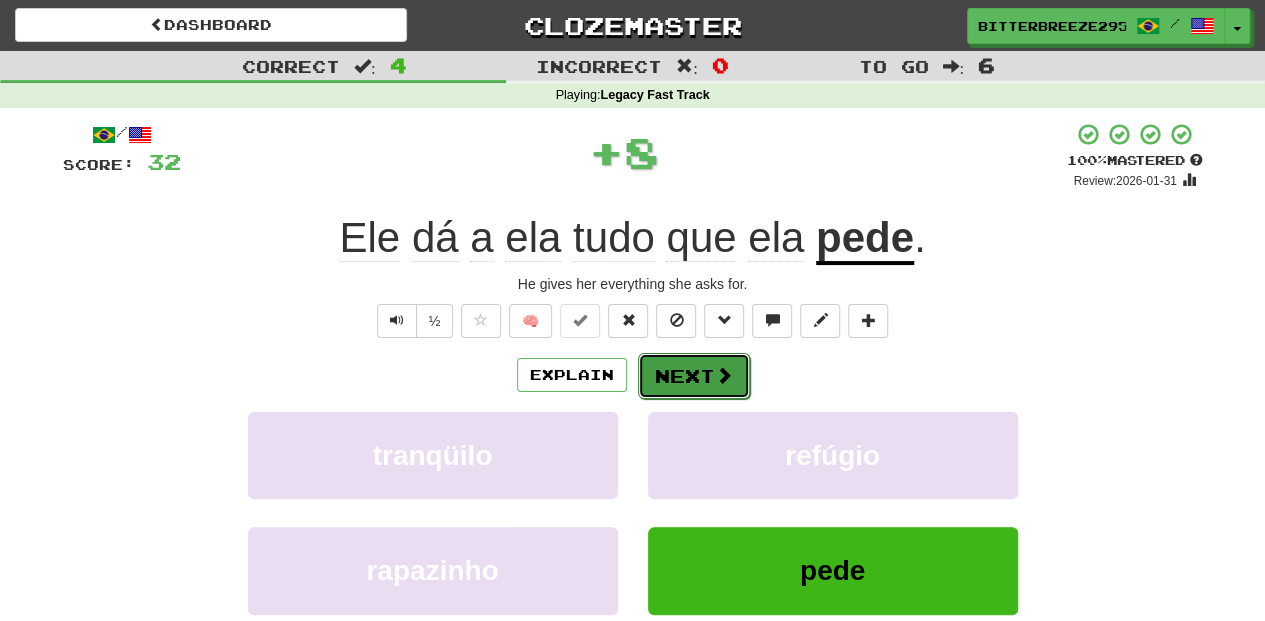 click on "Next" at bounding box center [694, 376] 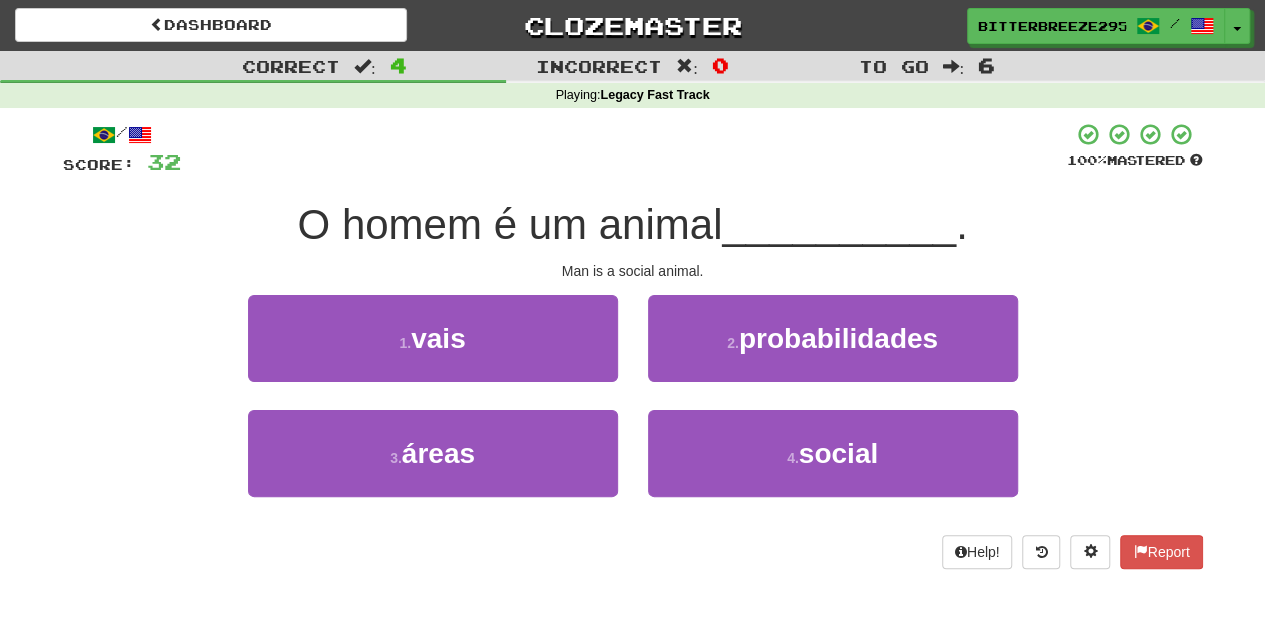 click on "2 .  probabilidades" at bounding box center [833, 352] 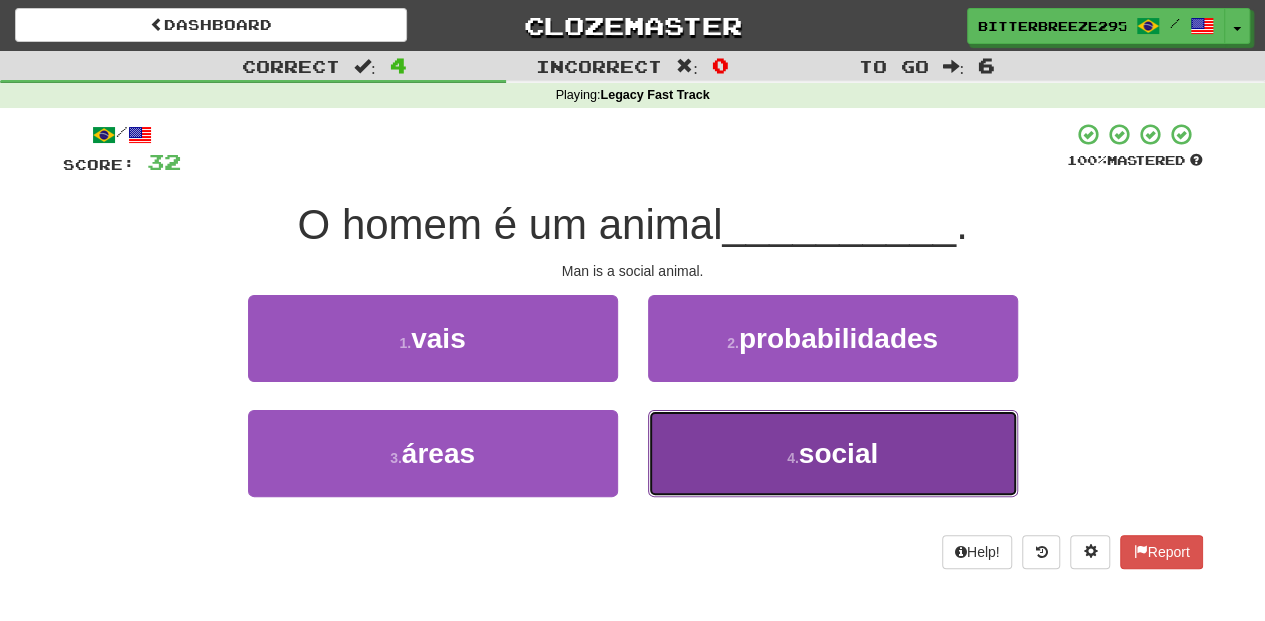 click on "4 .  social" at bounding box center (833, 453) 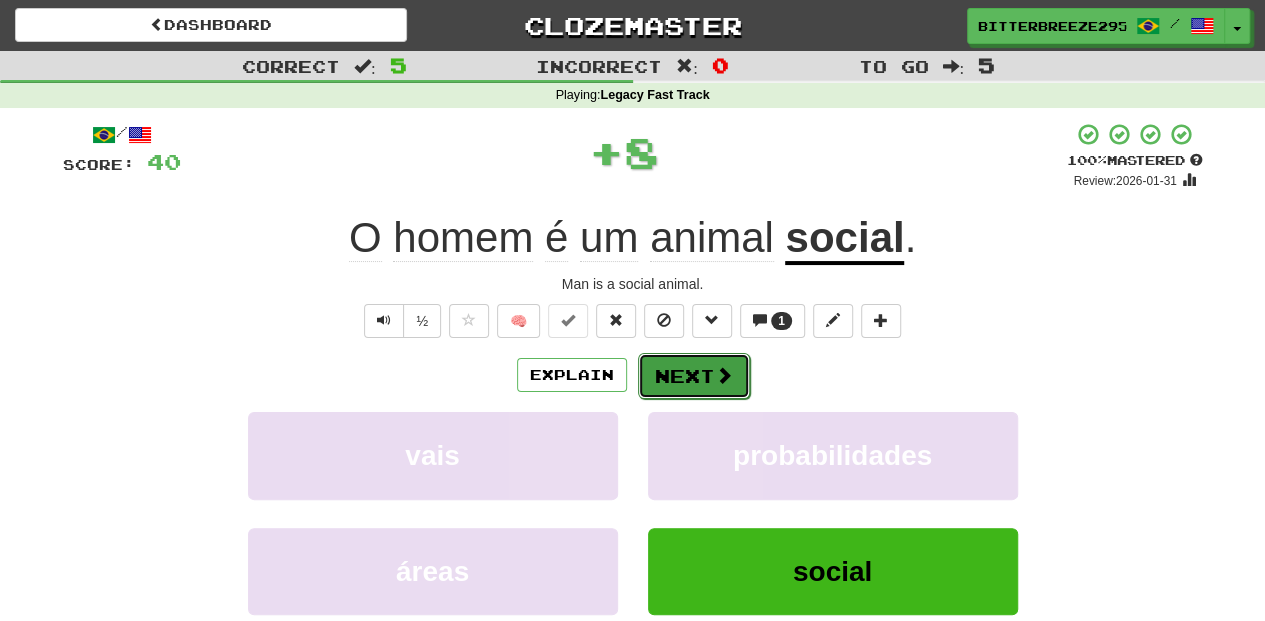 click on "Next" at bounding box center (694, 376) 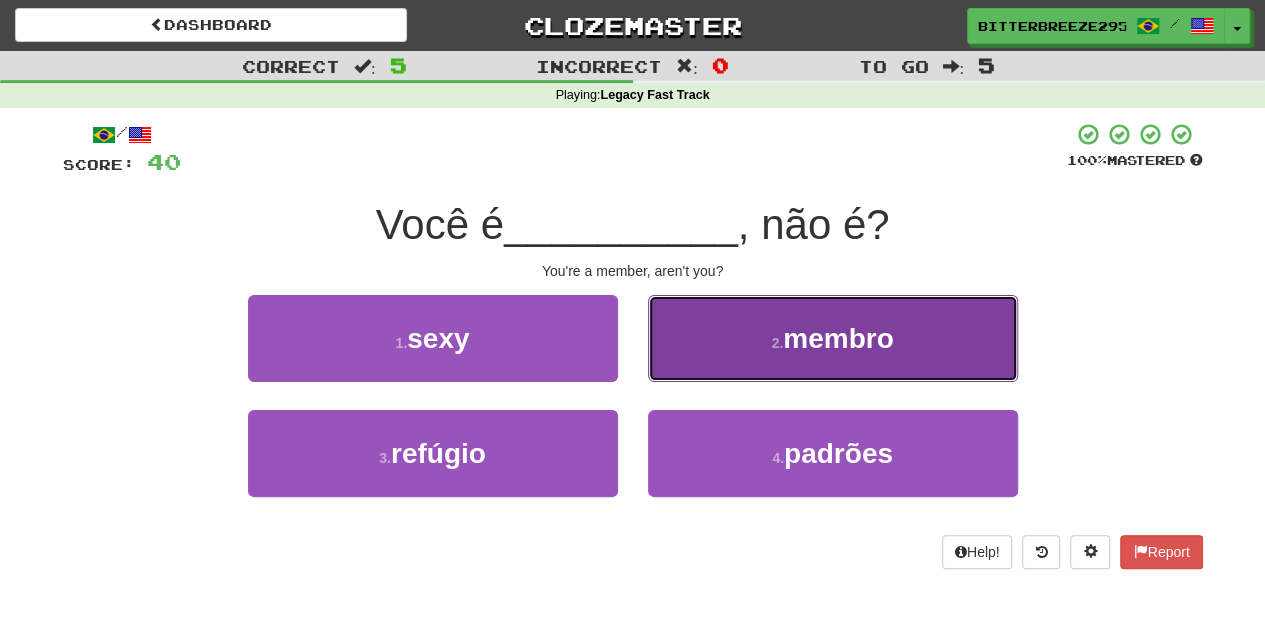 click on "2 .  membro" at bounding box center [833, 338] 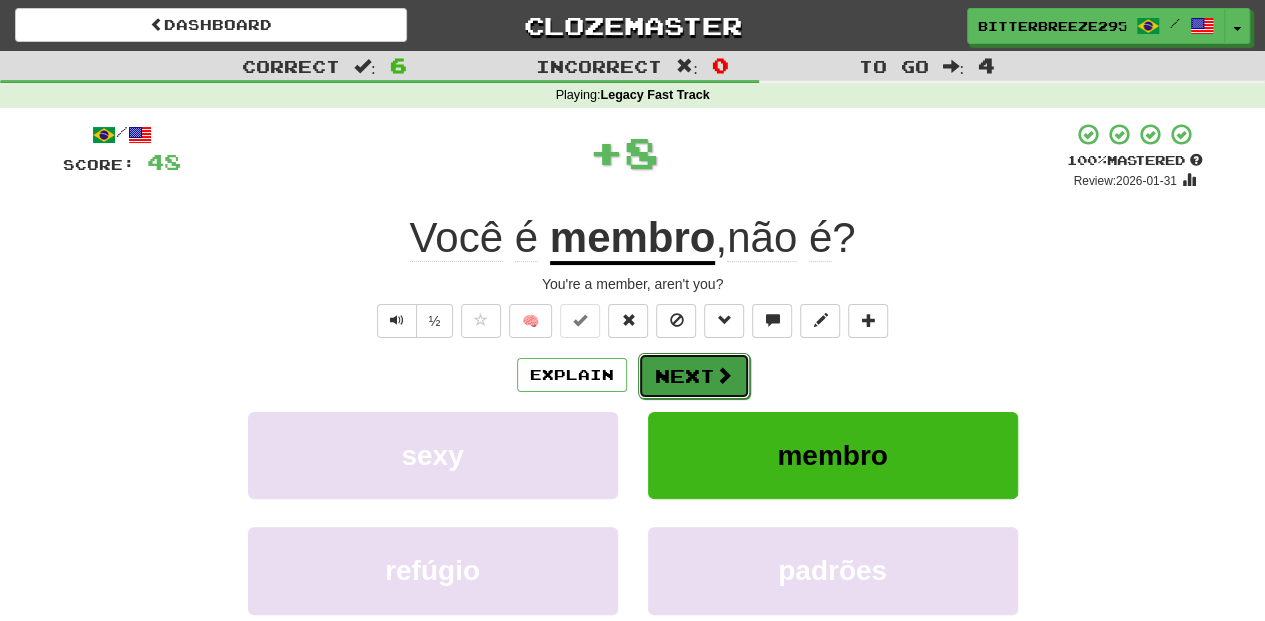 click on "Next" at bounding box center [694, 376] 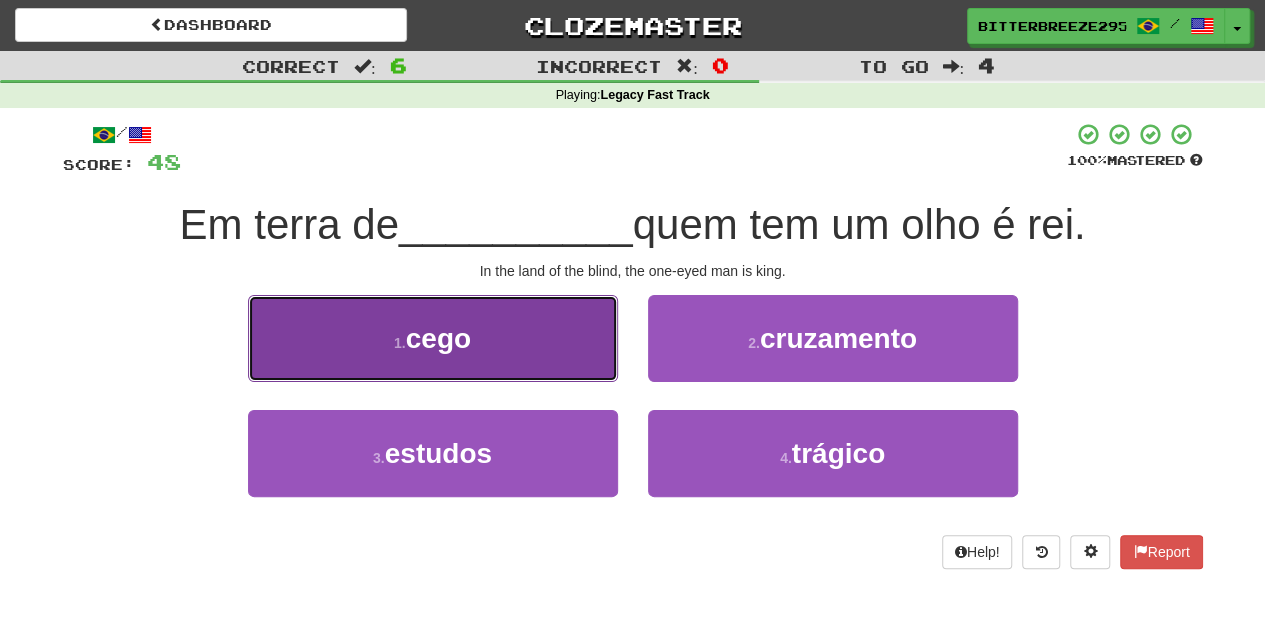 click on "1 .  cego" at bounding box center [433, 338] 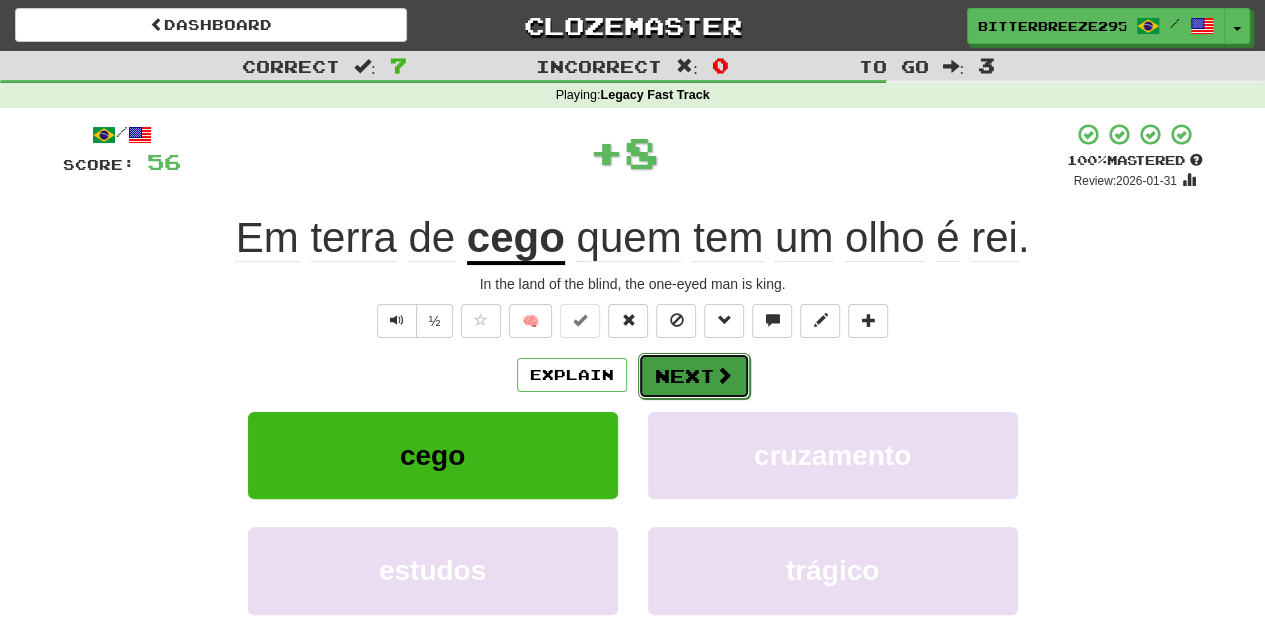 click on "Next" at bounding box center (694, 376) 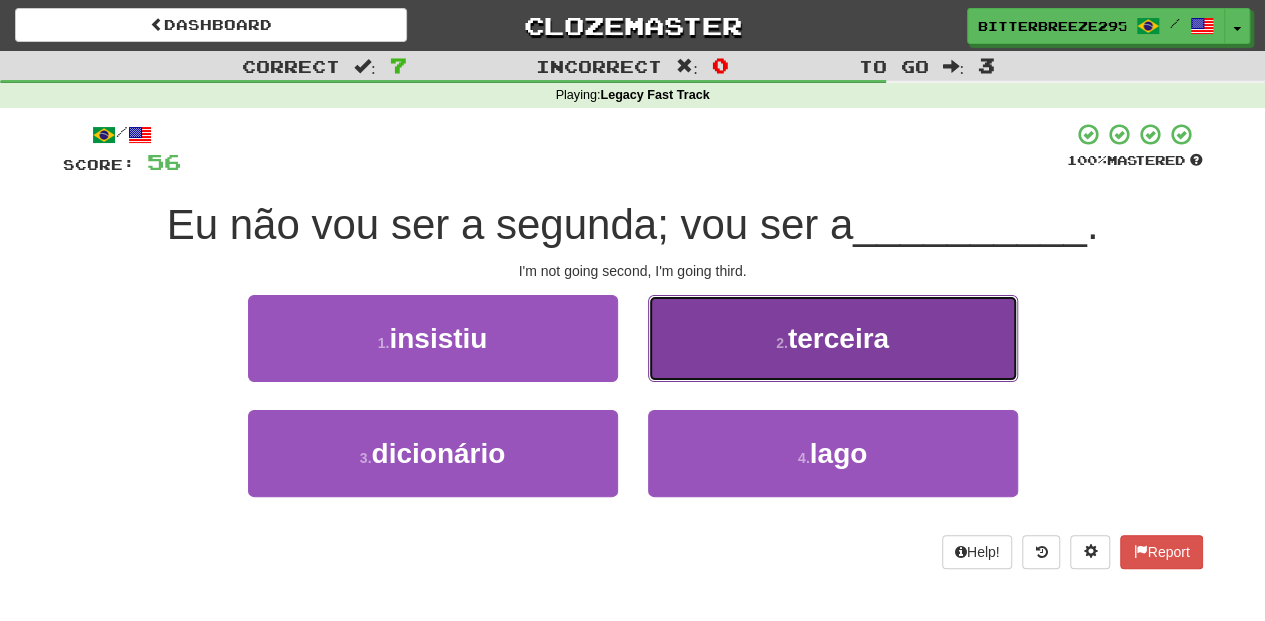 click on "2 .  terceira" at bounding box center (833, 338) 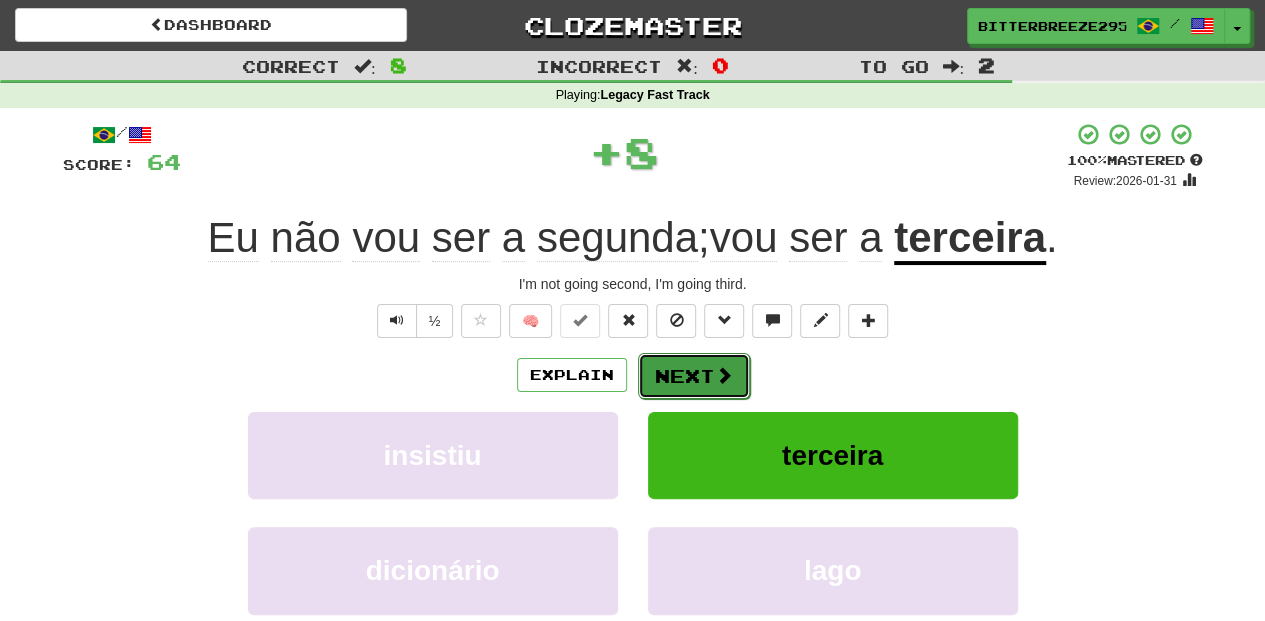 click on "Next" at bounding box center (694, 376) 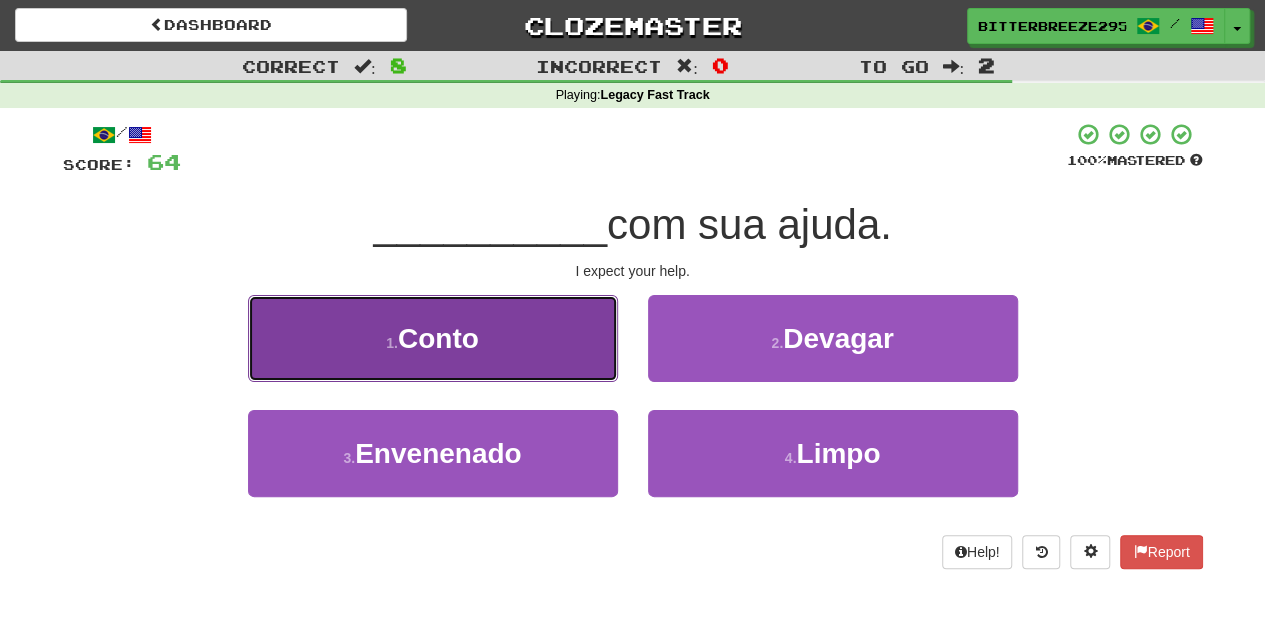 click on "1 .  Conto" at bounding box center [433, 338] 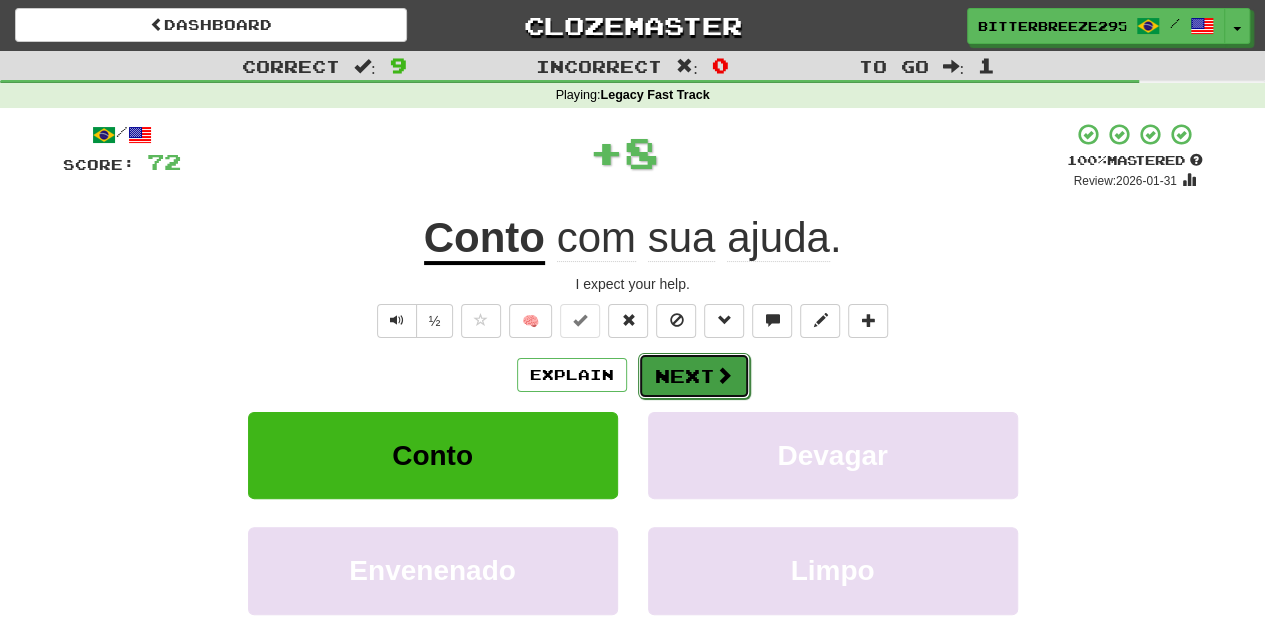 click on "Next" at bounding box center [694, 376] 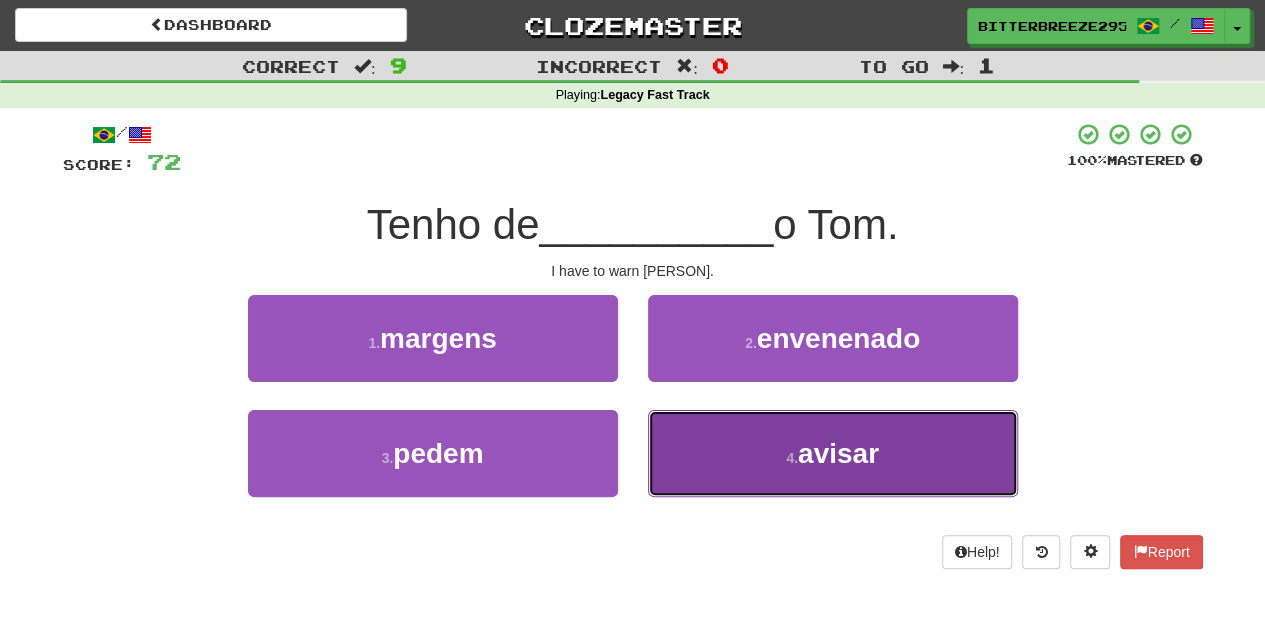 click on "4 .  avisar" at bounding box center [833, 453] 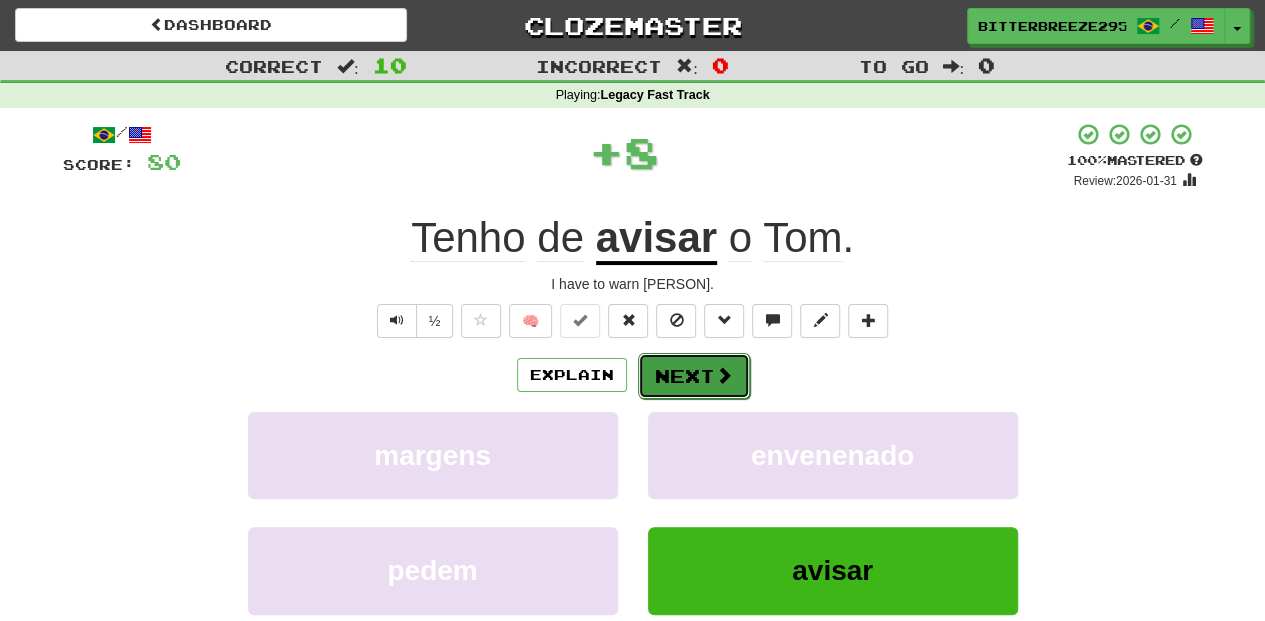 click on "Next" at bounding box center (694, 376) 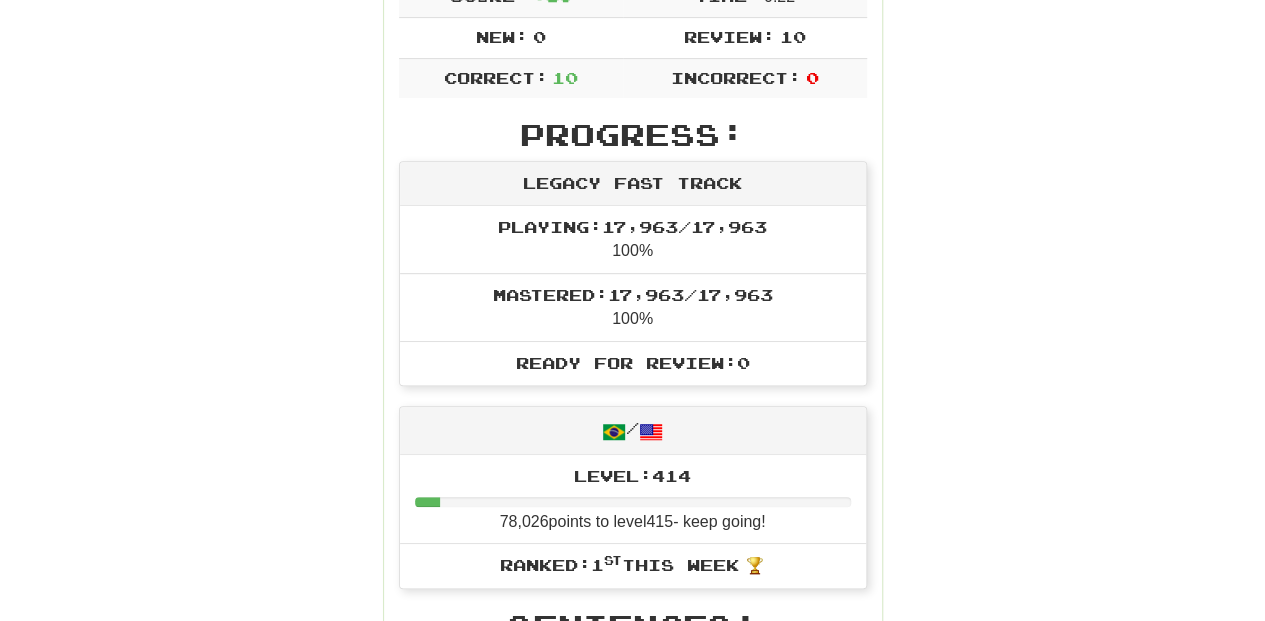 scroll, scrollTop: 400, scrollLeft: 0, axis: vertical 